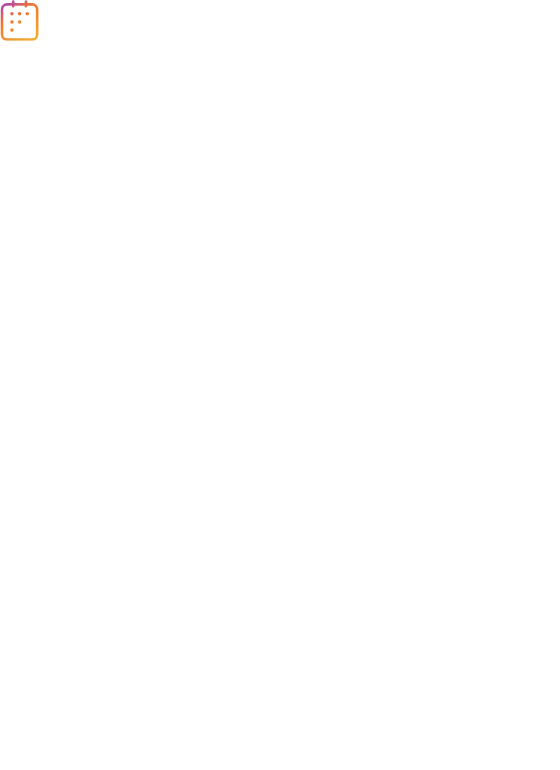 scroll, scrollTop: 0, scrollLeft: 0, axis: both 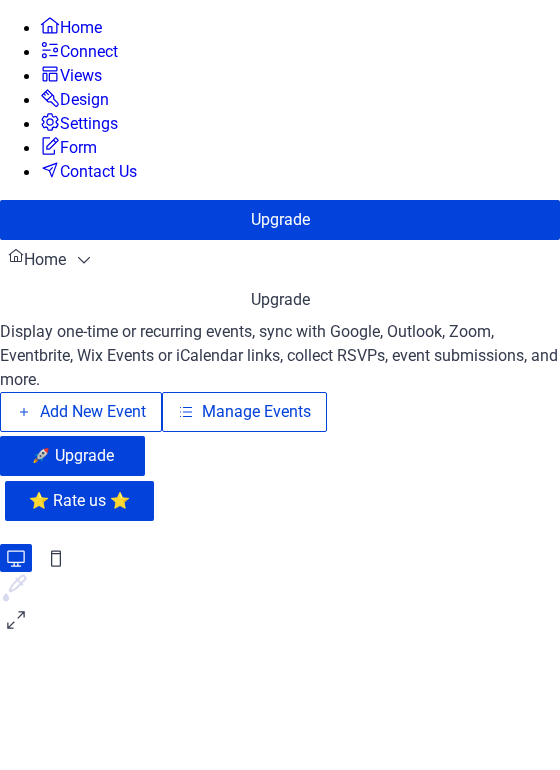 click on "Add New Event" at bounding box center [93, 412] 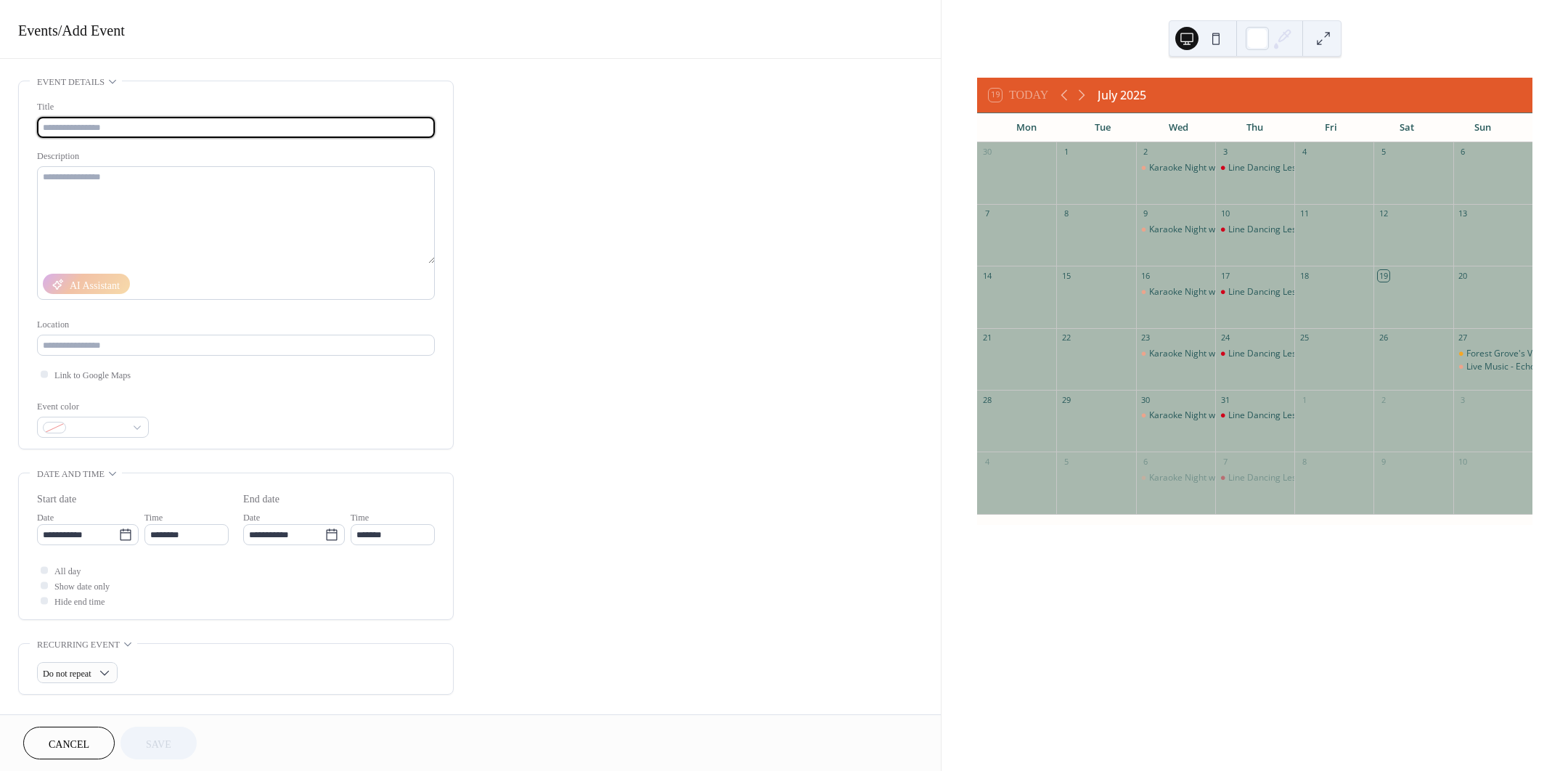 scroll, scrollTop: 0, scrollLeft: 0, axis: both 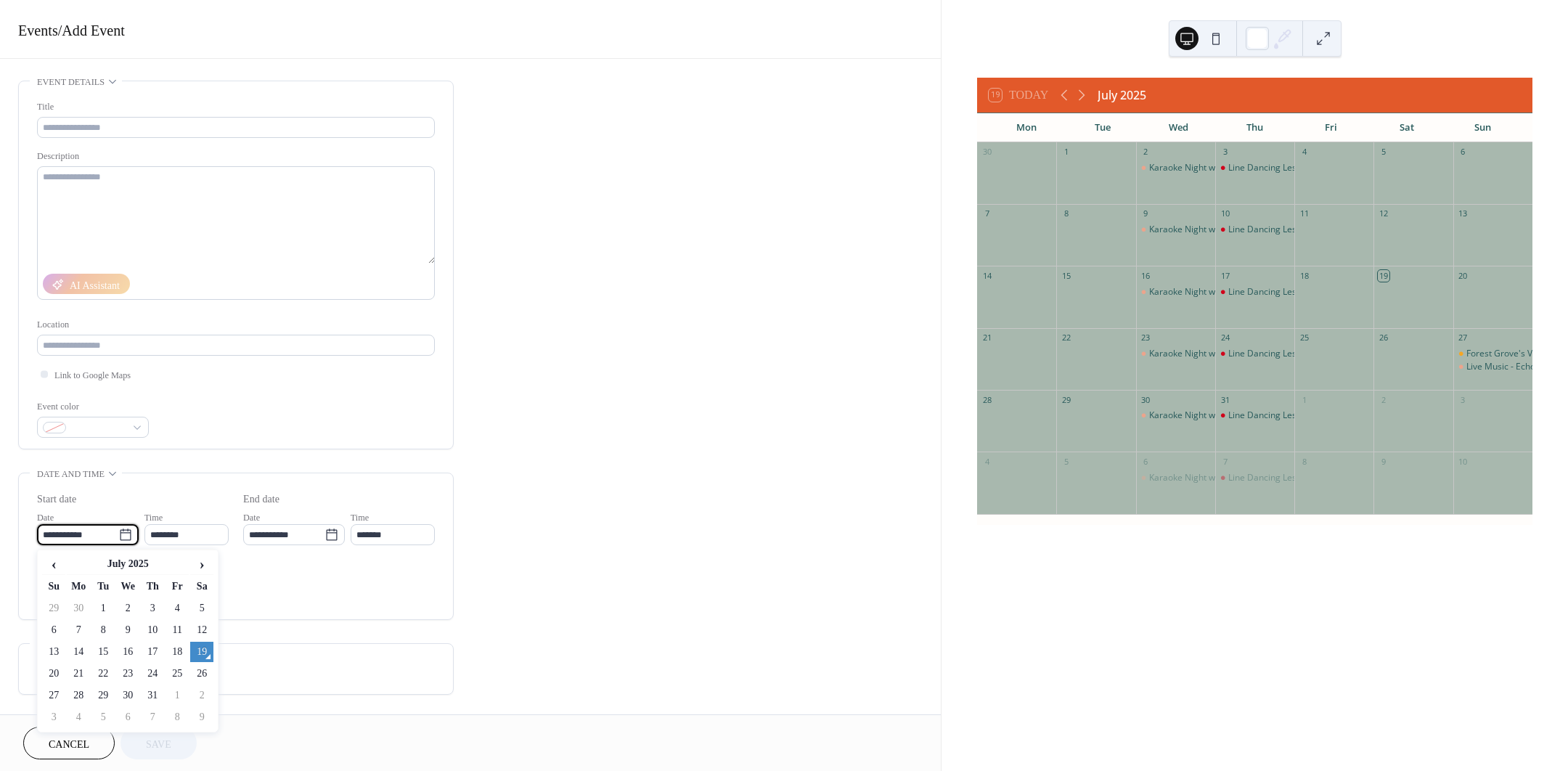 click on "**********" at bounding box center [78, 534] 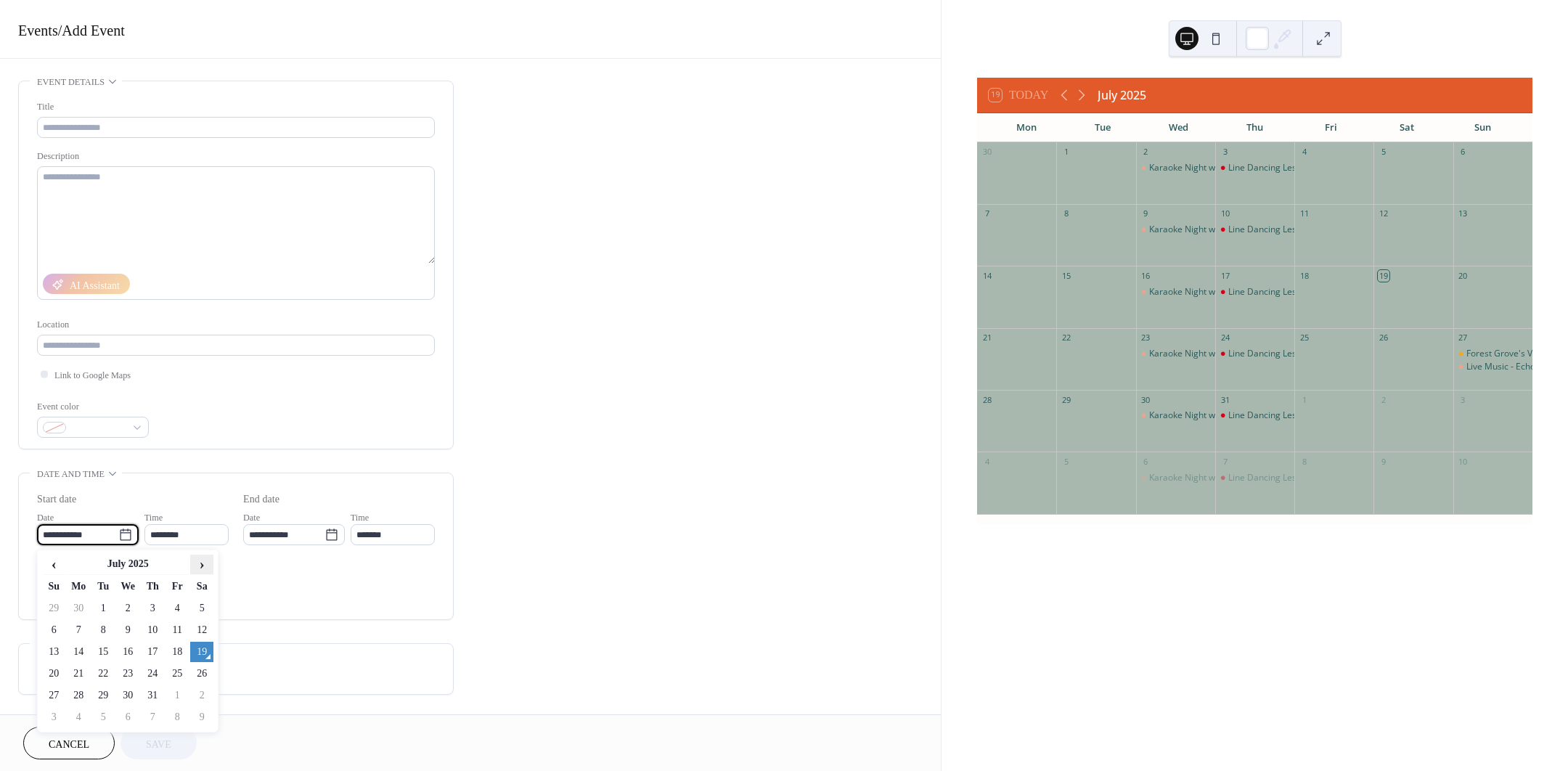 click on "›" at bounding box center (202, 570) 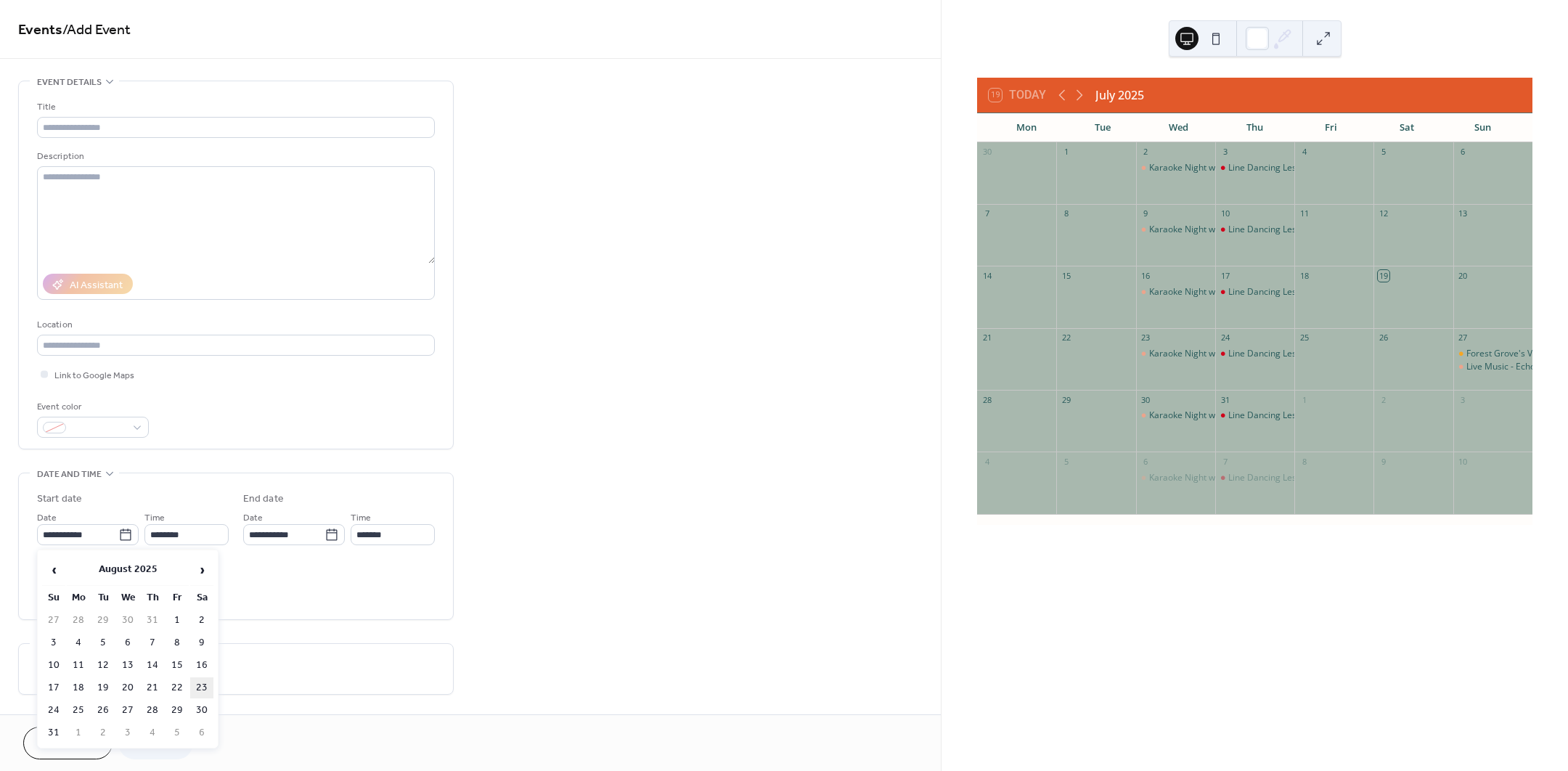 click on "23" at bounding box center [202, 688] 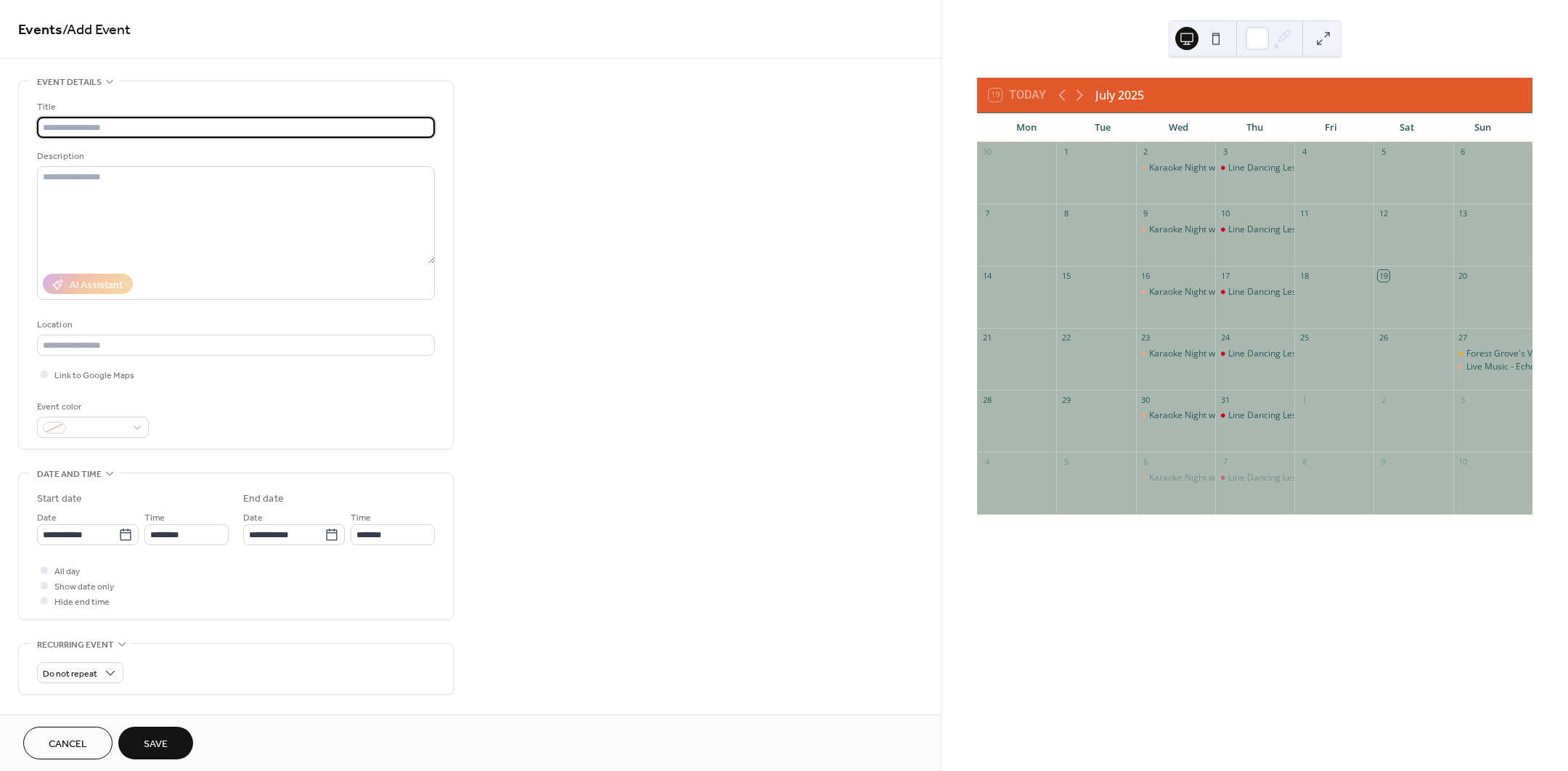 click at bounding box center (236, 127) 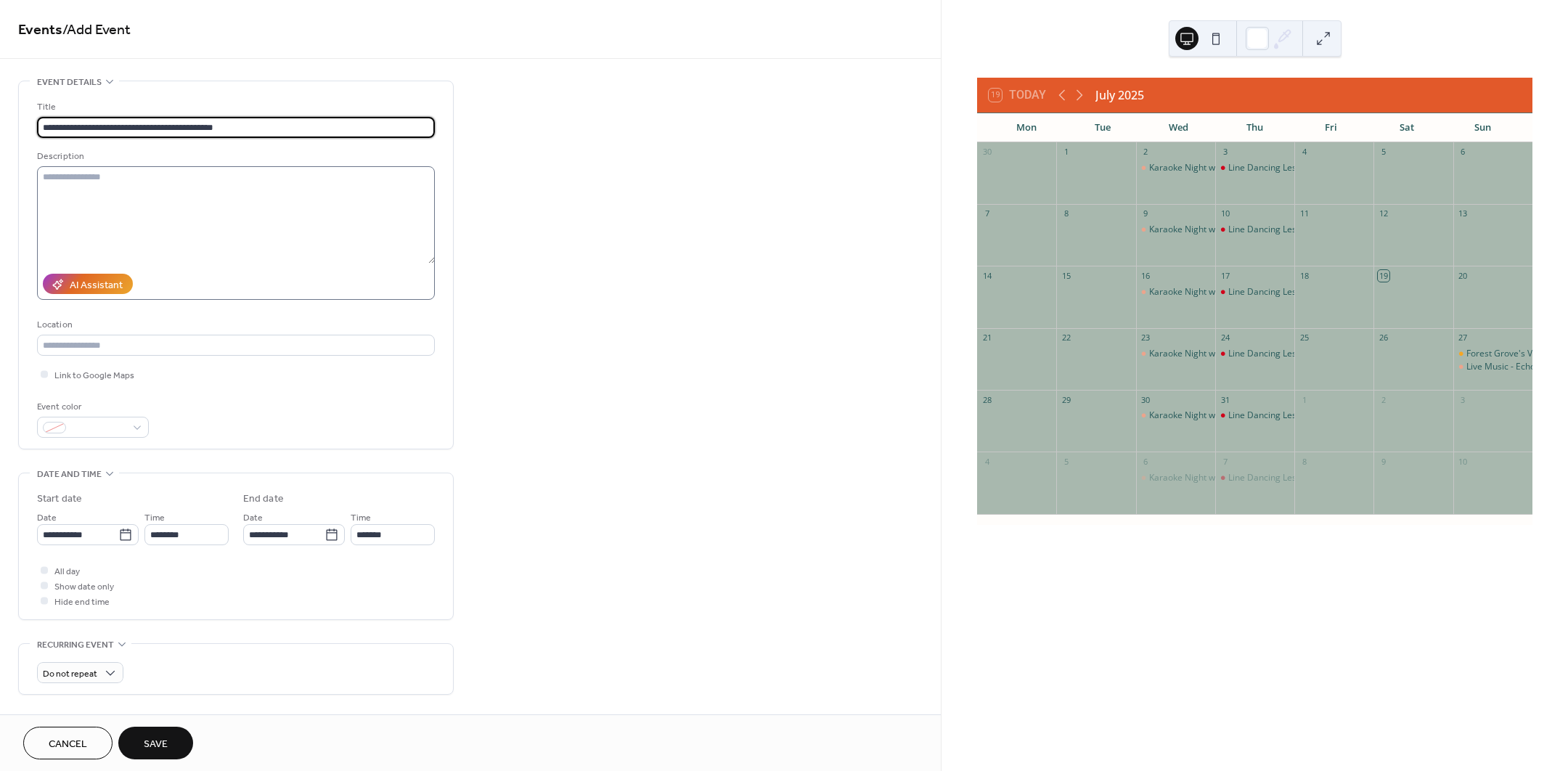 type on "**********" 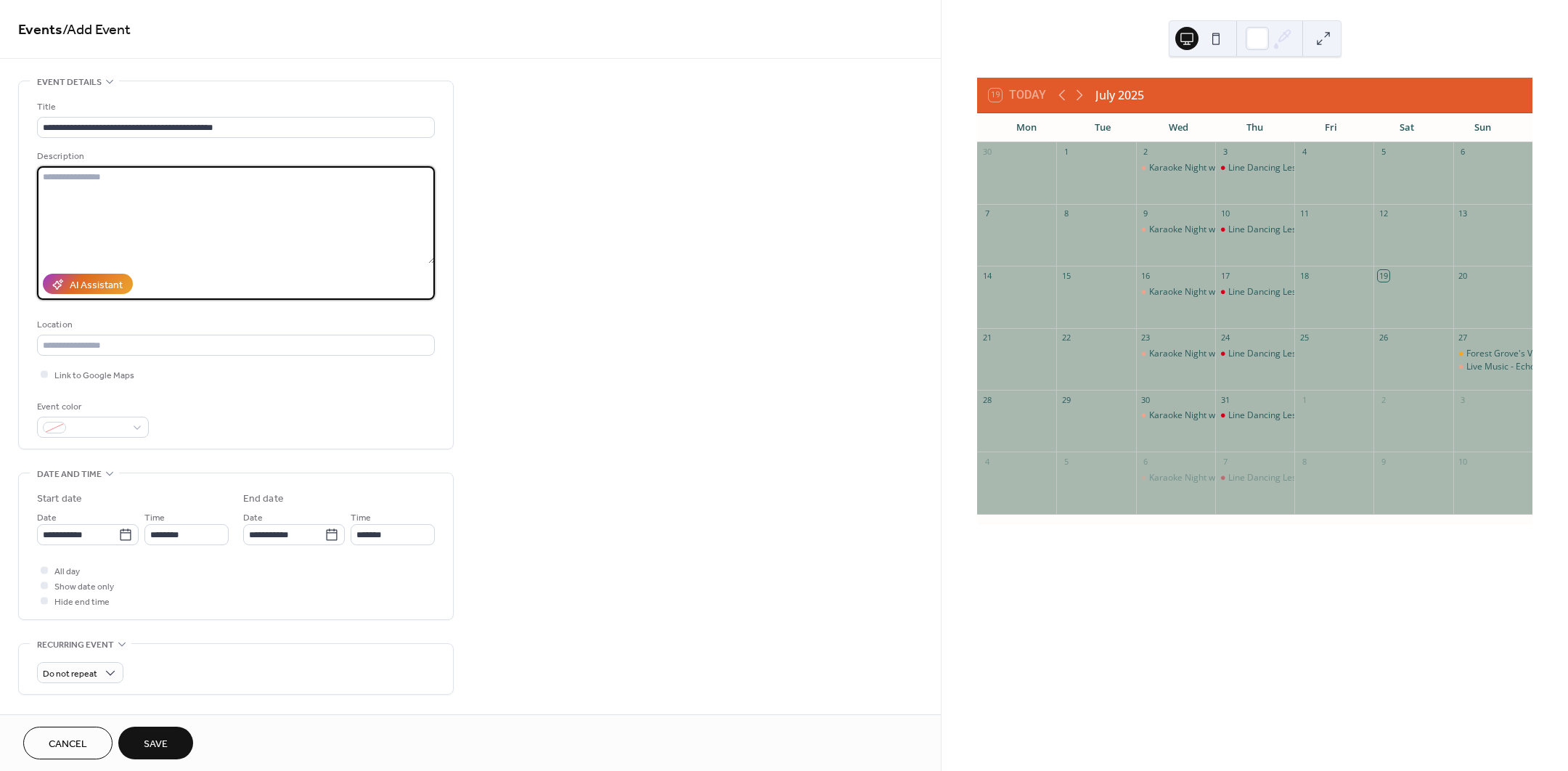 click at bounding box center (236, 215) 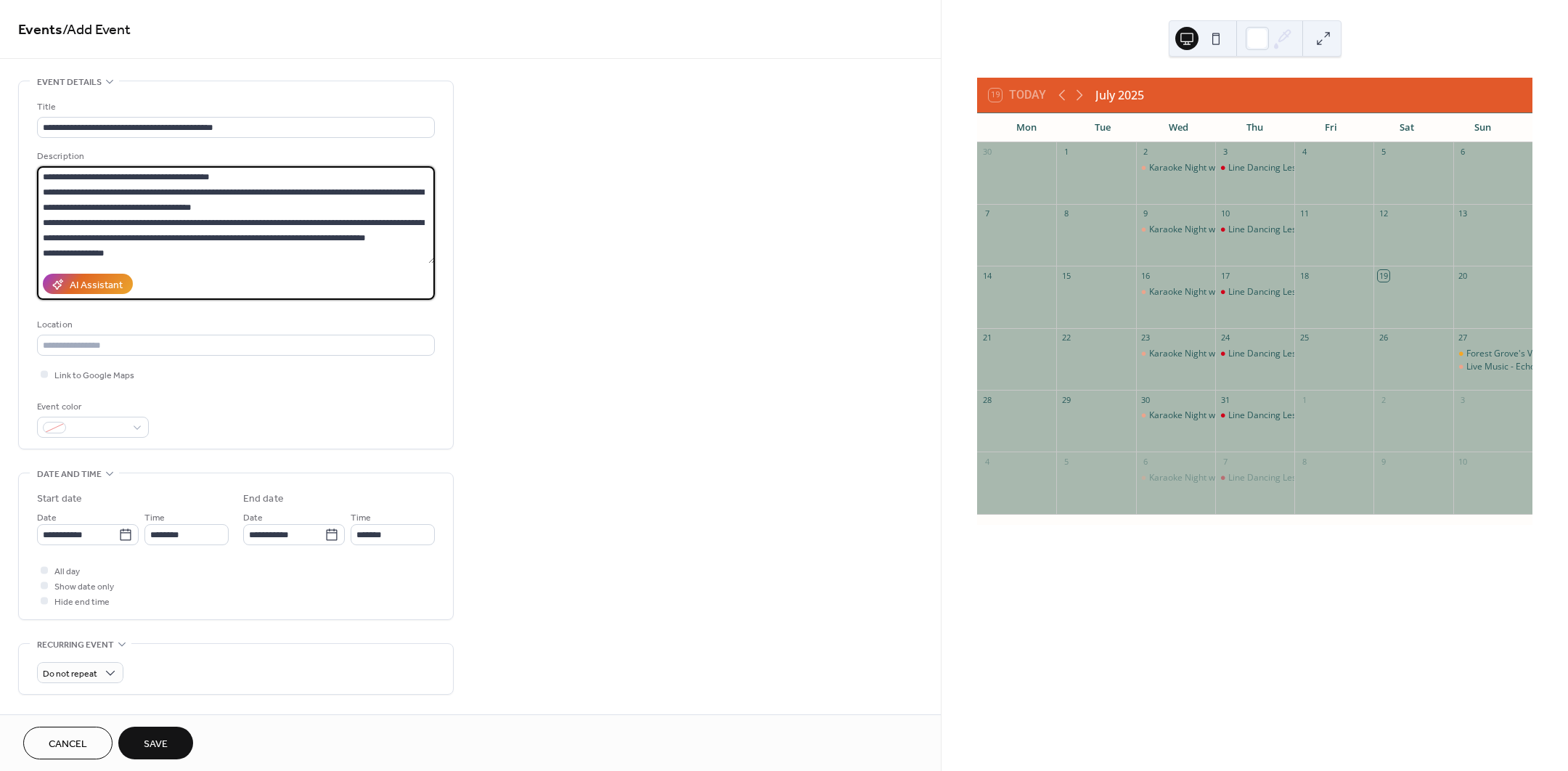 scroll, scrollTop: 196, scrollLeft: 0, axis: vertical 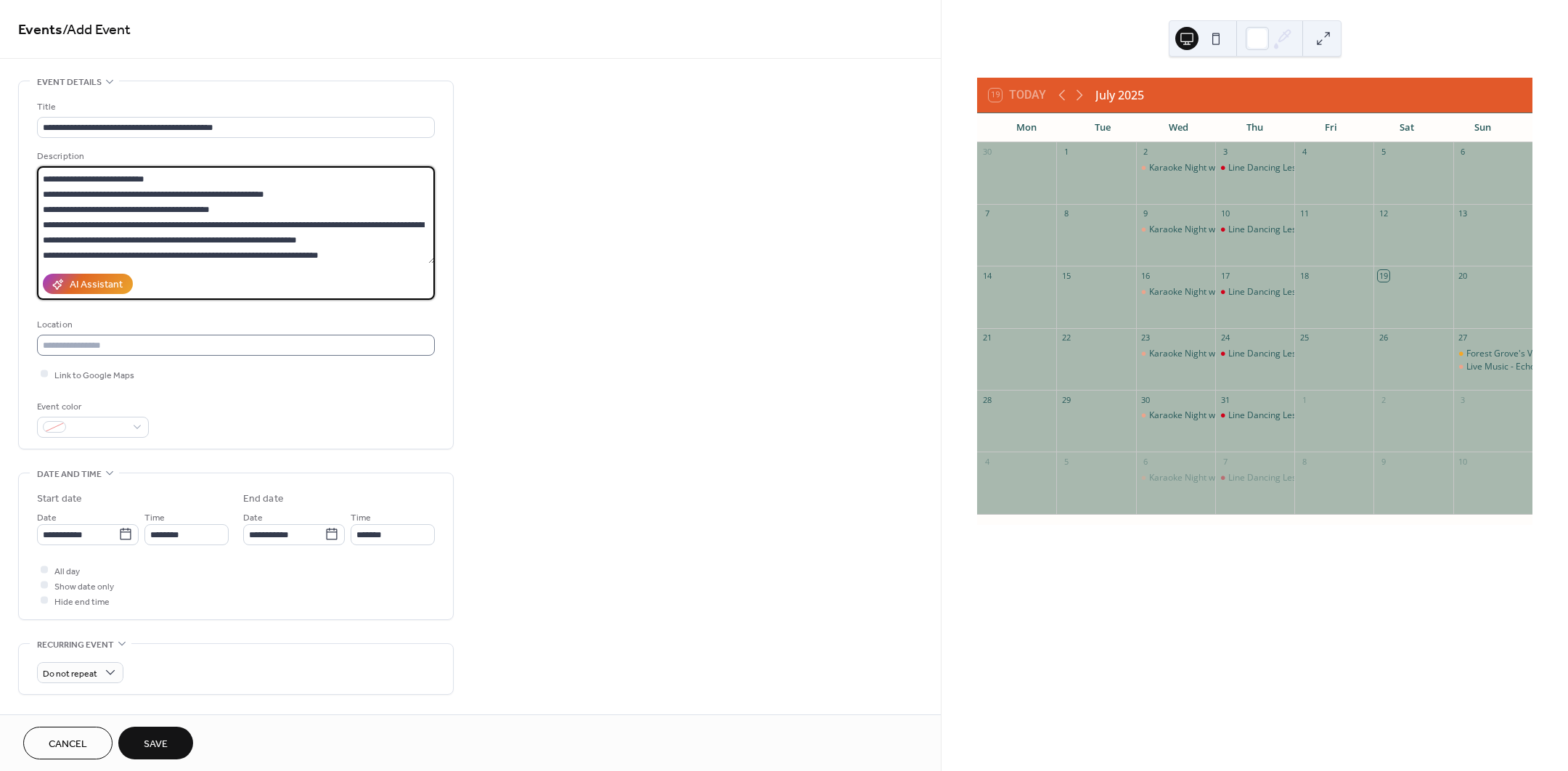 type on "**********" 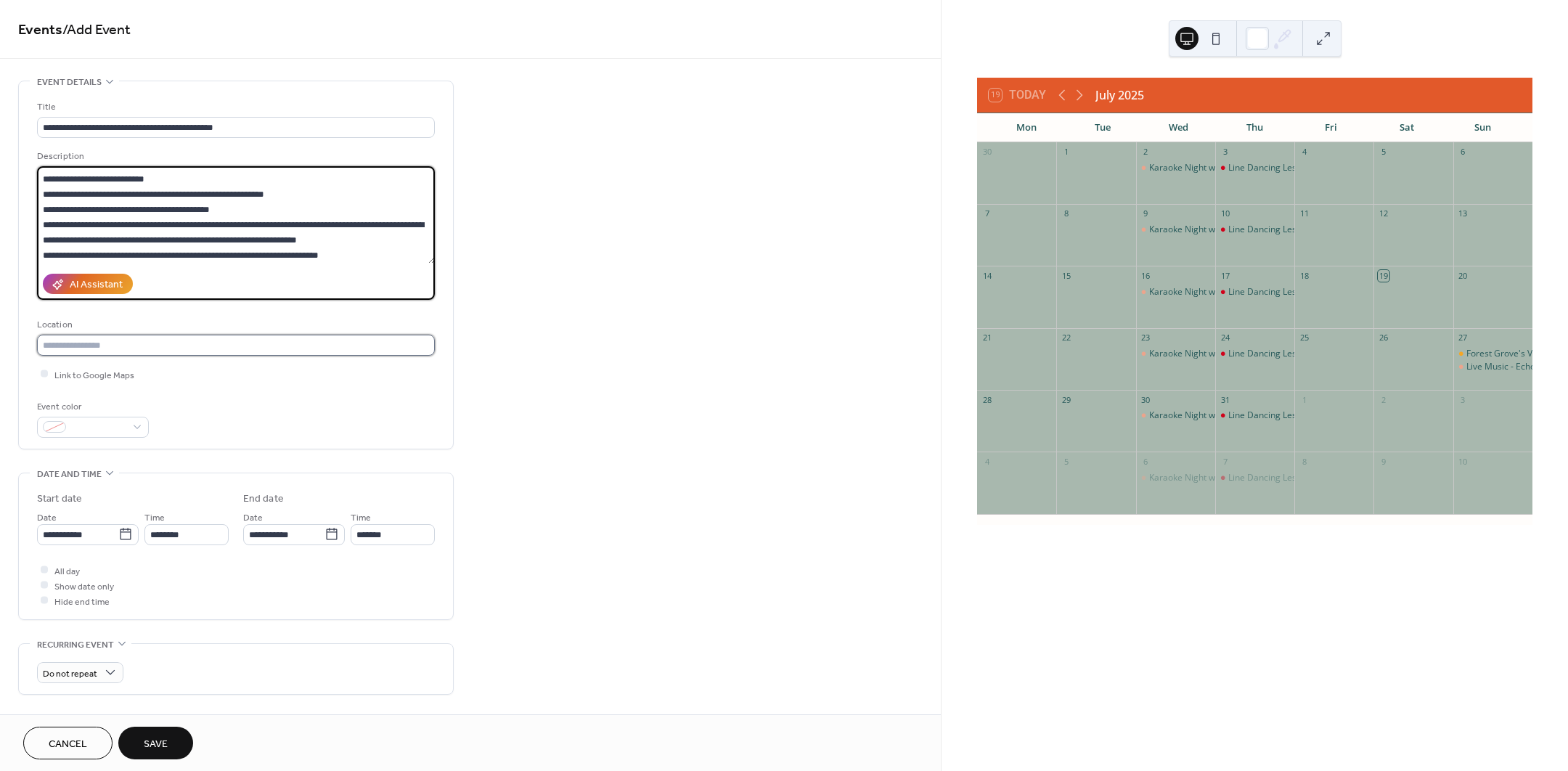 click at bounding box center (236, 345) 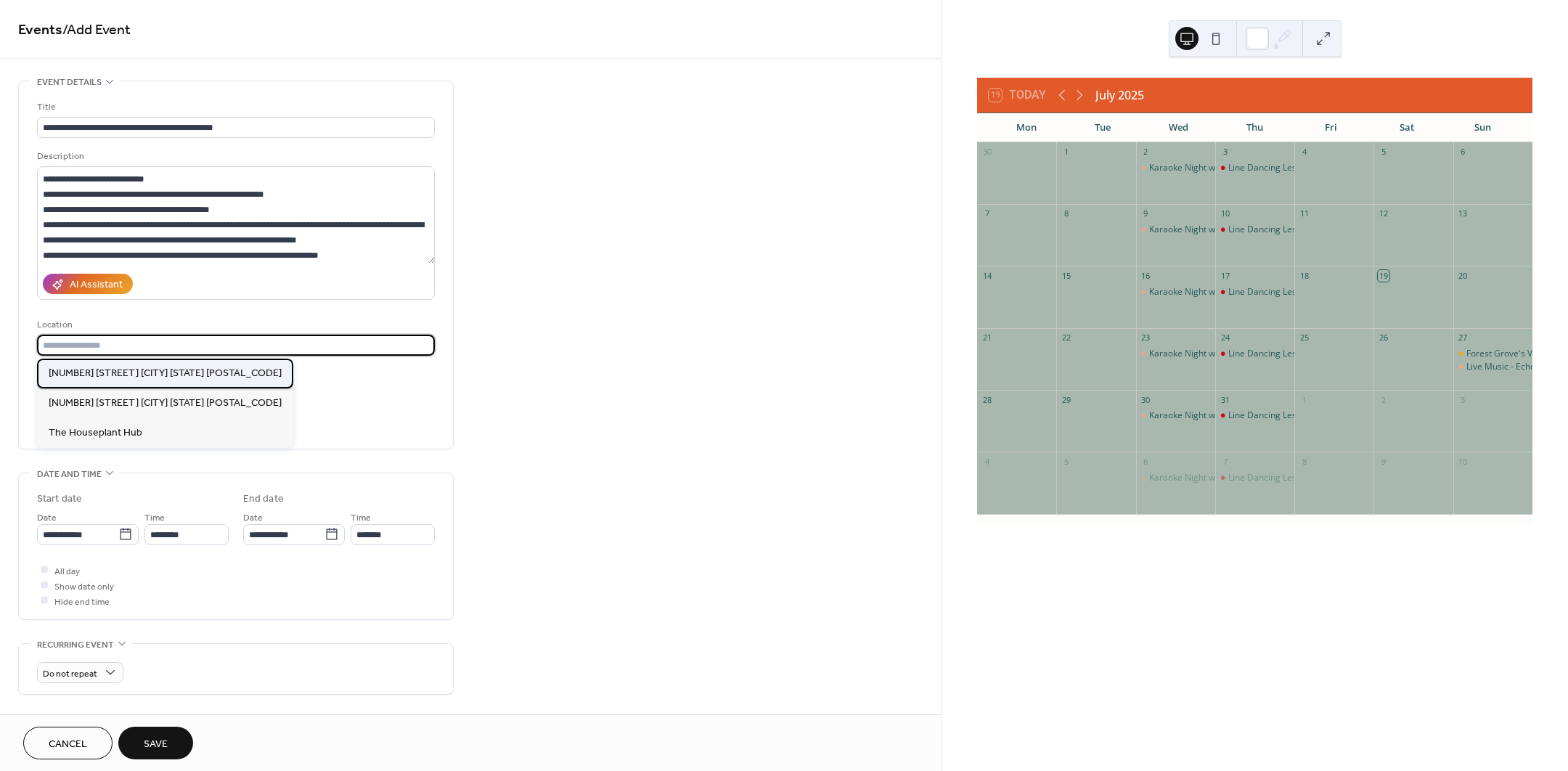 click on "[NUMBER] [STREET] [CITY] [STATE] [POSTAL_CODE]" at bounding box center [165, 373] 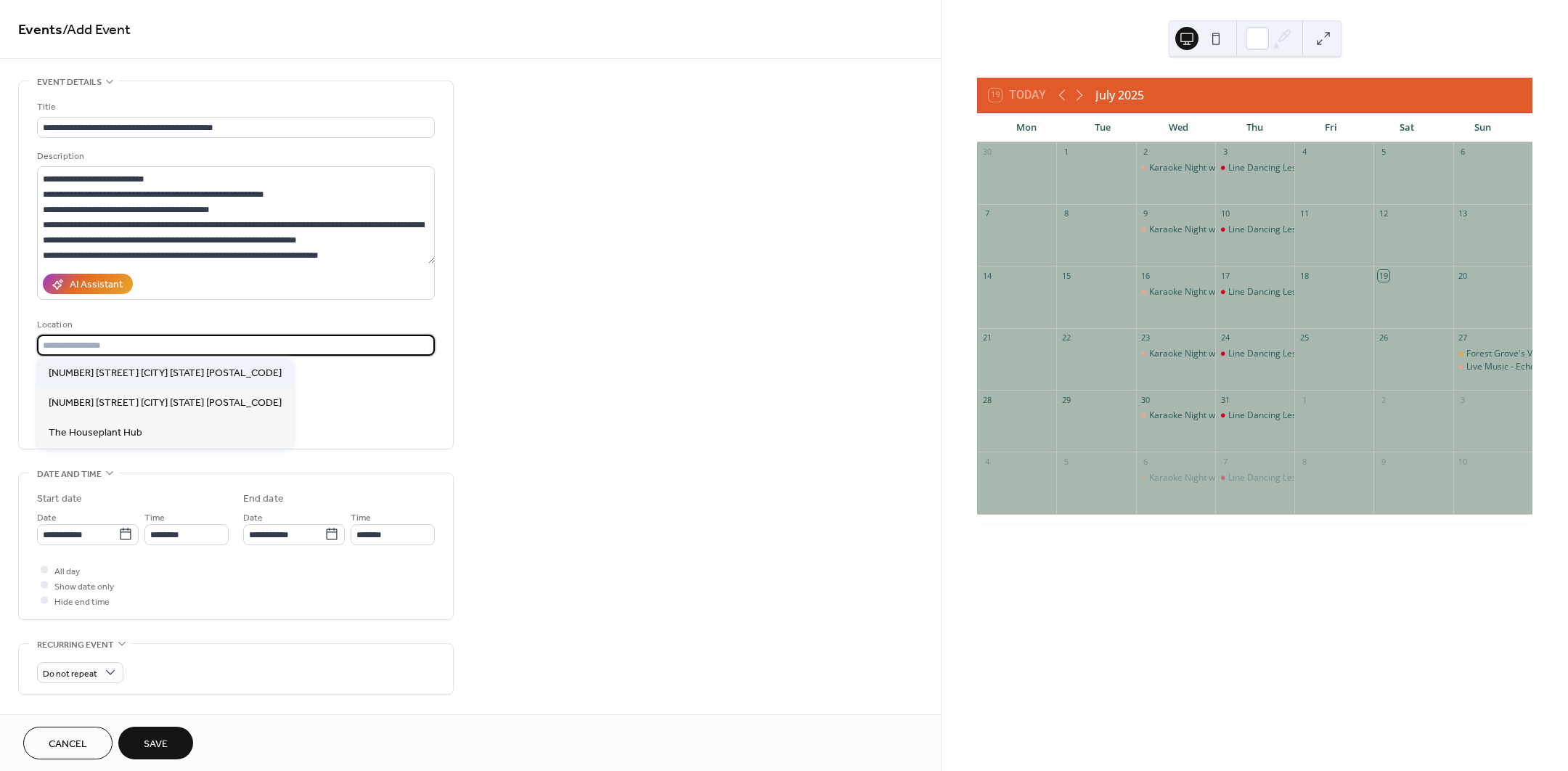 type on "**********" 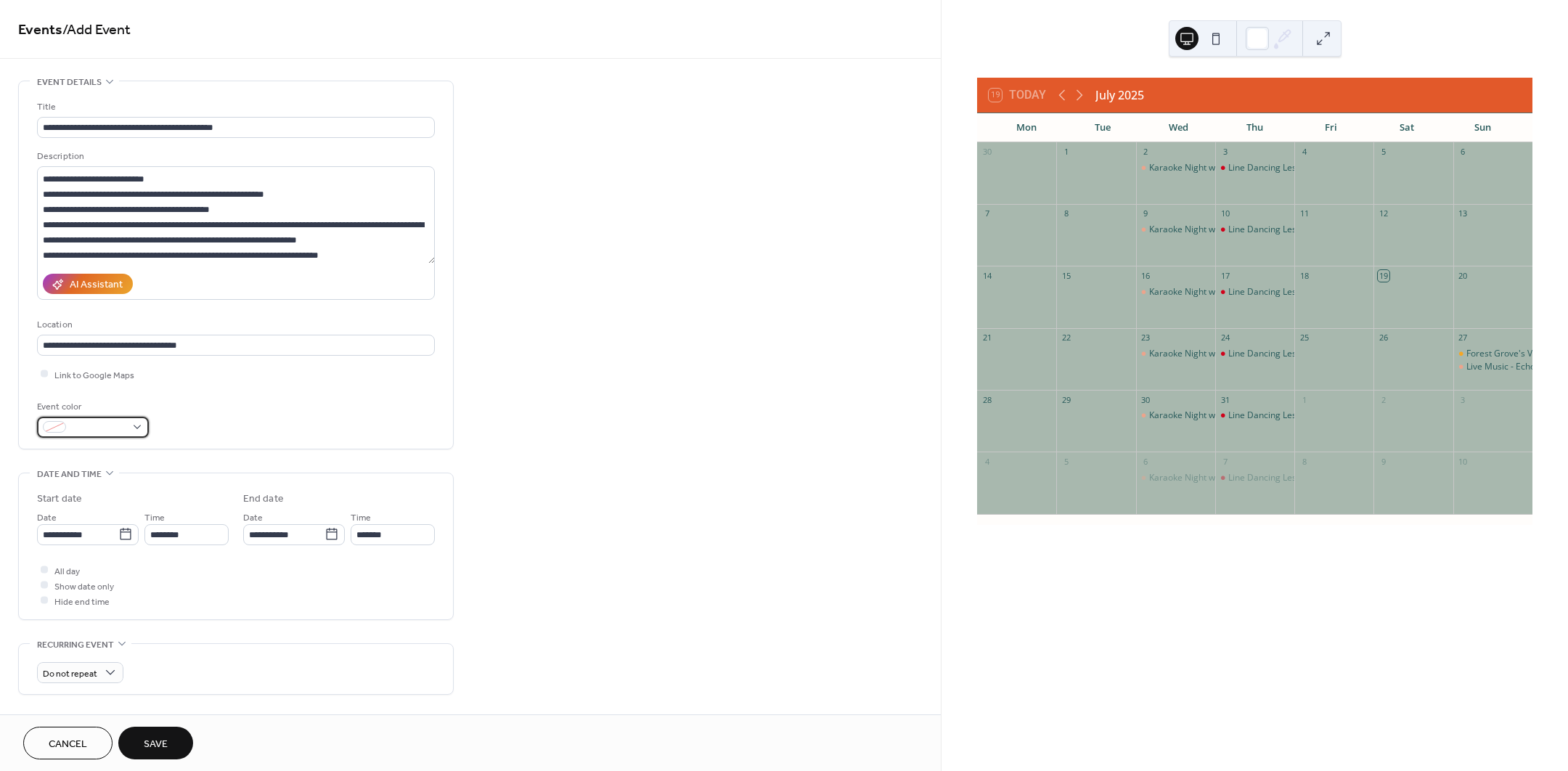 click at bounding box center [93, 427] 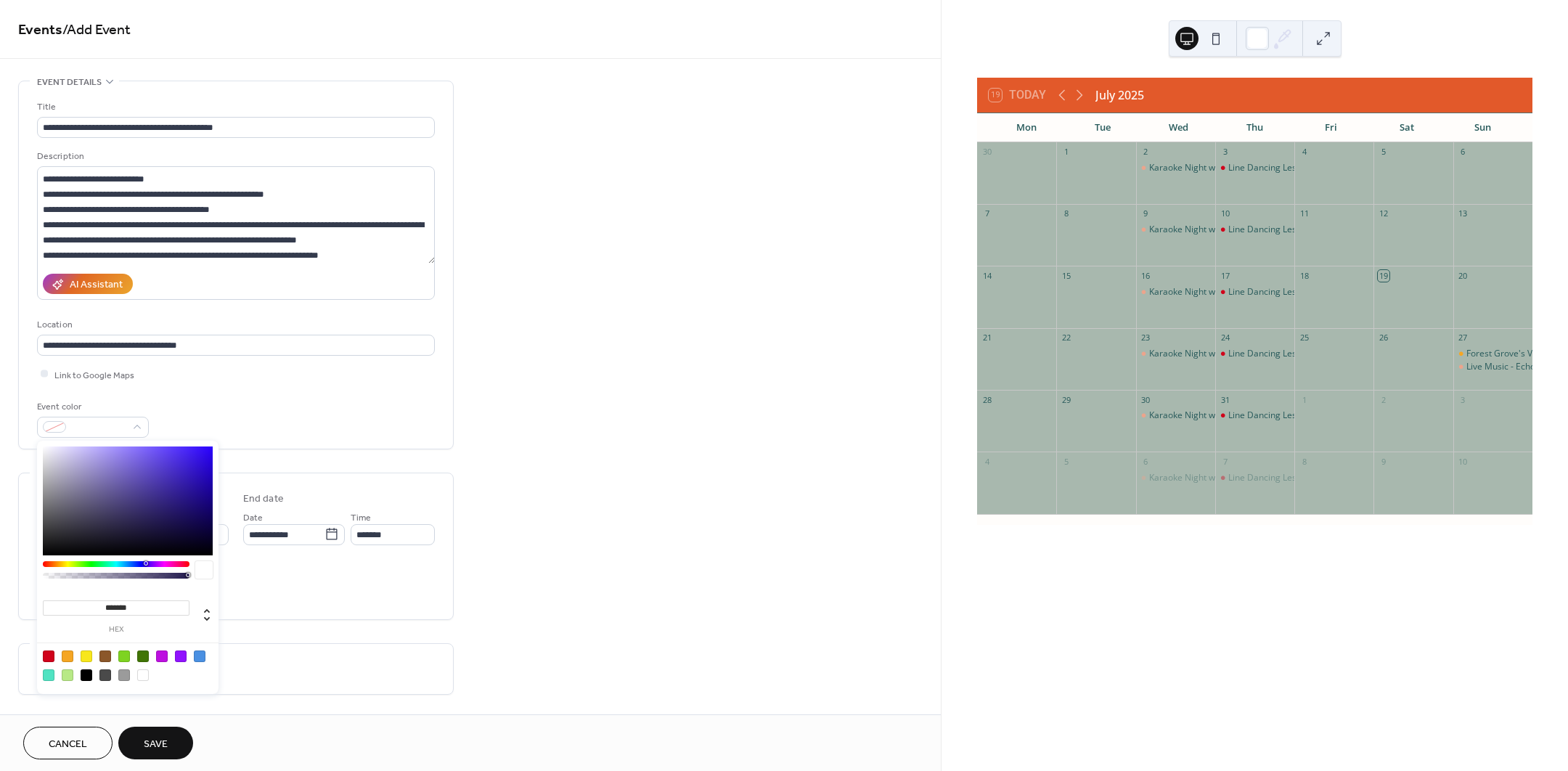 type on "*******" 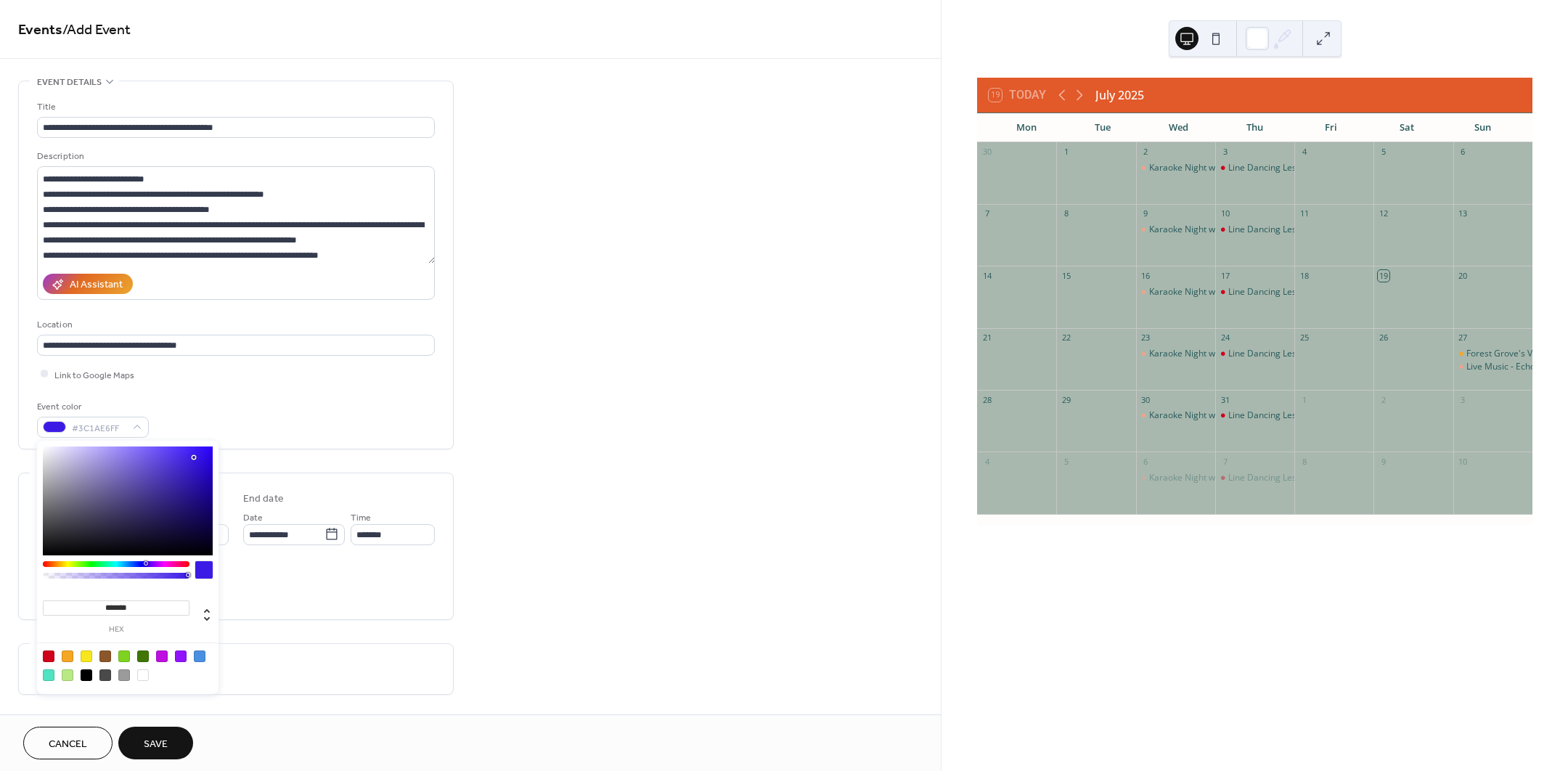 click on "[DAY], [MONTH] [DAY], [YEAR]" at bounding box center [236, 418] 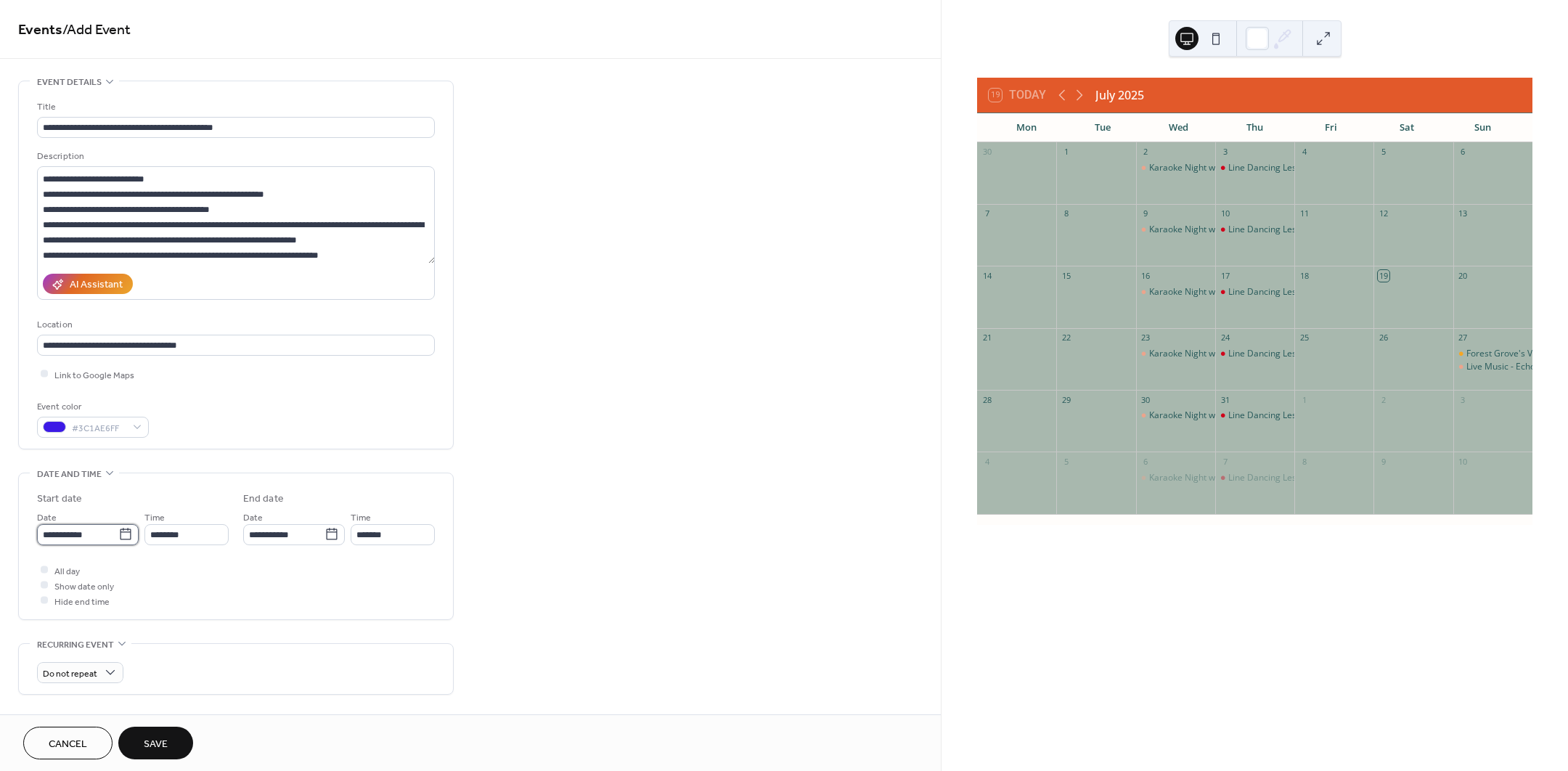 click on "**********" at bounding box center (78, 534) 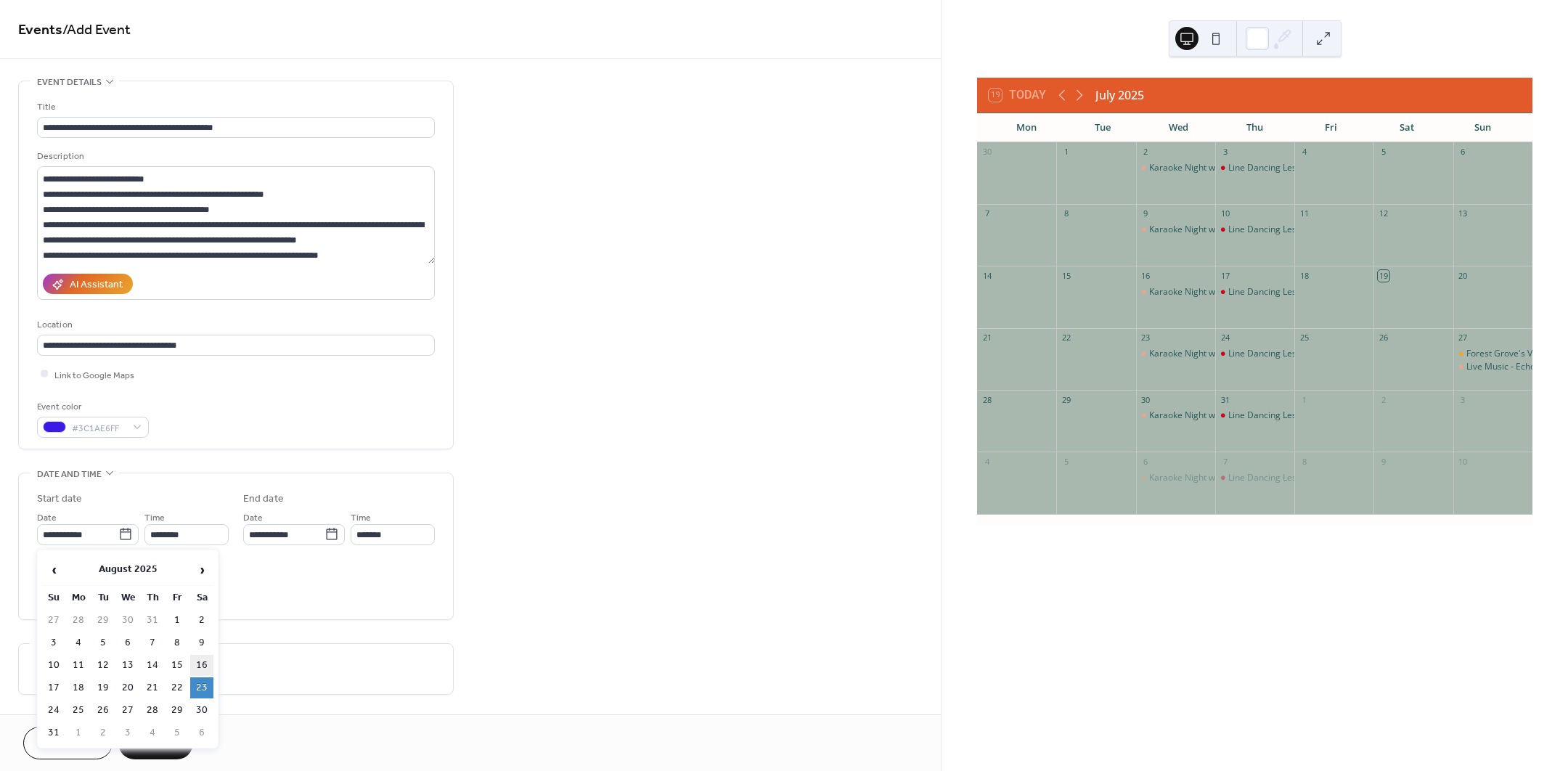 click on "16" at bounding box center (202, 665) 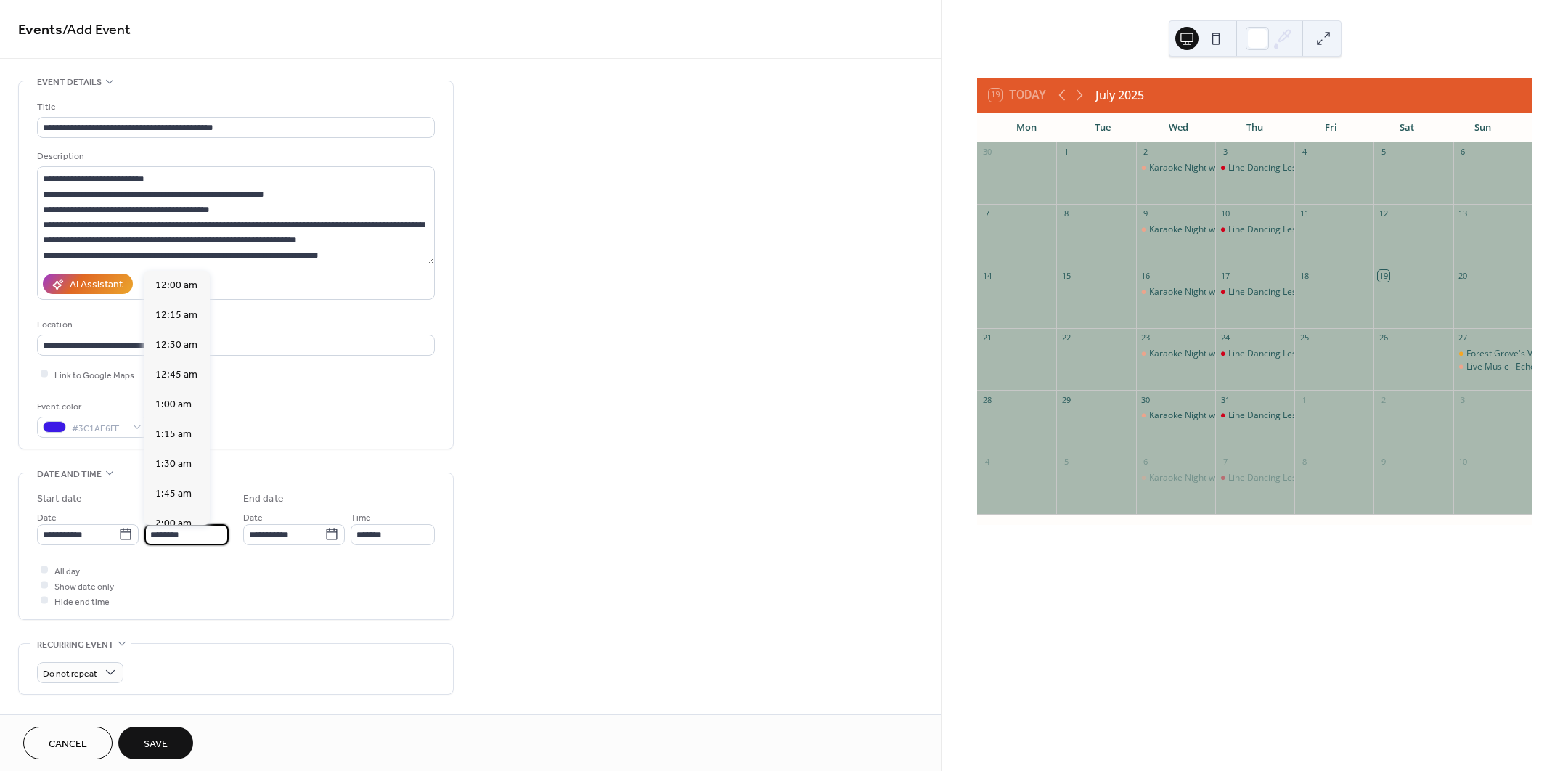 click on "********" at bounding box center [187, 534] 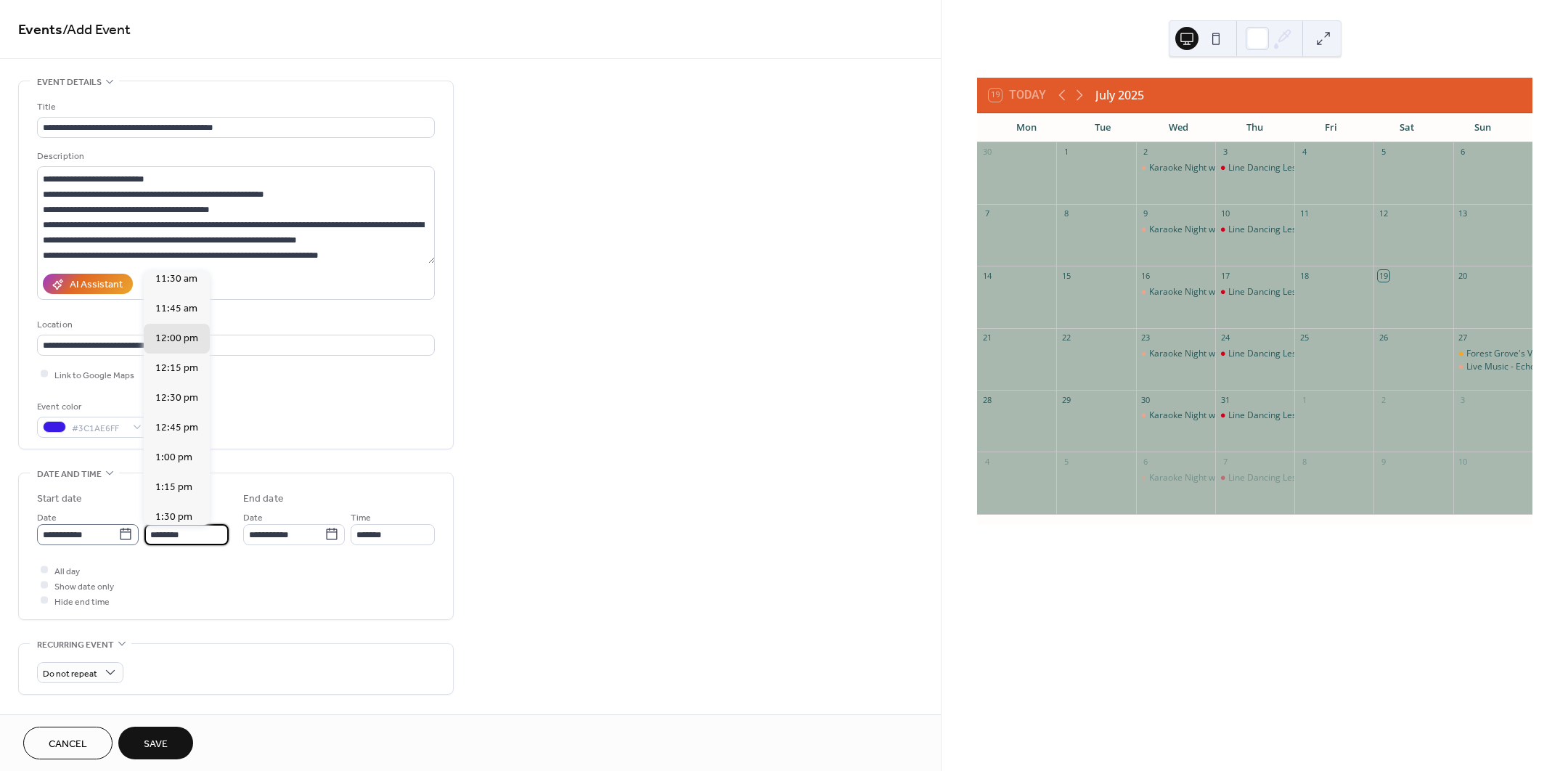 drag, startPoint x: 189, startPoint y: 534, endPoint x: 117, endPoint y: 535, distance: 72.0069 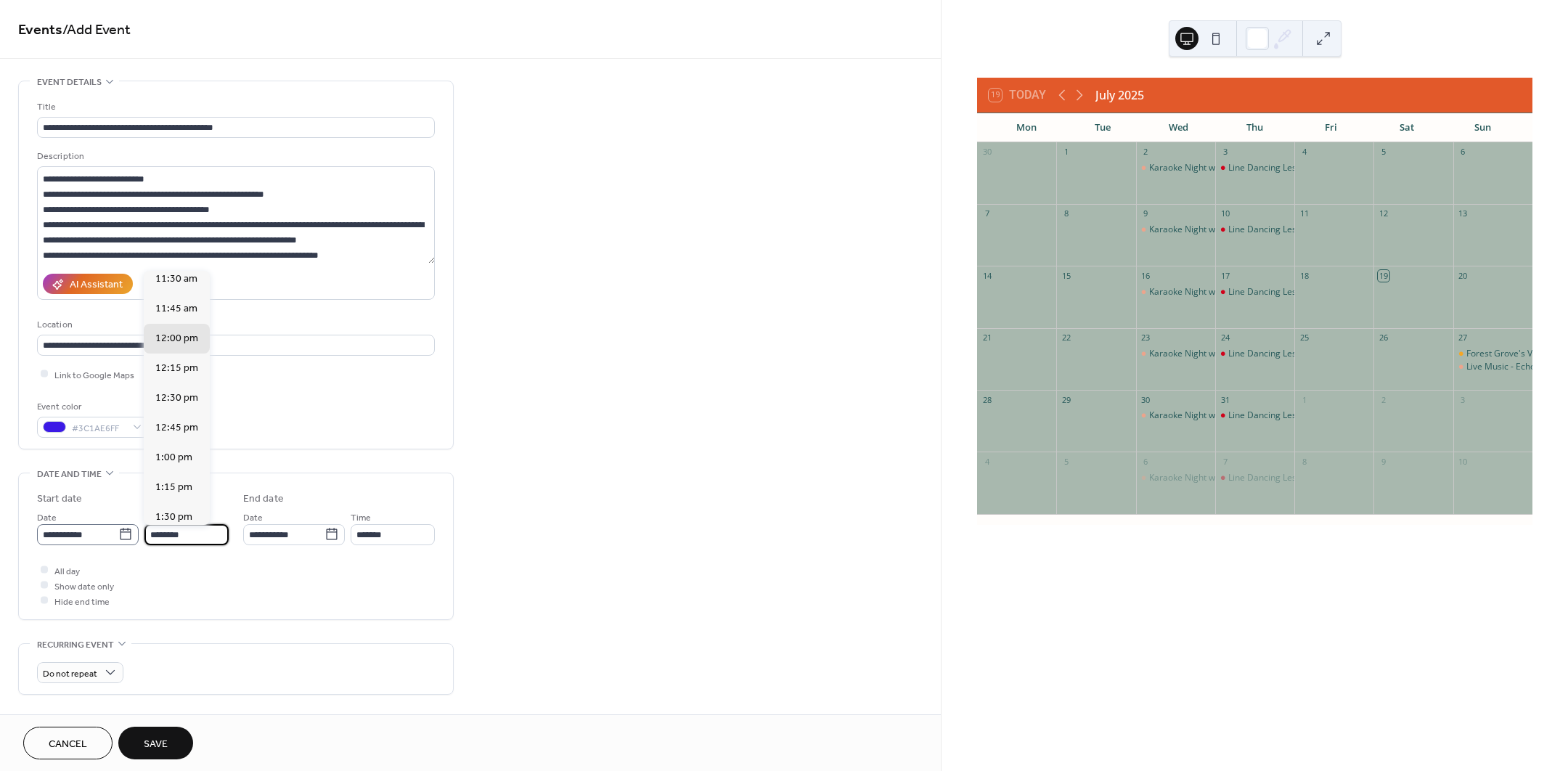 click on "**********" at bounding box center (133, 527) 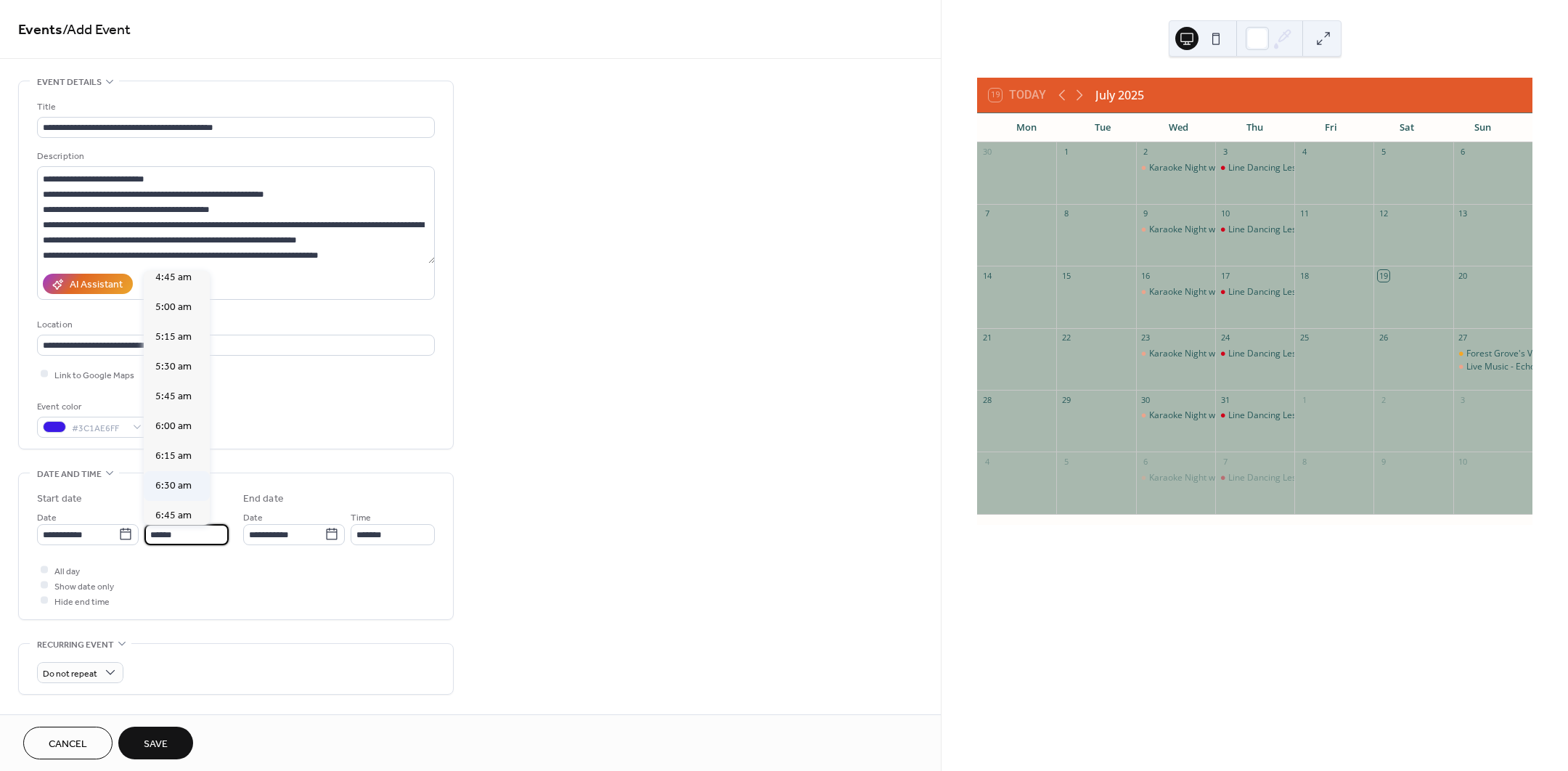 scroll, scrollTop: 1948, scrollLeft: 0, axis: vertical 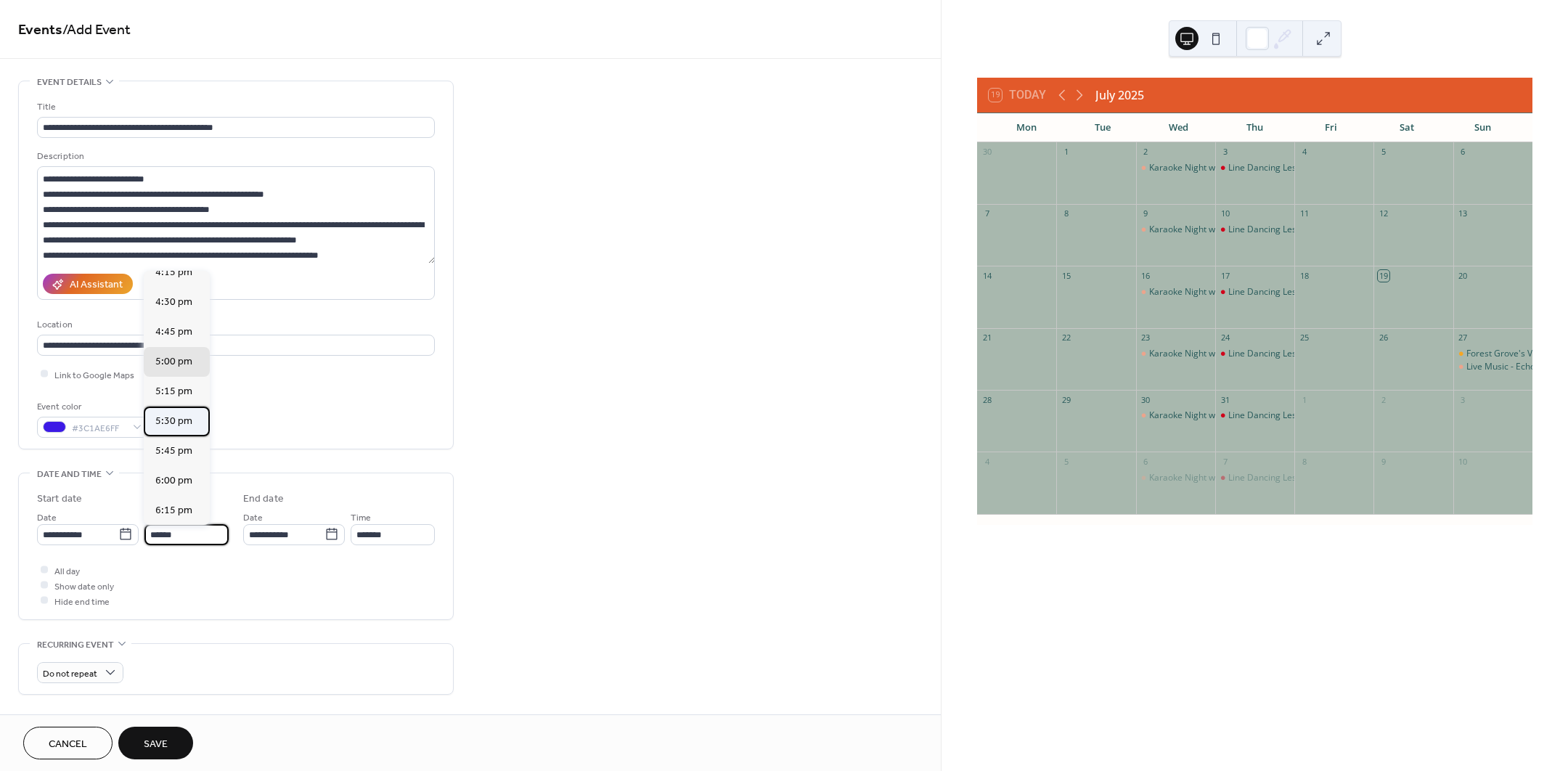 click on "5:30 pm" at bounding box center (173, 420) 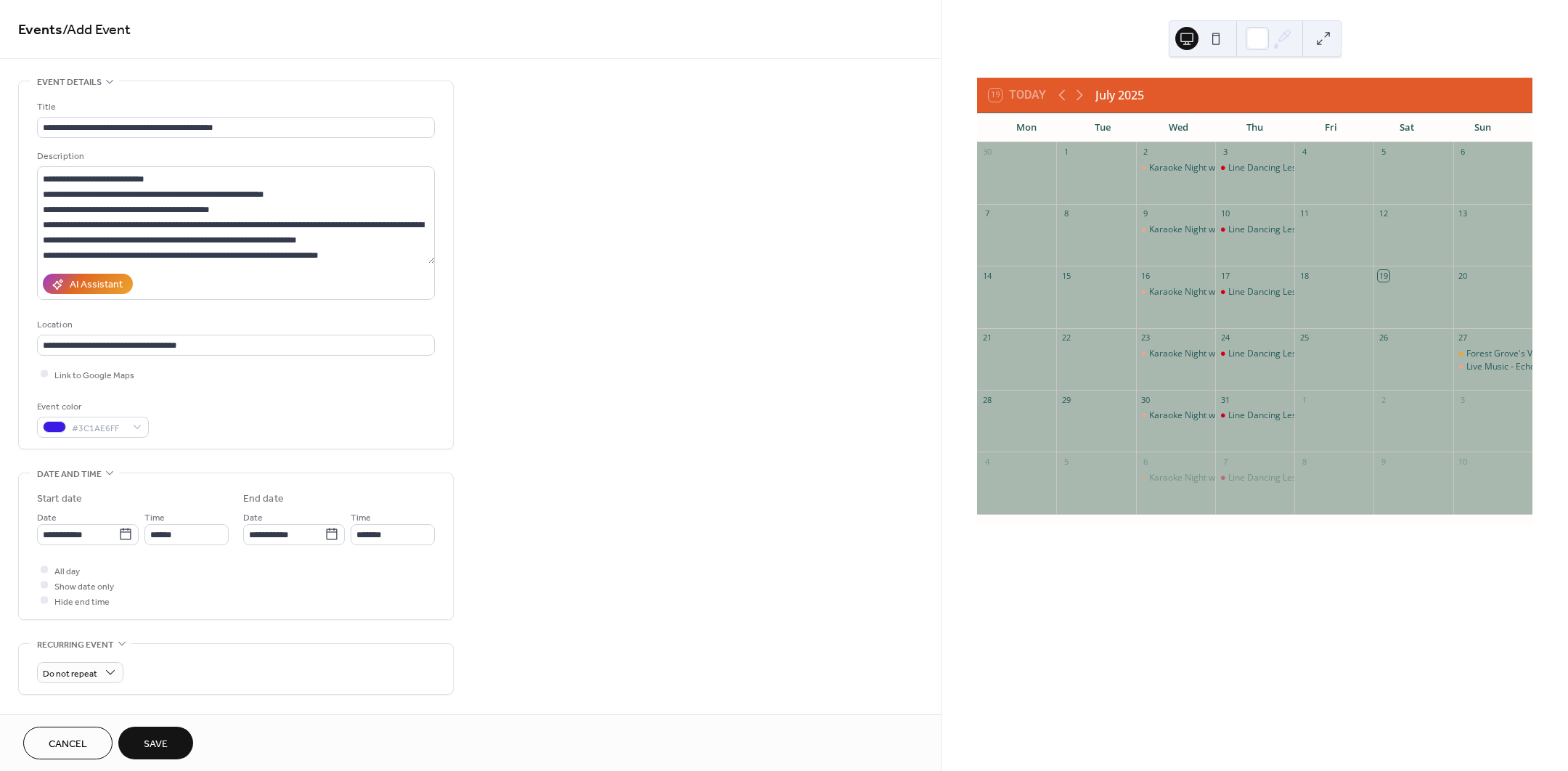 type on "*******" 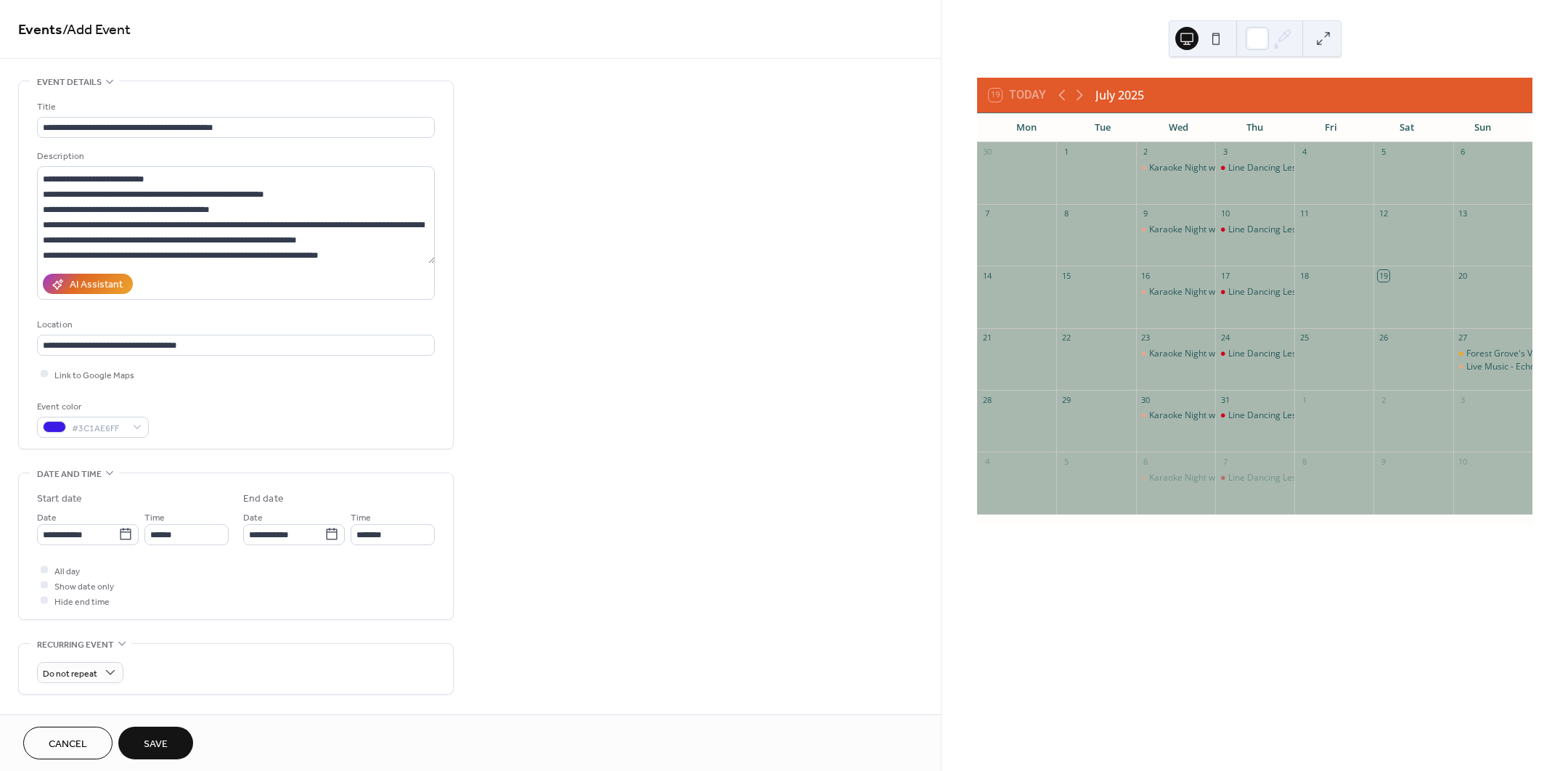 type on "*******" 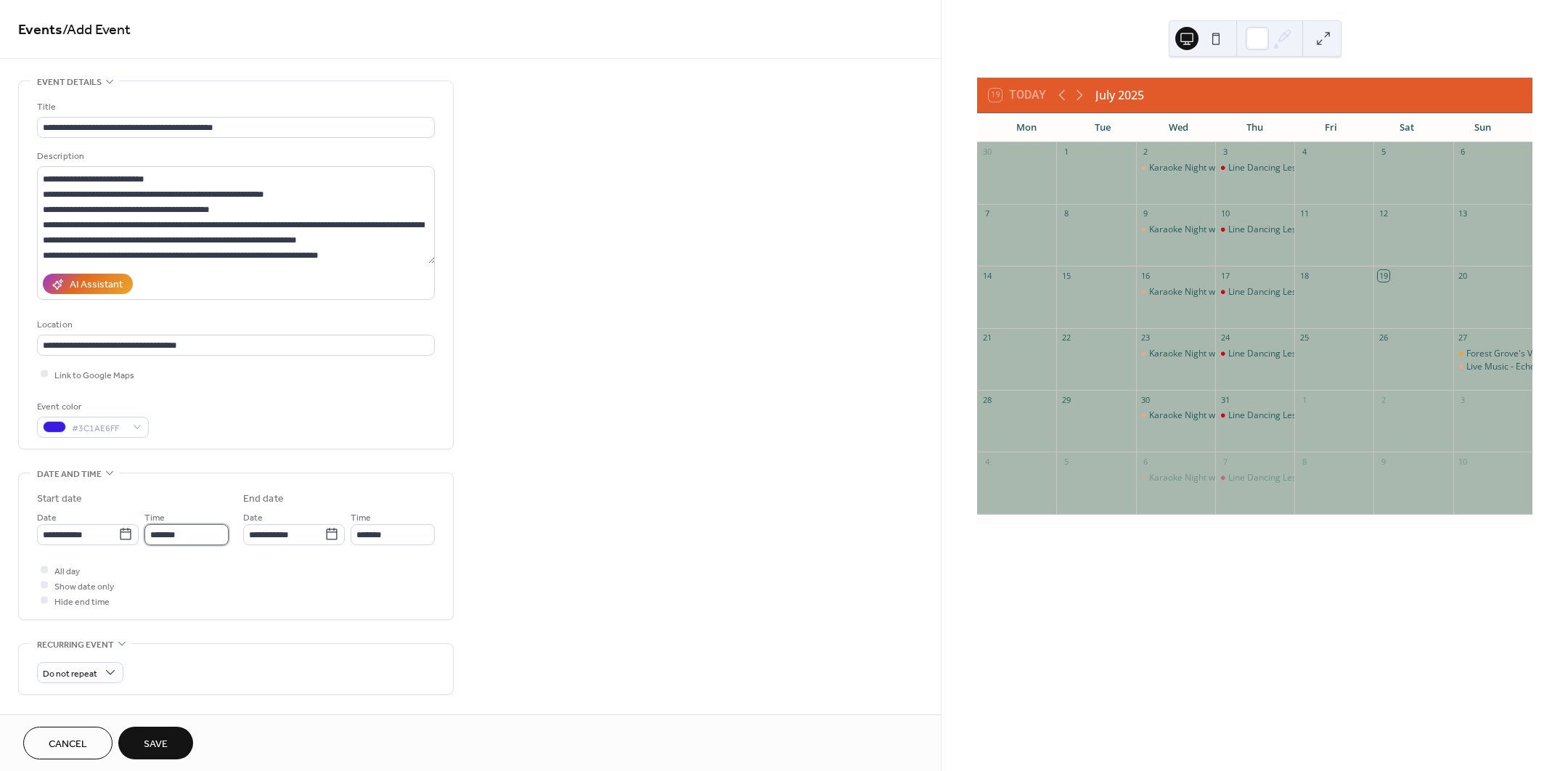click on "*******" at bounding box center (187, 534) 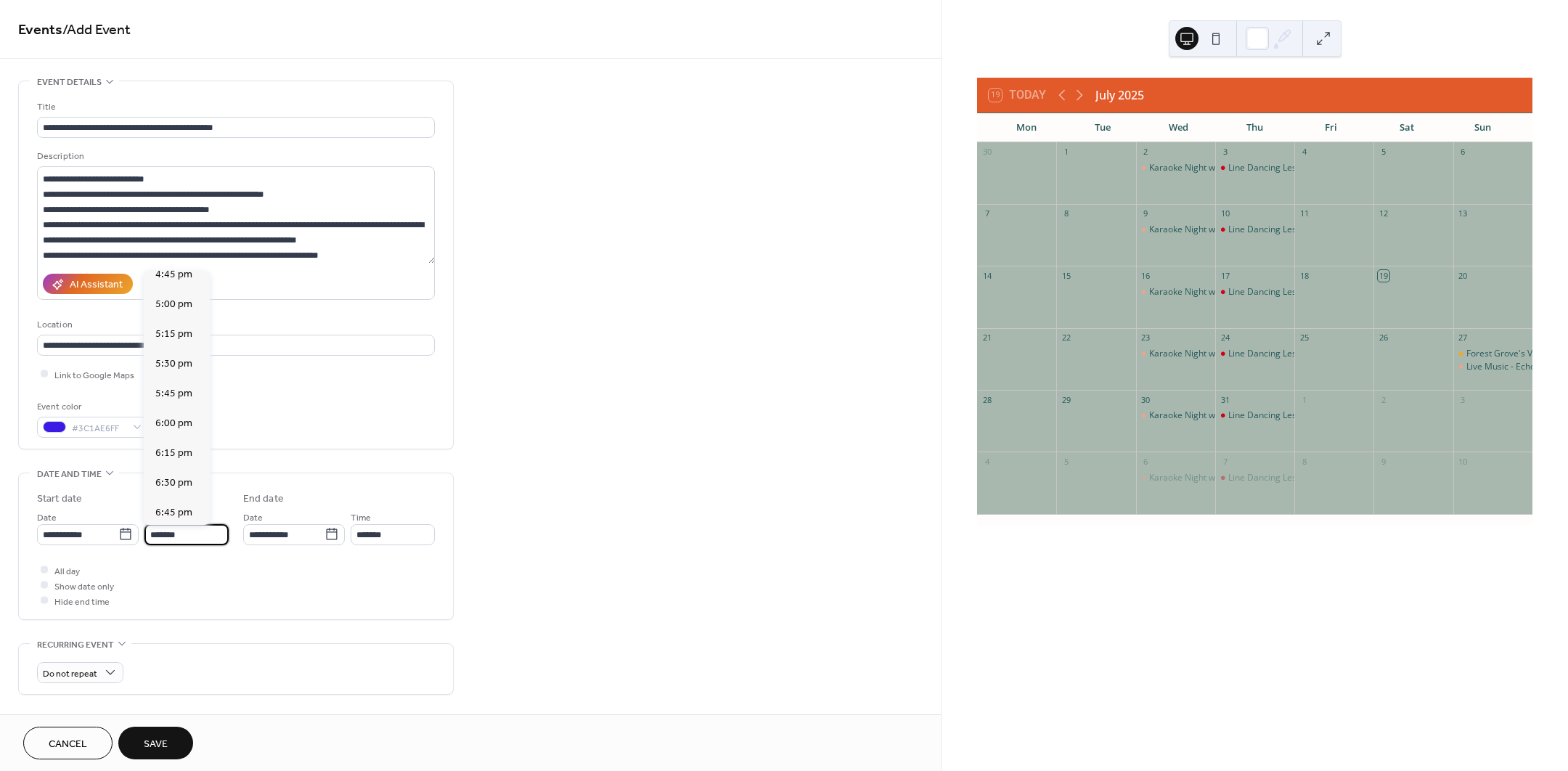 scroll, scrollTop: 1948, scrollLeft: 0, axis: vertical 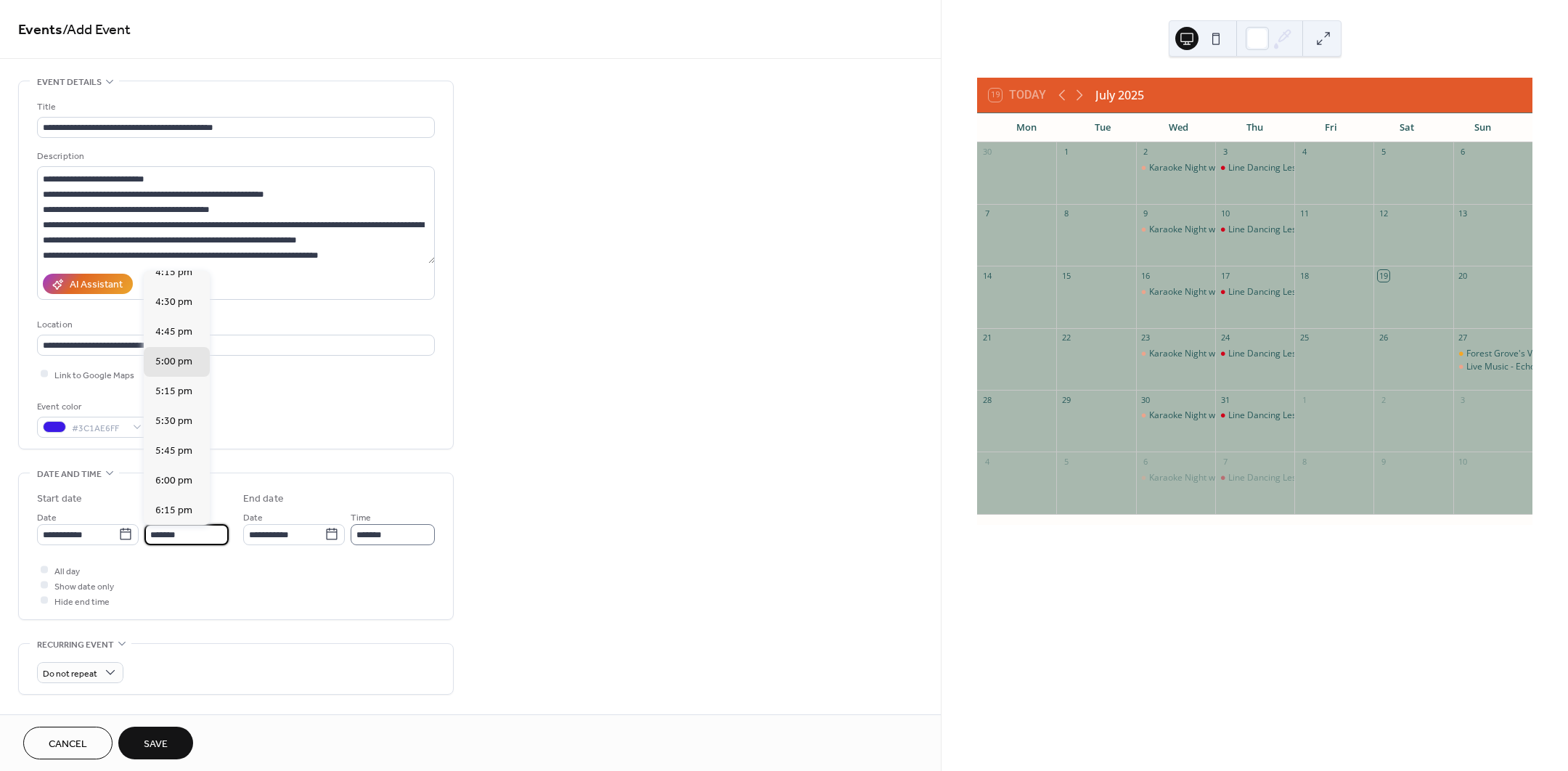 type on "*******" 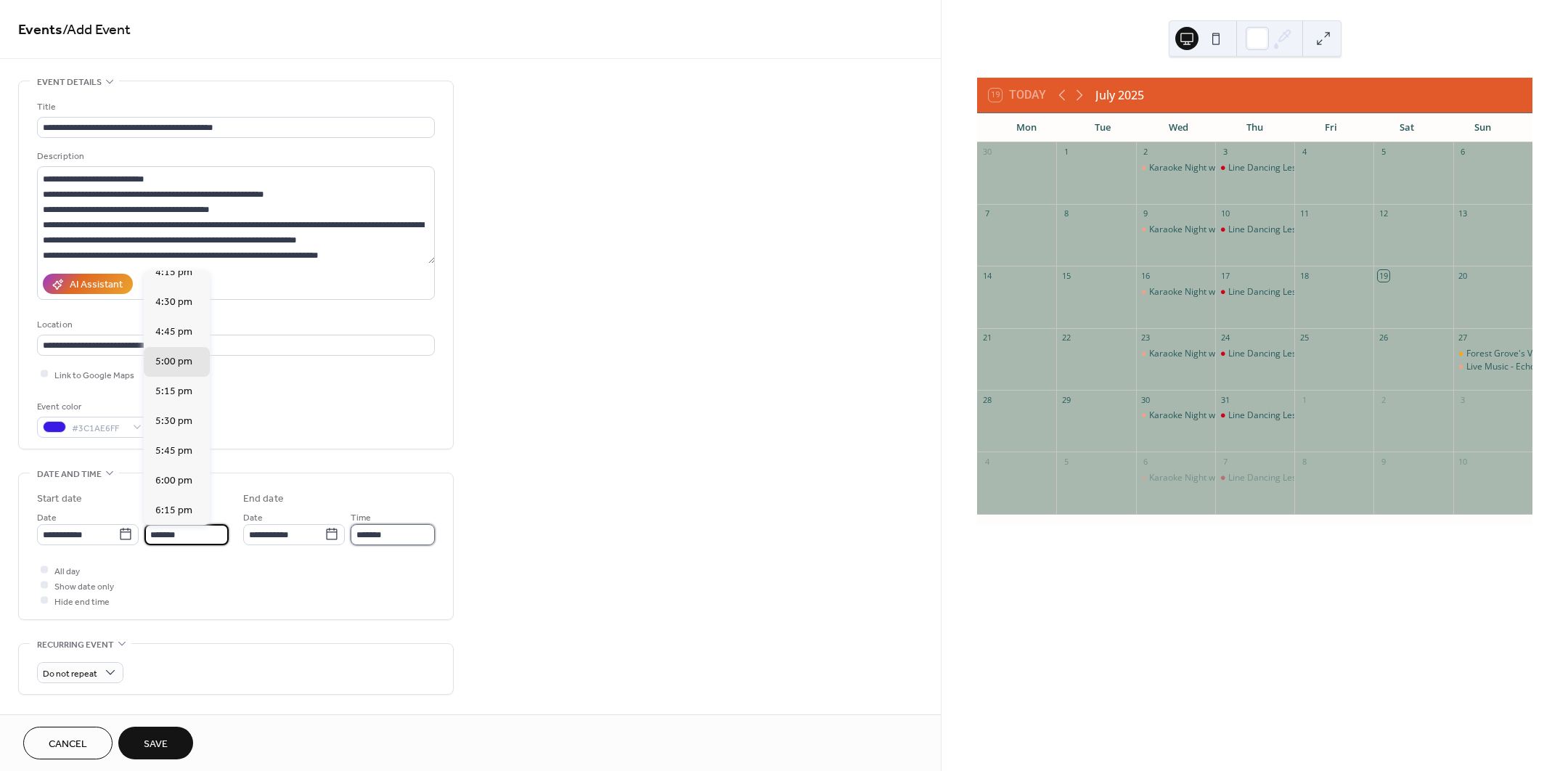 click on "*******" at bounding box center [393, 534] 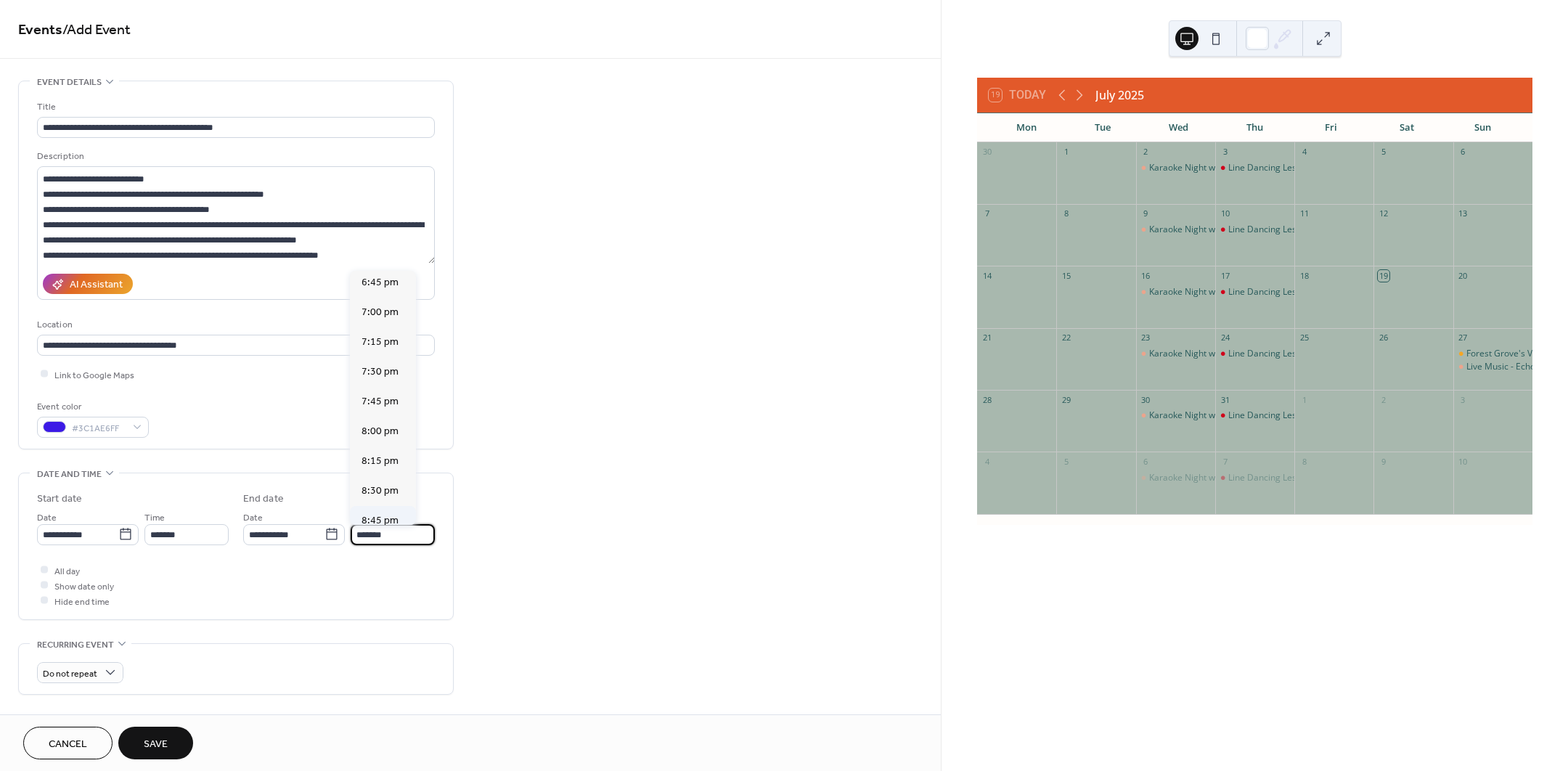 scroll, scrollTop: 272, scrollLeft: 0, axis: vertical 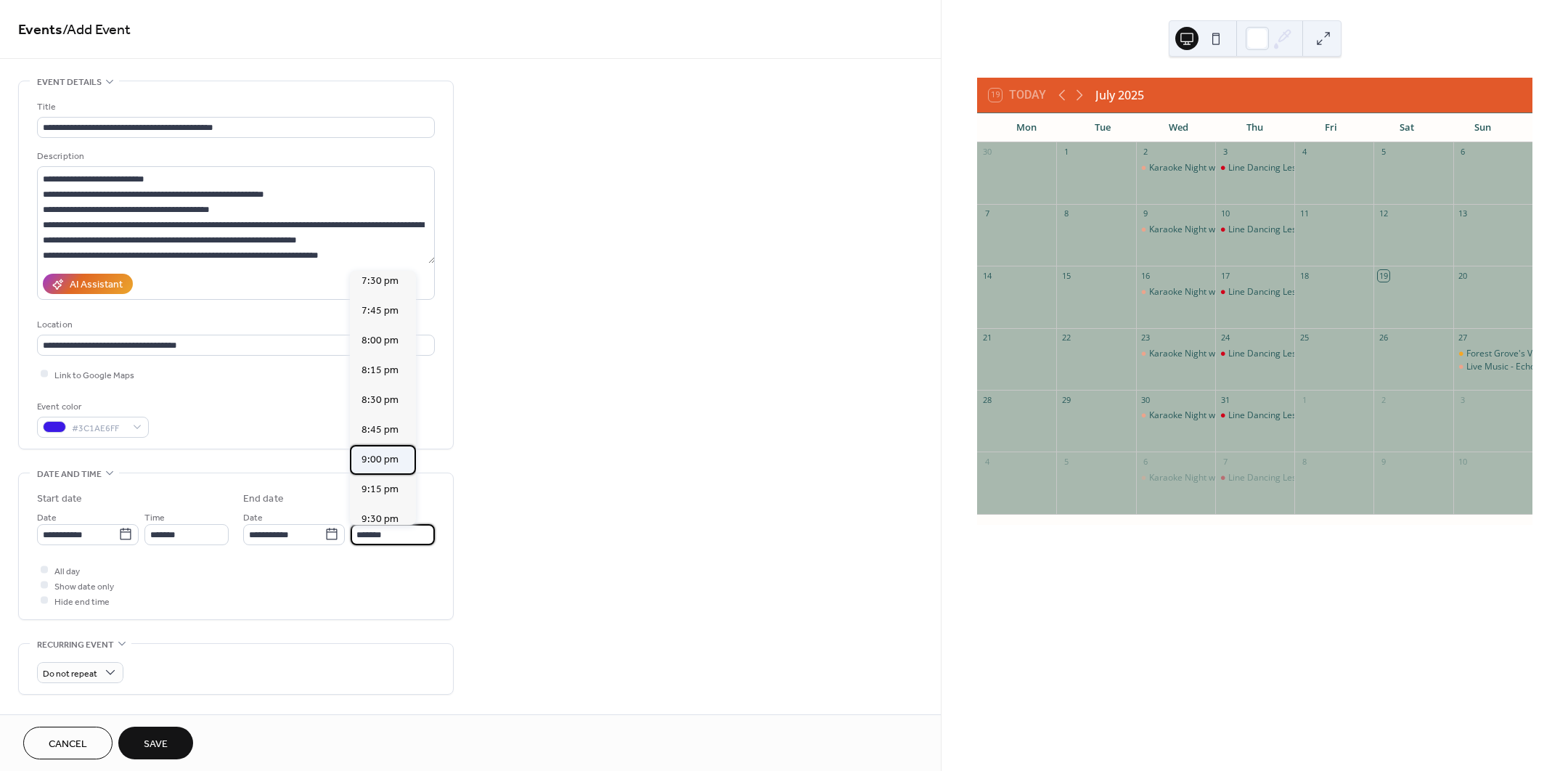 click on "9:00 pm" at bounding box center [380, 459] 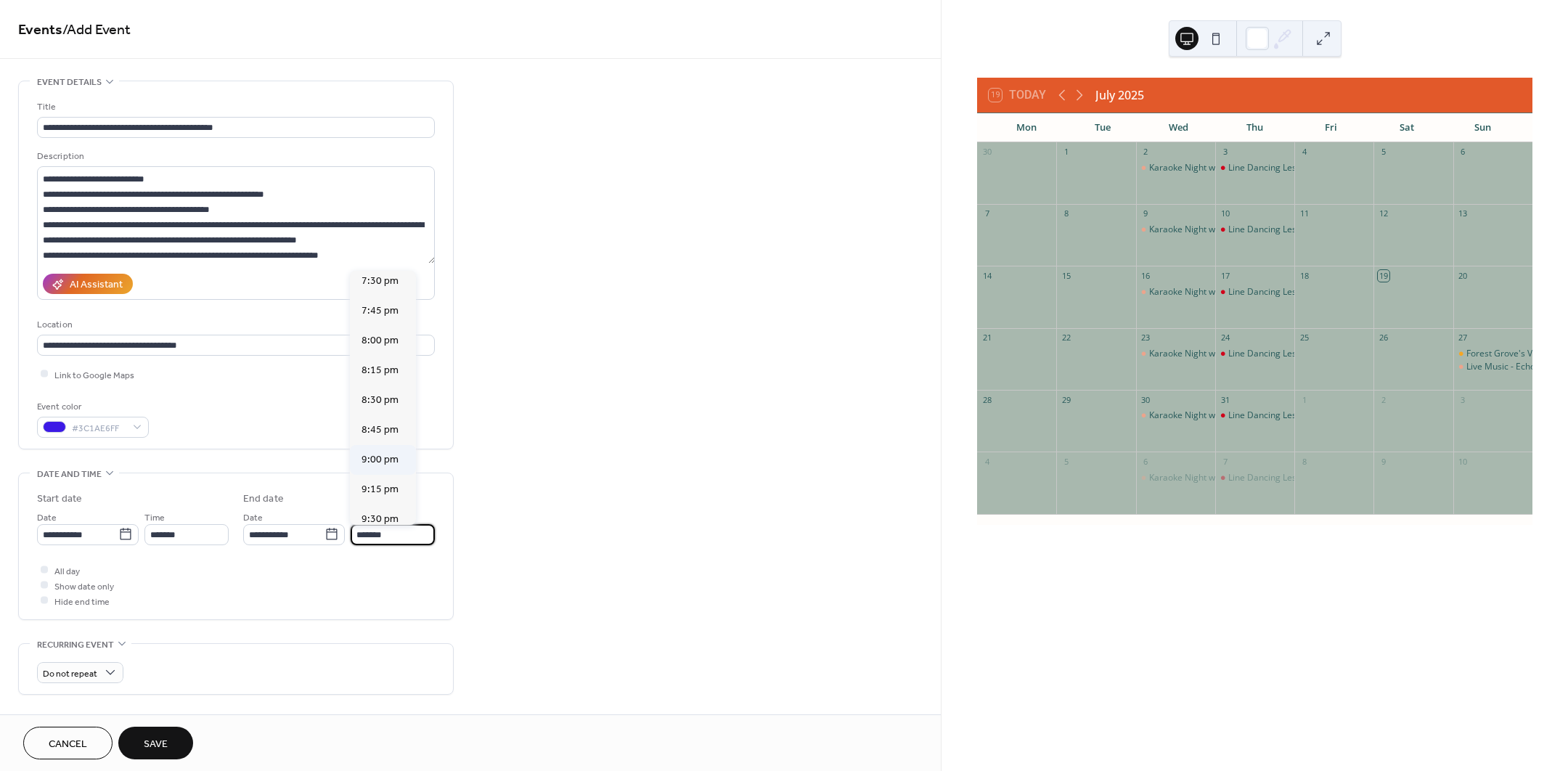 type on "*******" 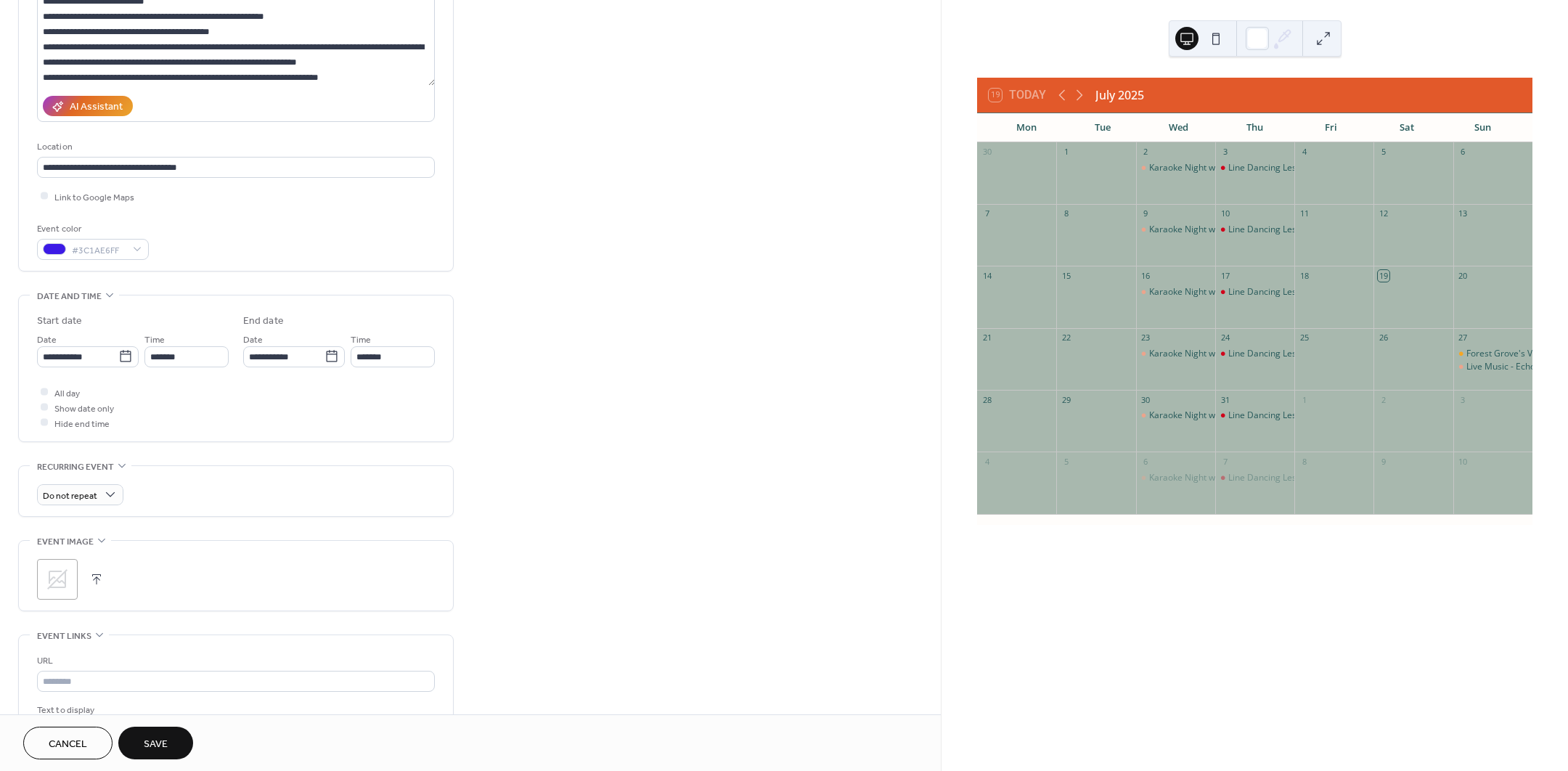 scroll, scrollTop: 181, scrollLeft: 0, axis: vertical 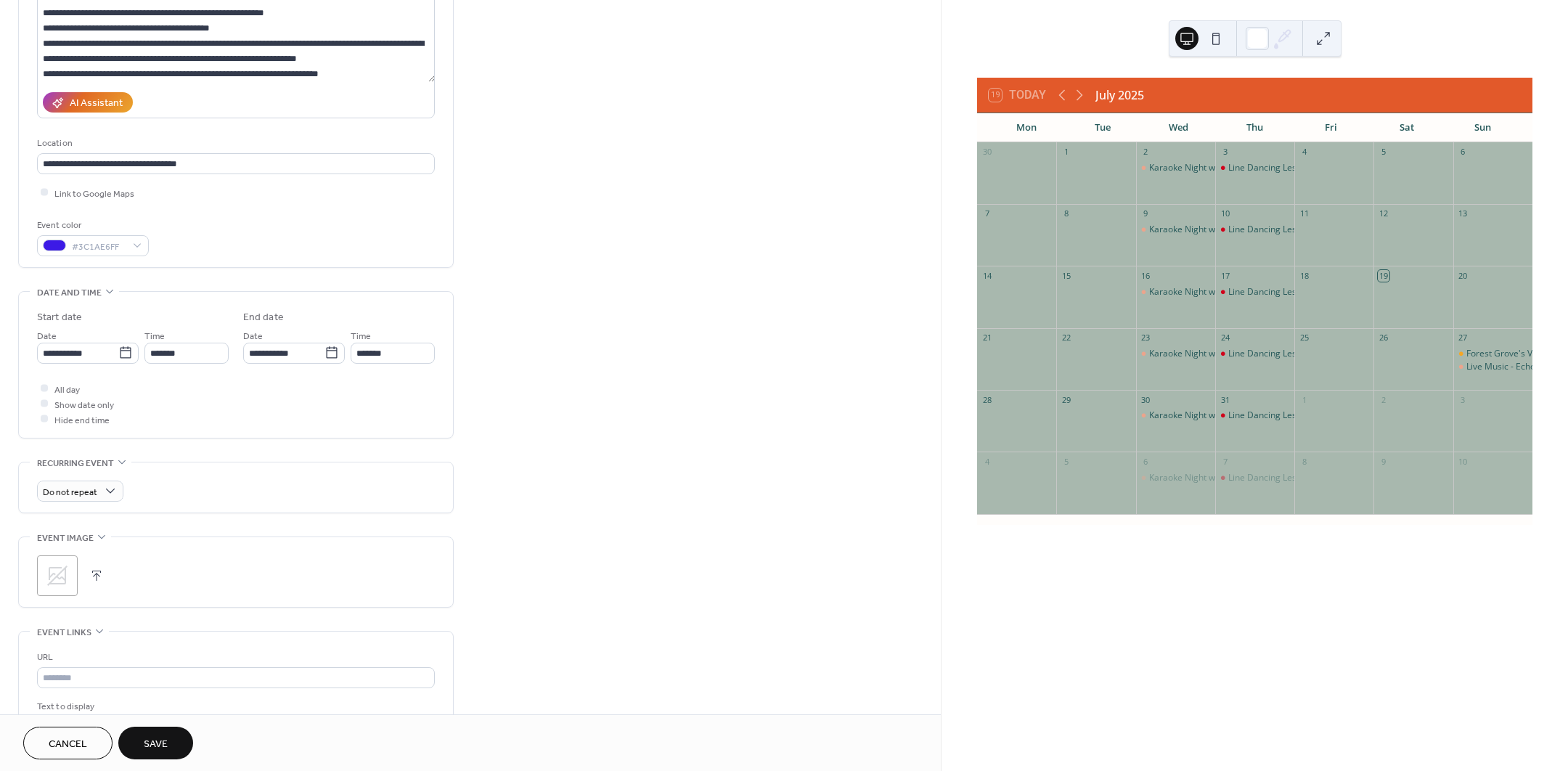 click at bounding box center (97, 576) 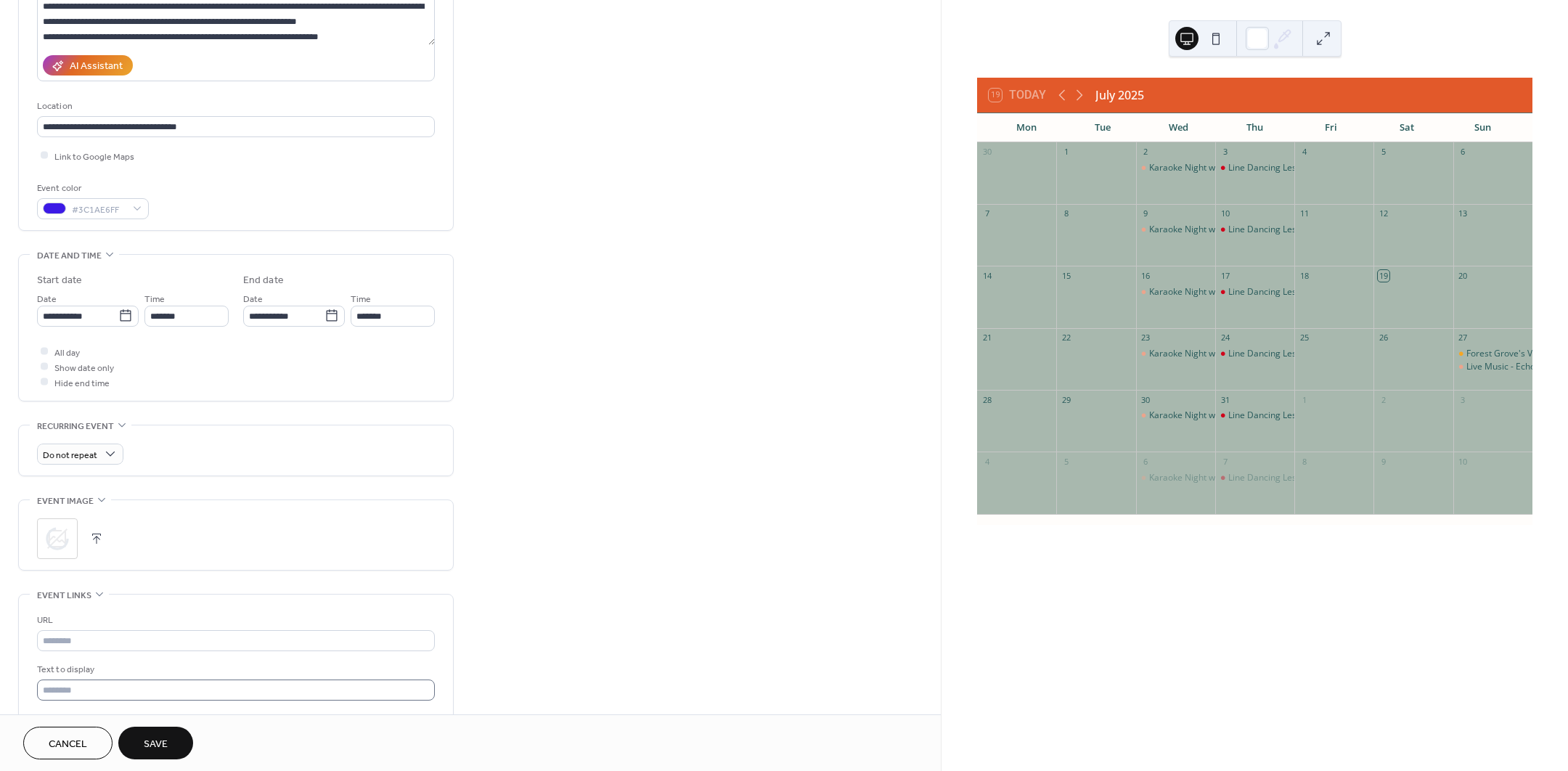 scroll, scrollTop: 363, scrollLeft: 0, axis: vertical 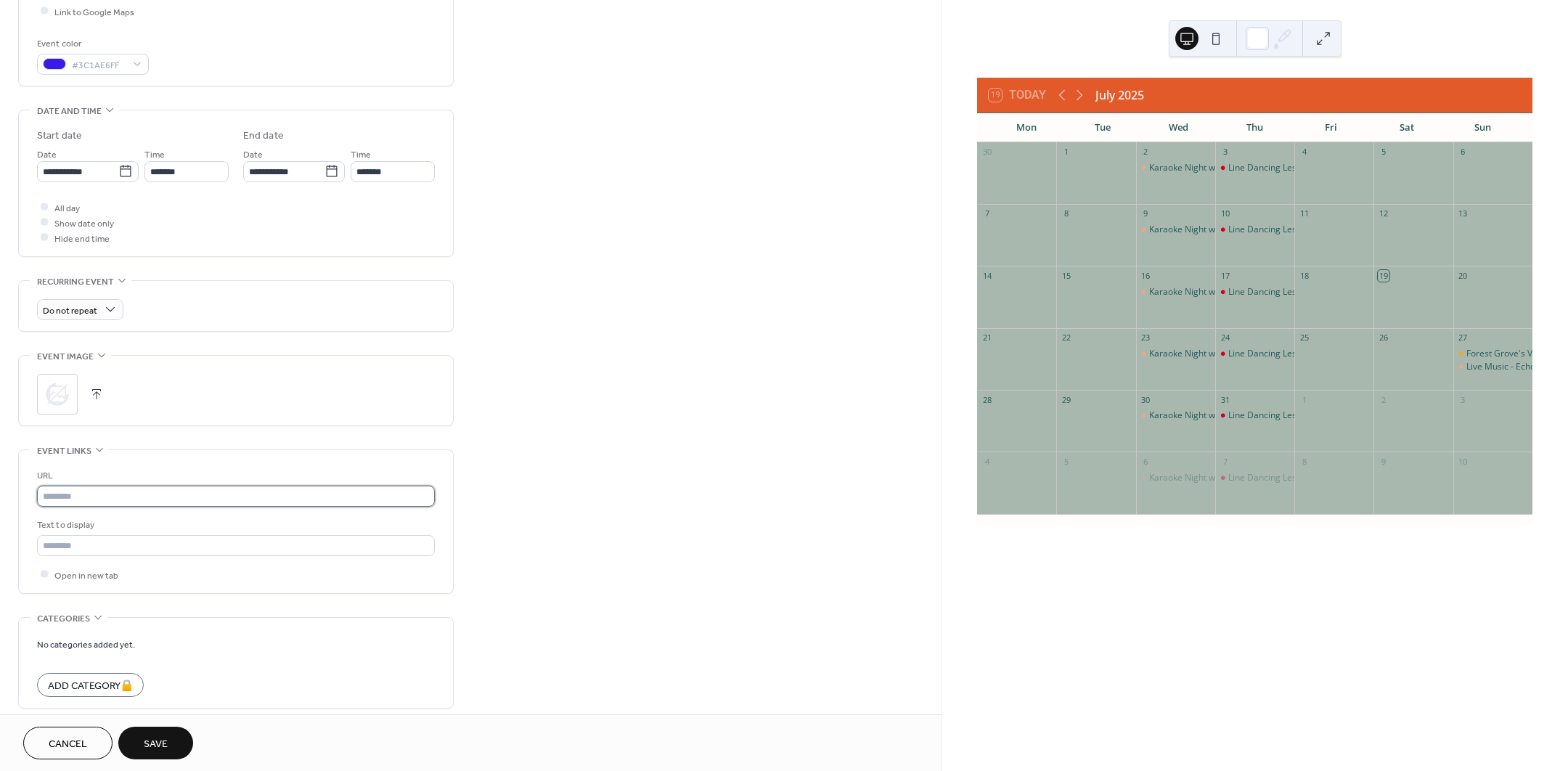 click at bounding box center (236, 496) 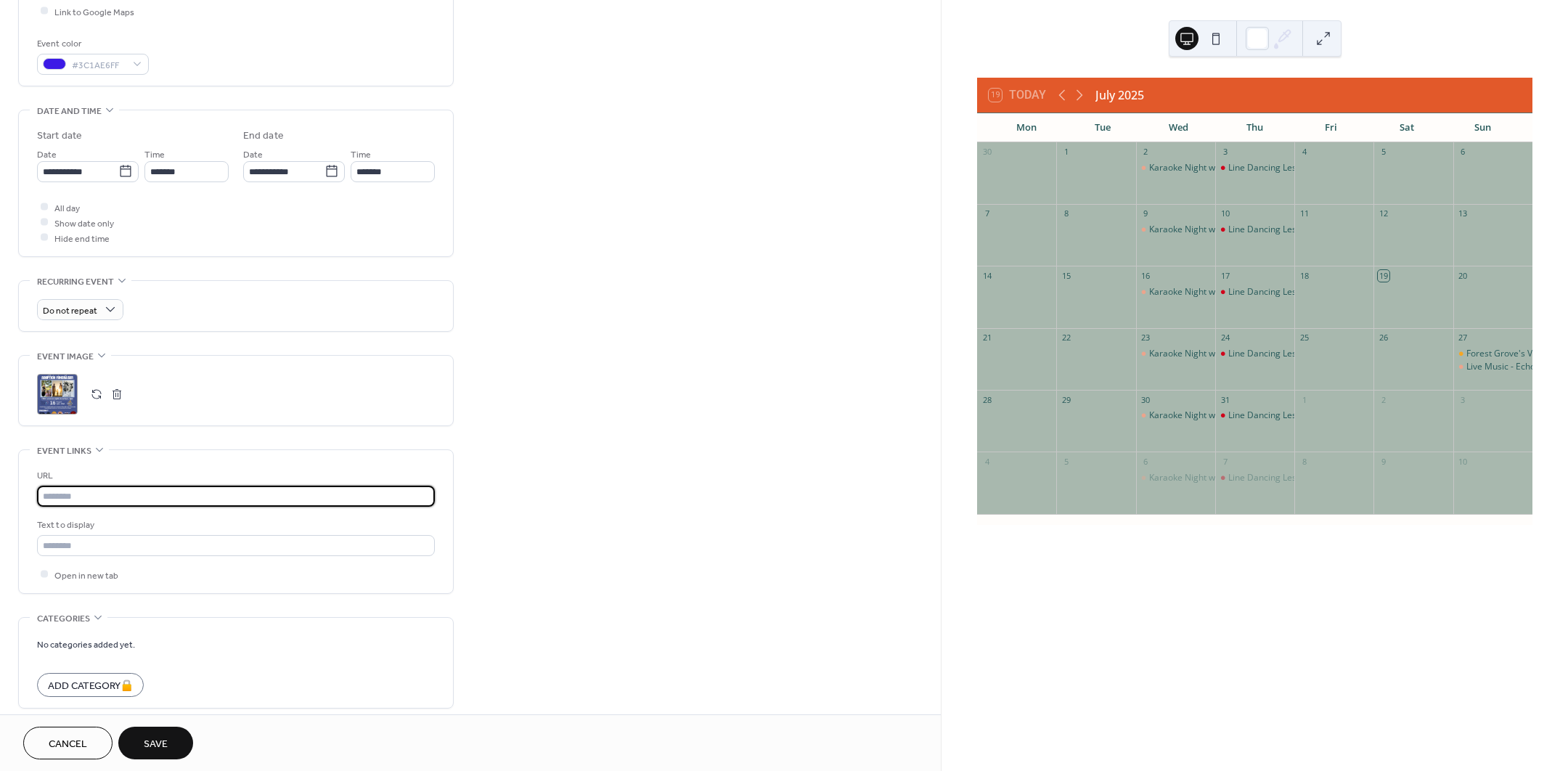 click at bounding box center [236, 496] 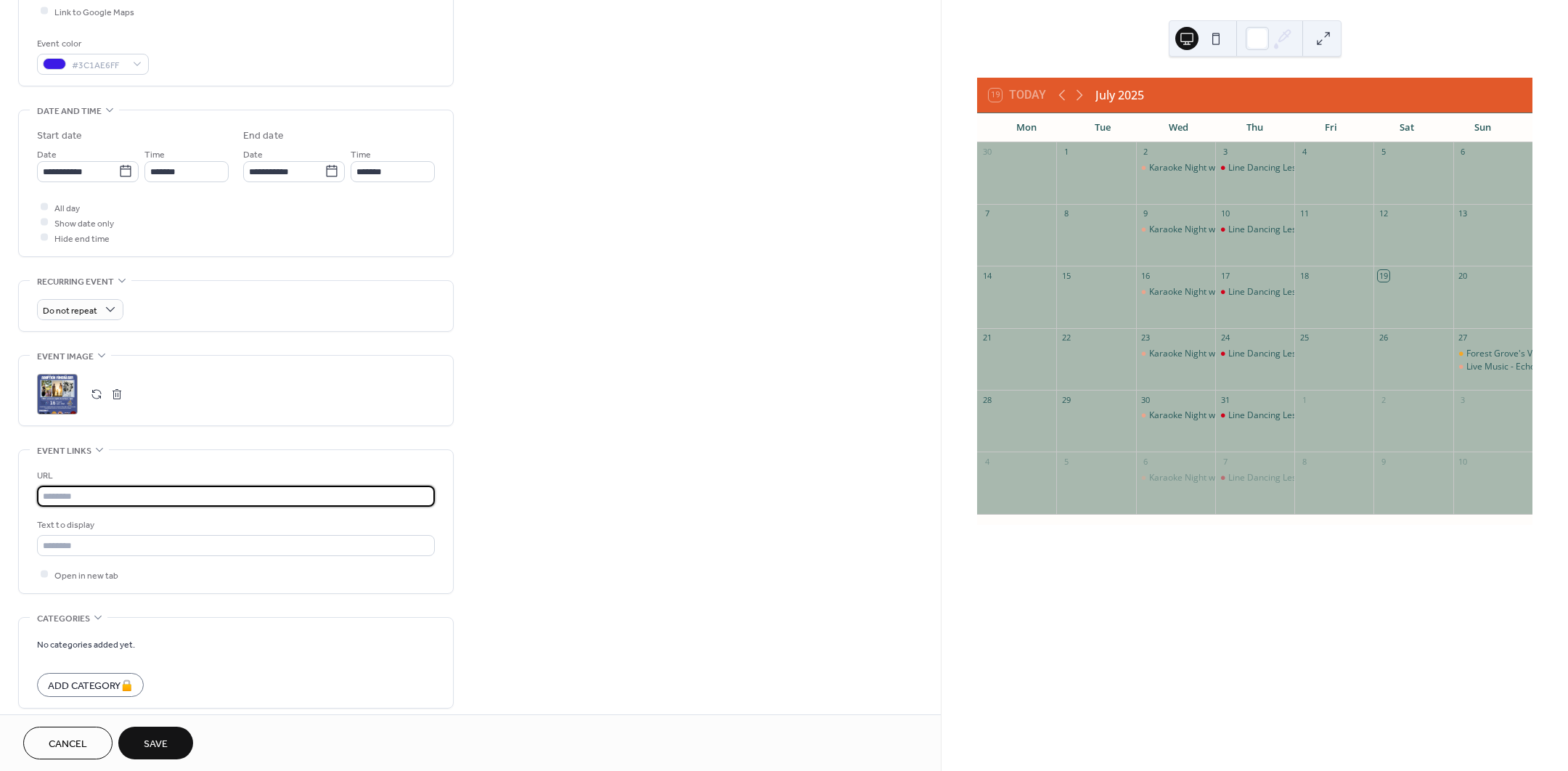paste on "**********" 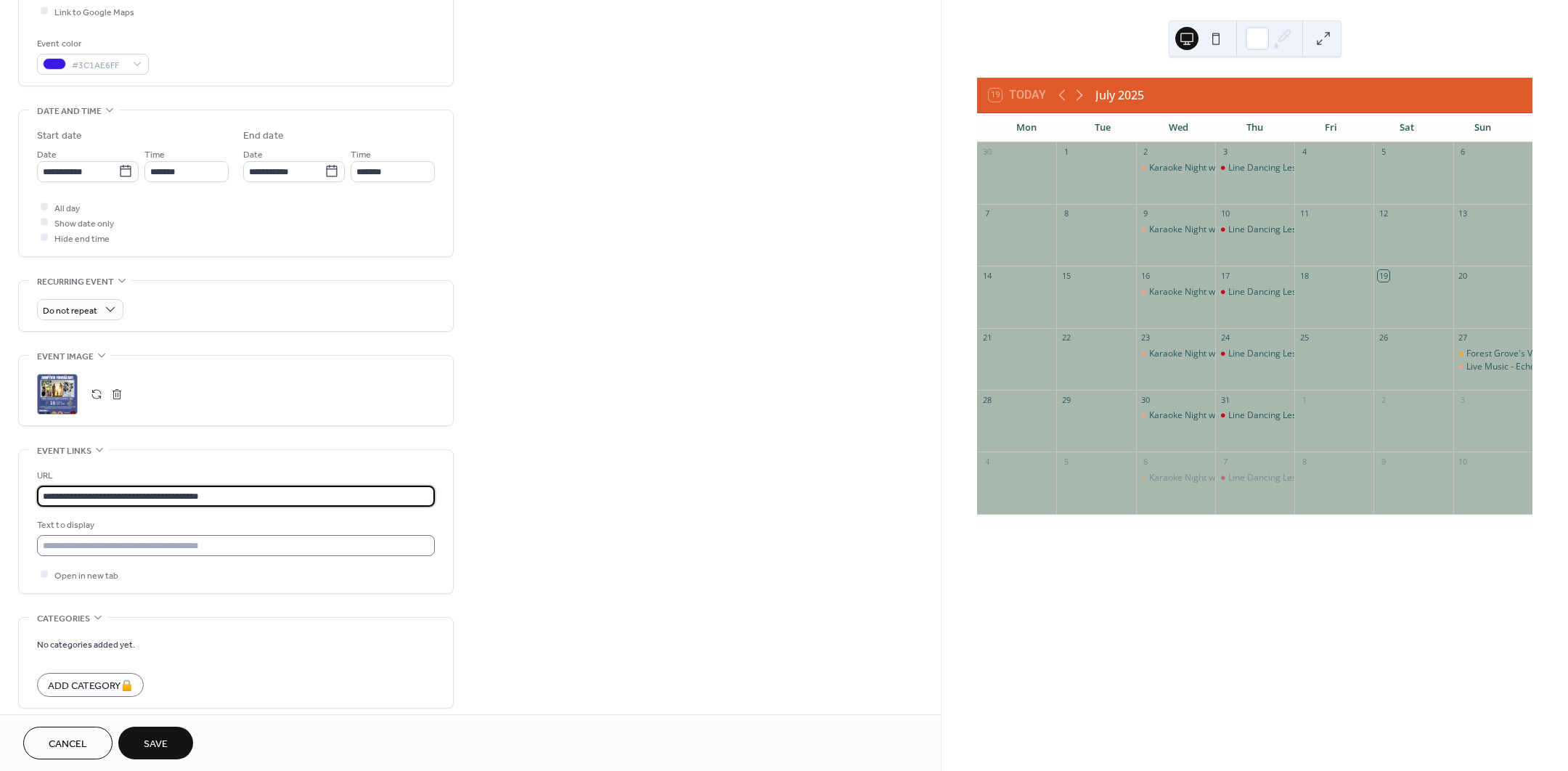 type on "**********" 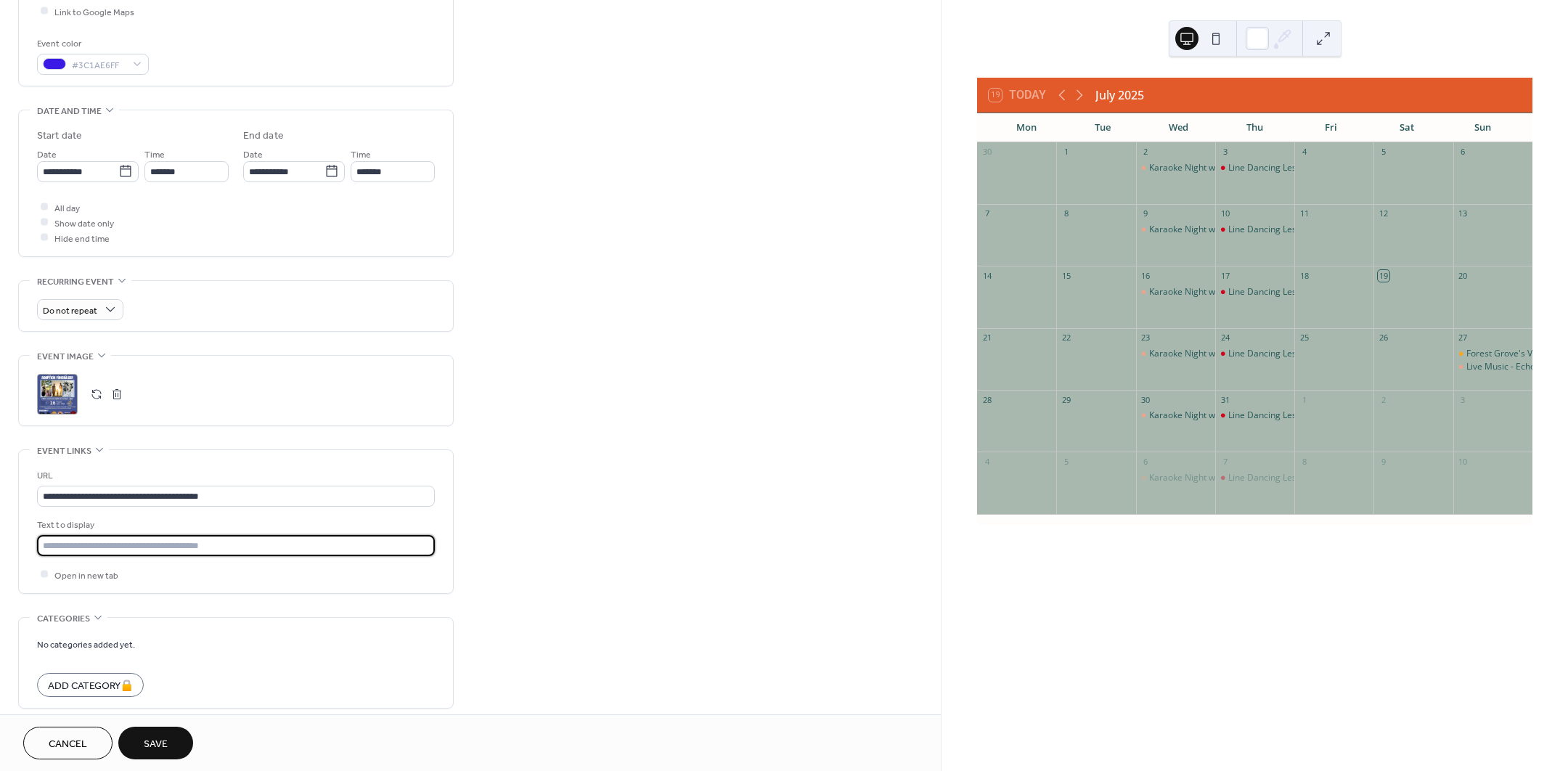 click at bounding box center [236, 545] 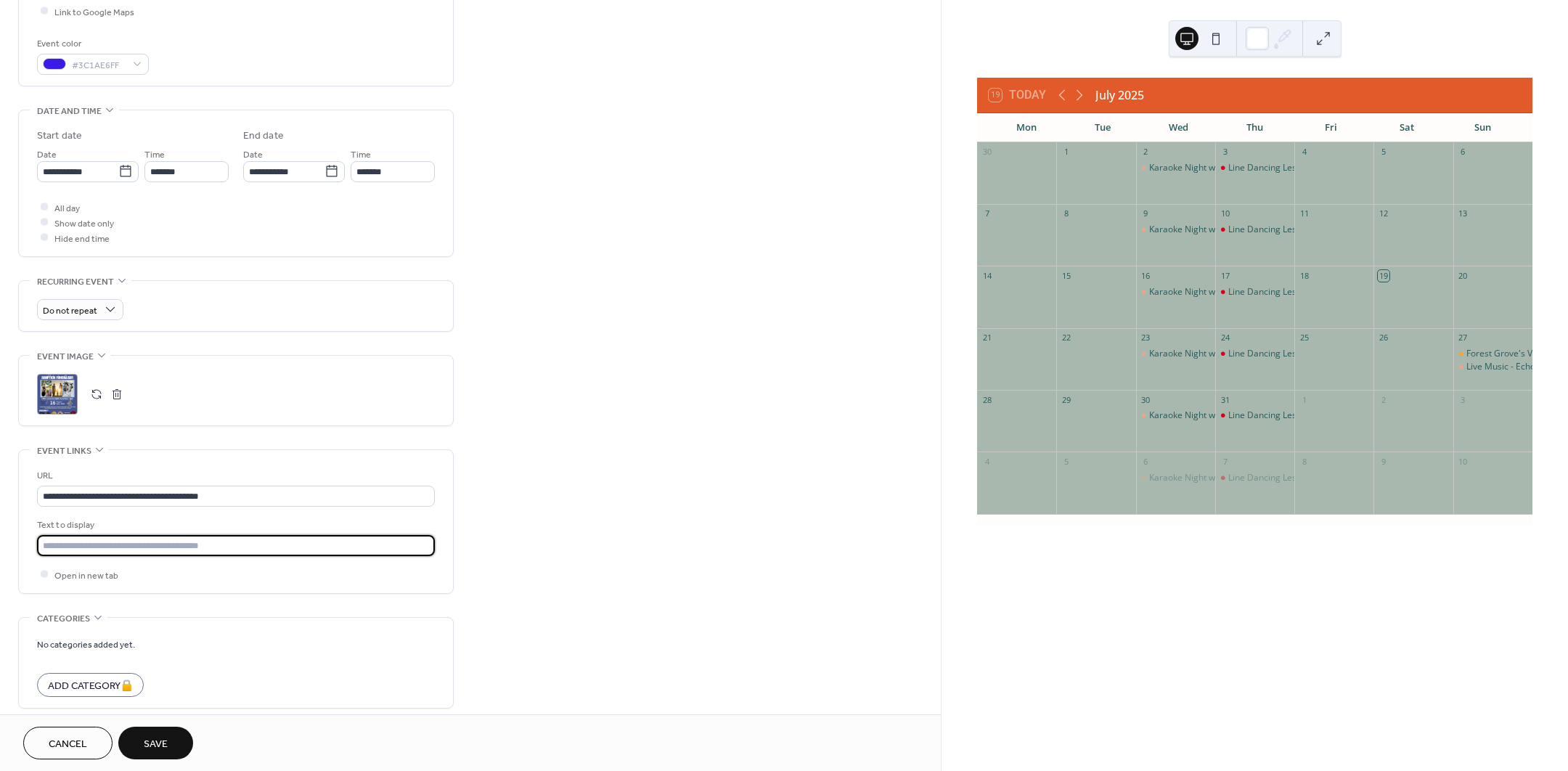 type on "**********" 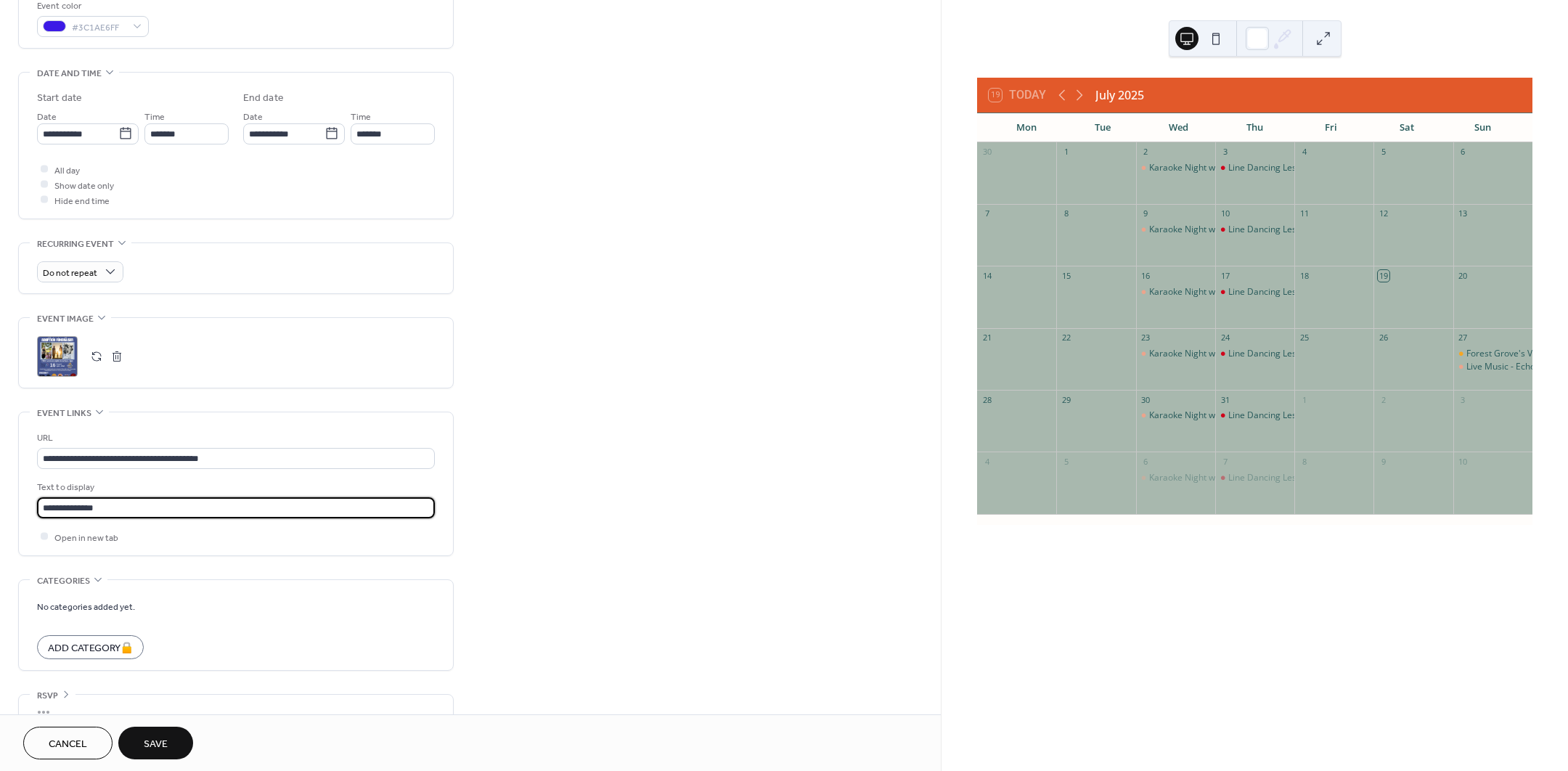 scroll, scrollTop: 430, scrollLeft: 0, axis: vertical 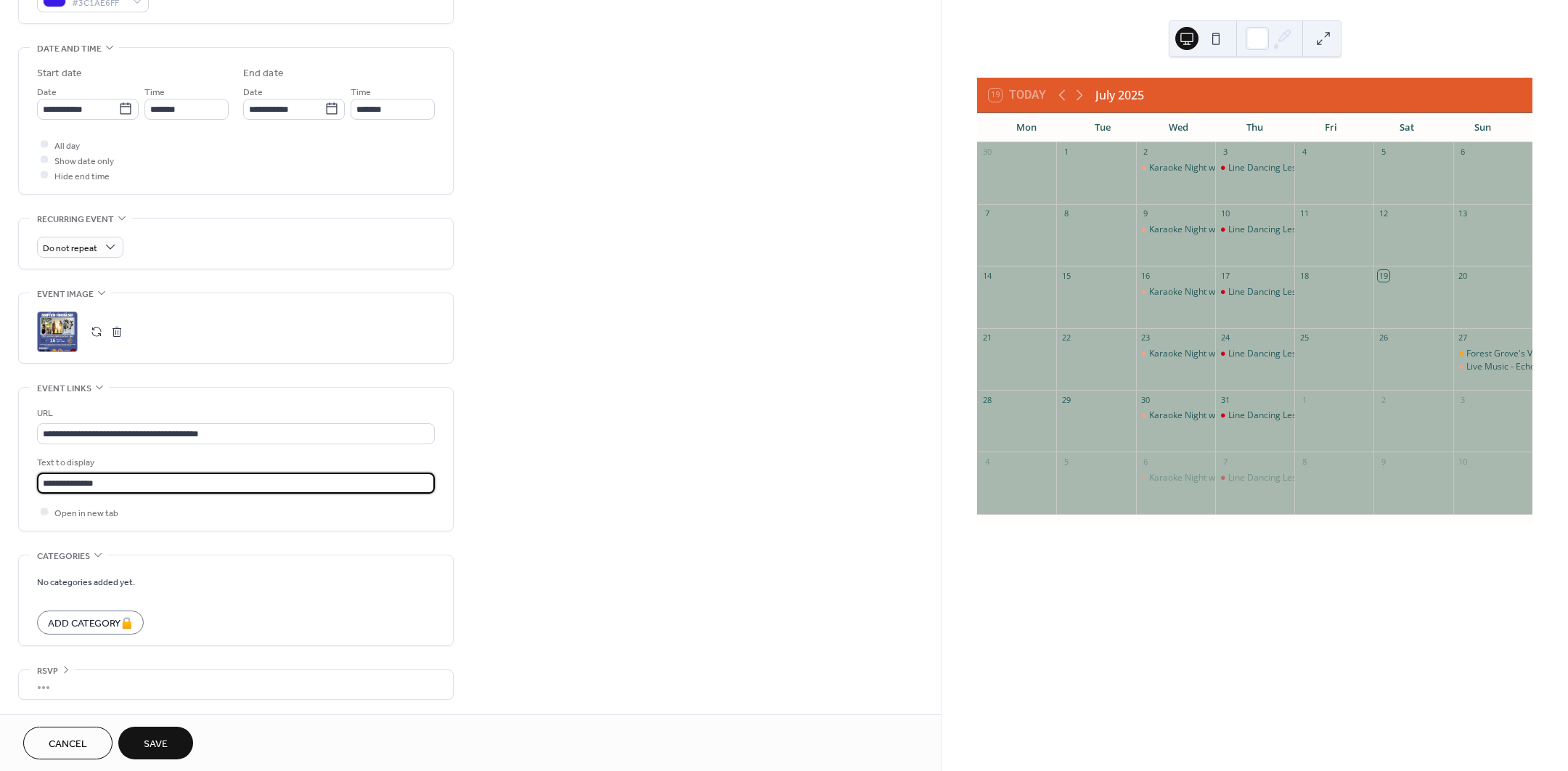 click on "Save" at bounding box center (155, 744) 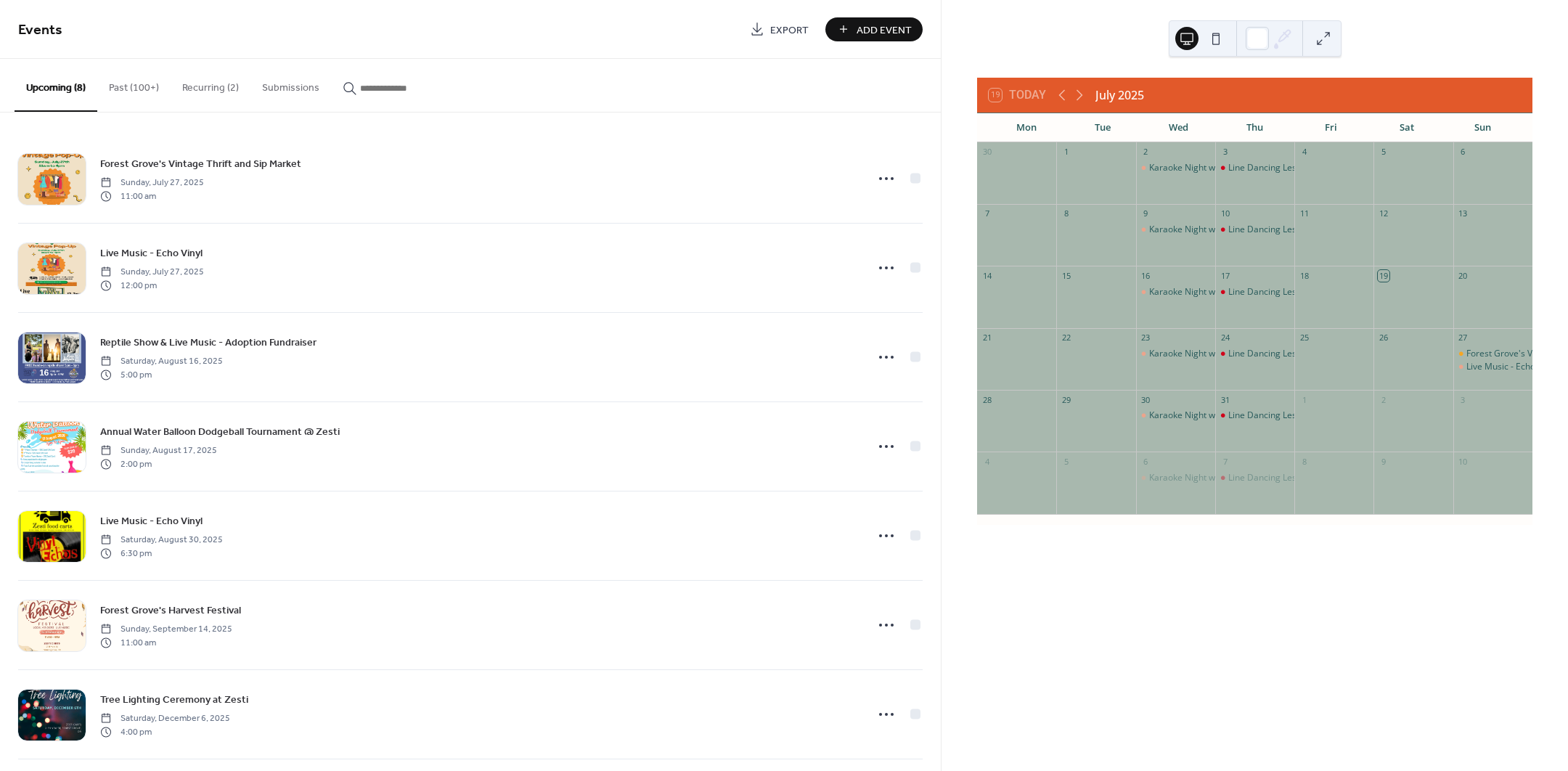click on "Add Event" at bounding box center [884, 30] 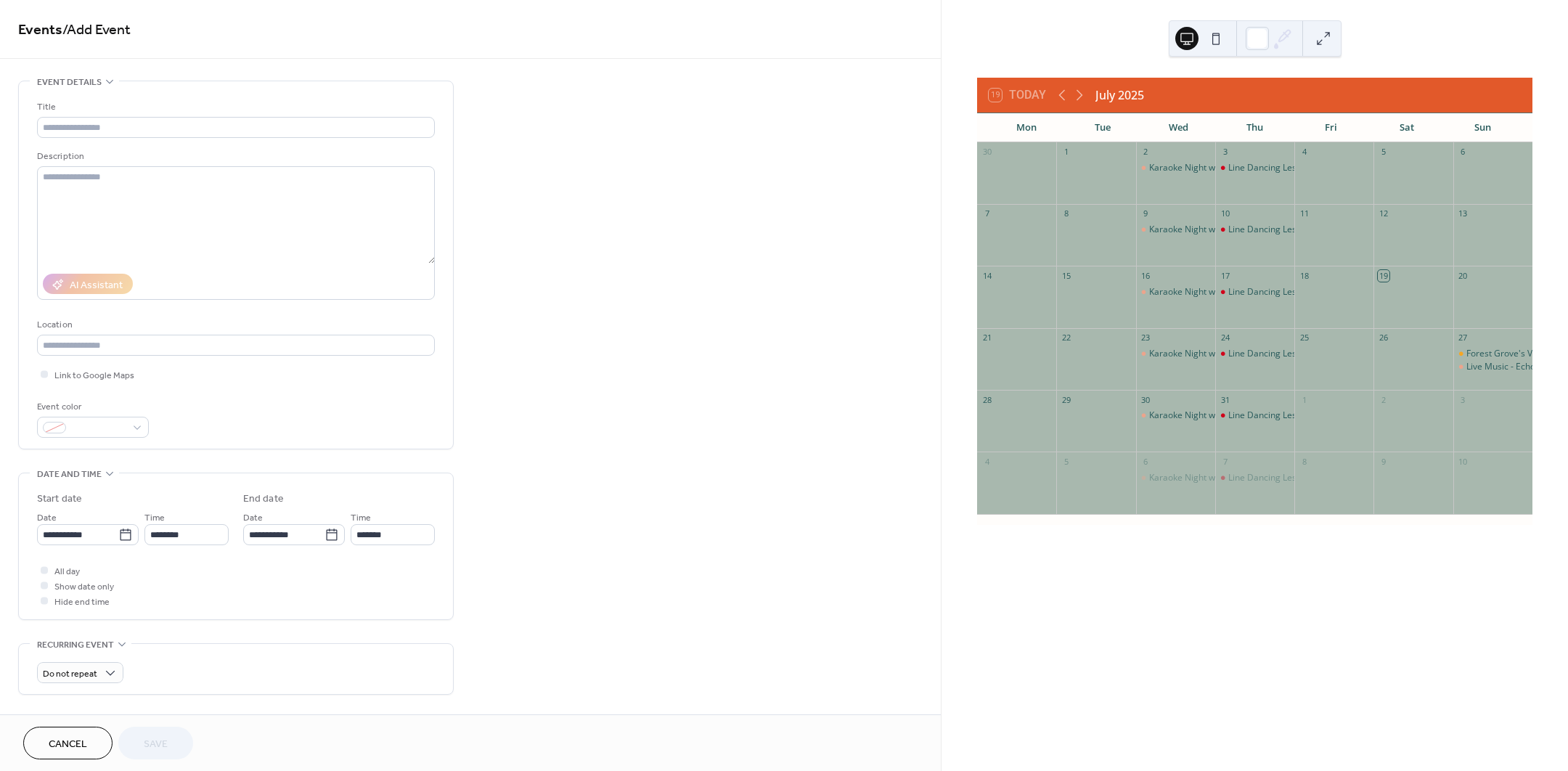 click on "Cancel" at bounding box center [68, 744] 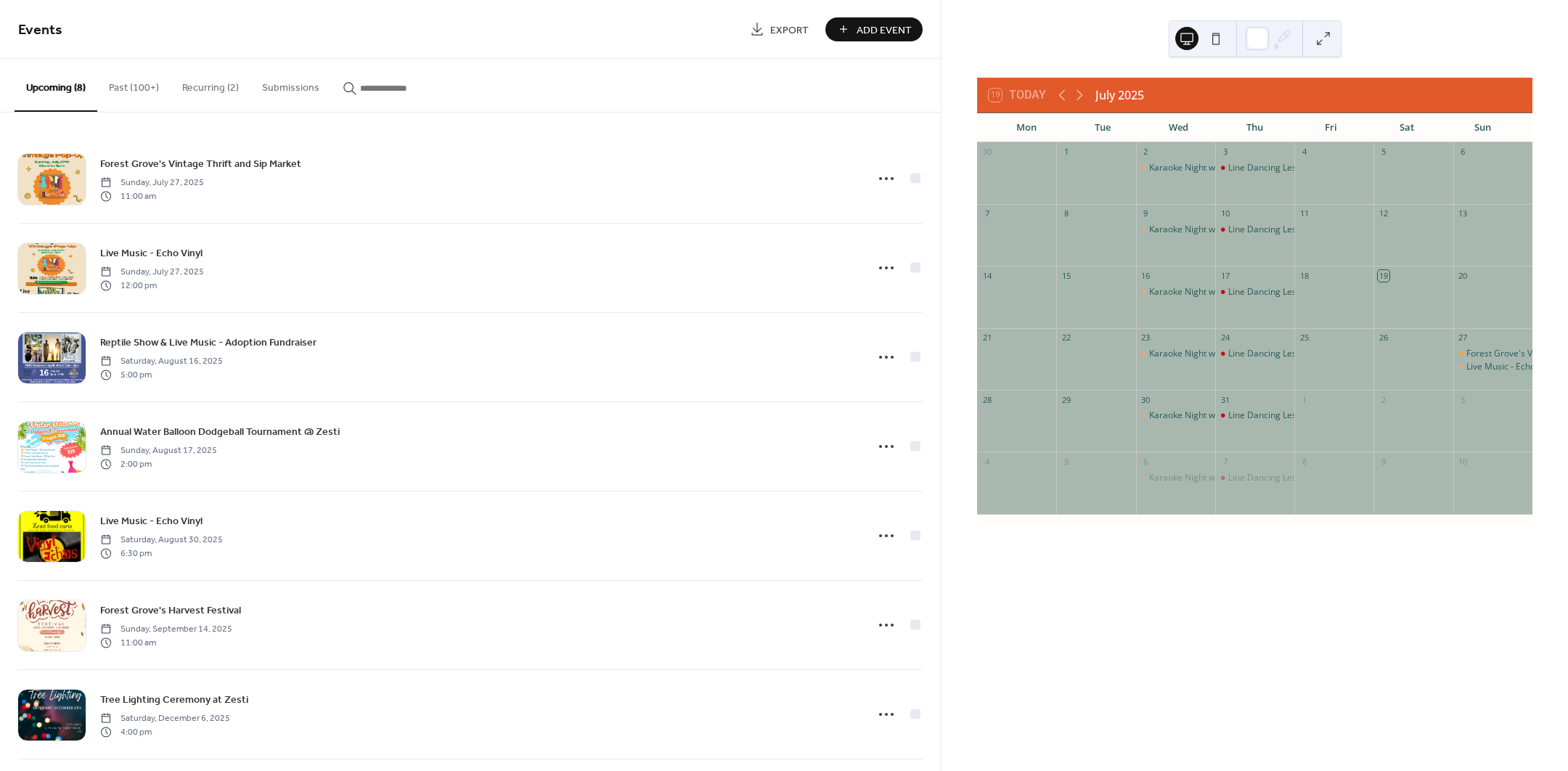 click on "Add Event" at bounding box center [884, 30] 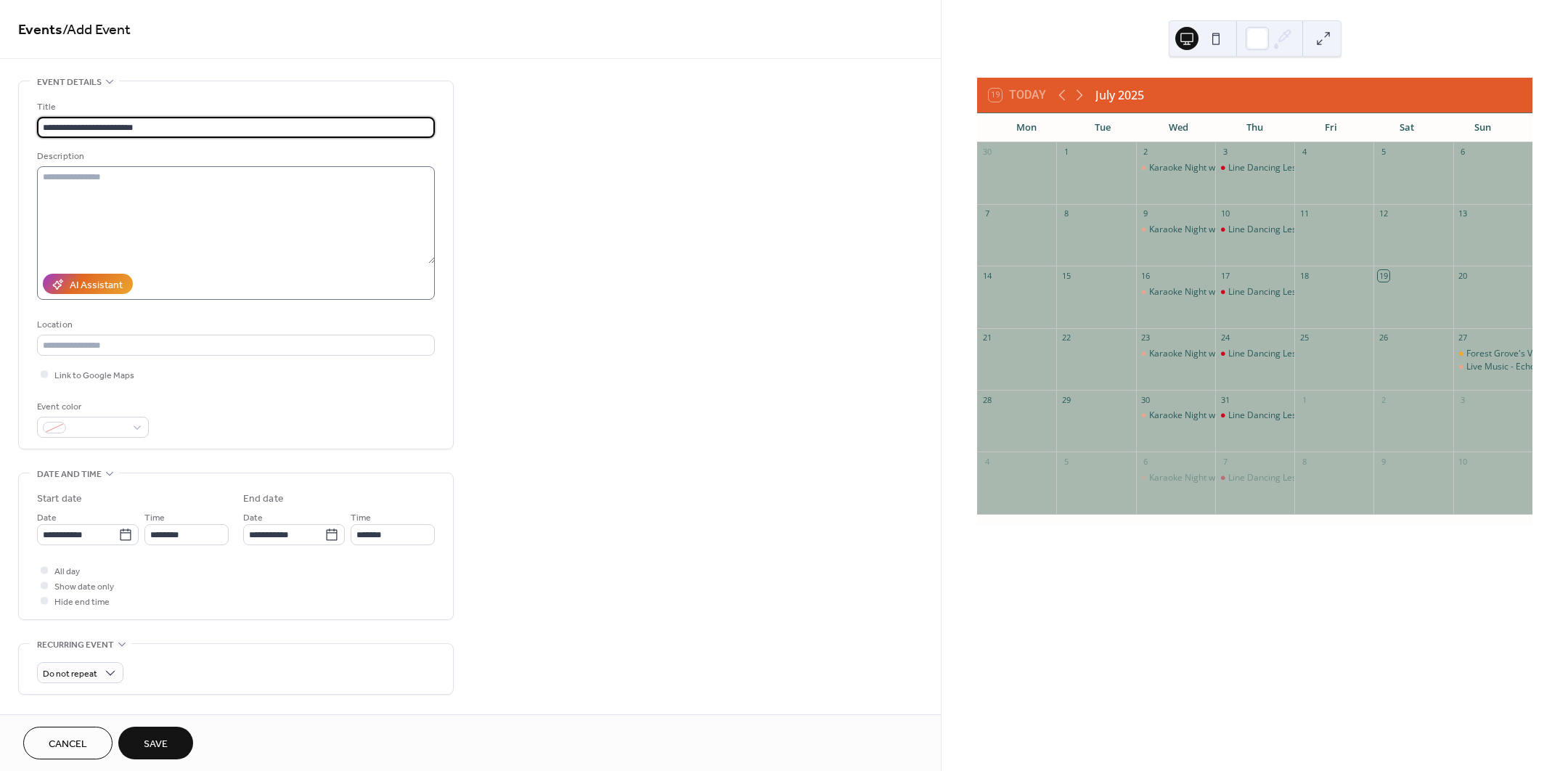 type on "**********" 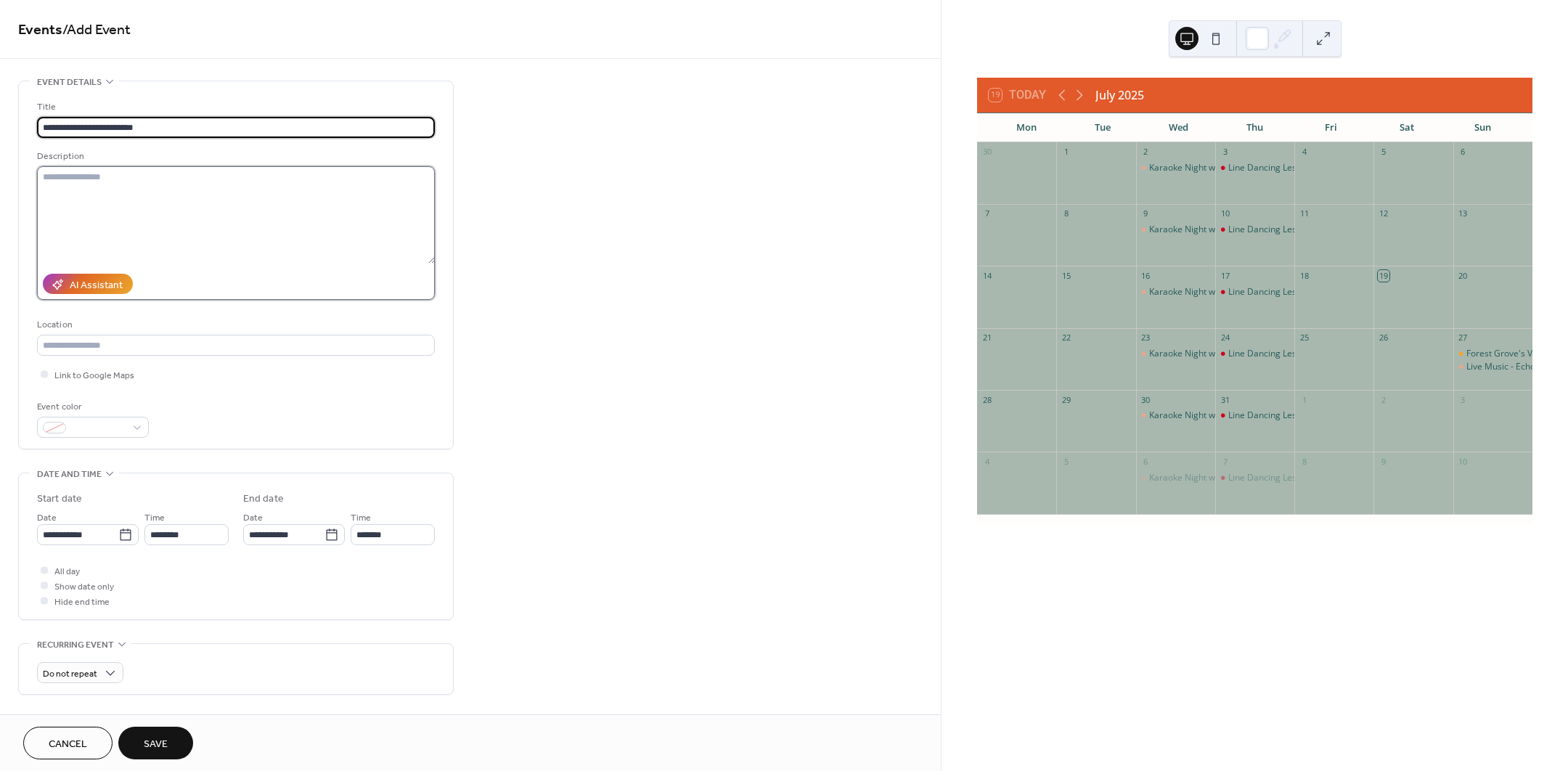 click at bounding box center [236, 215] 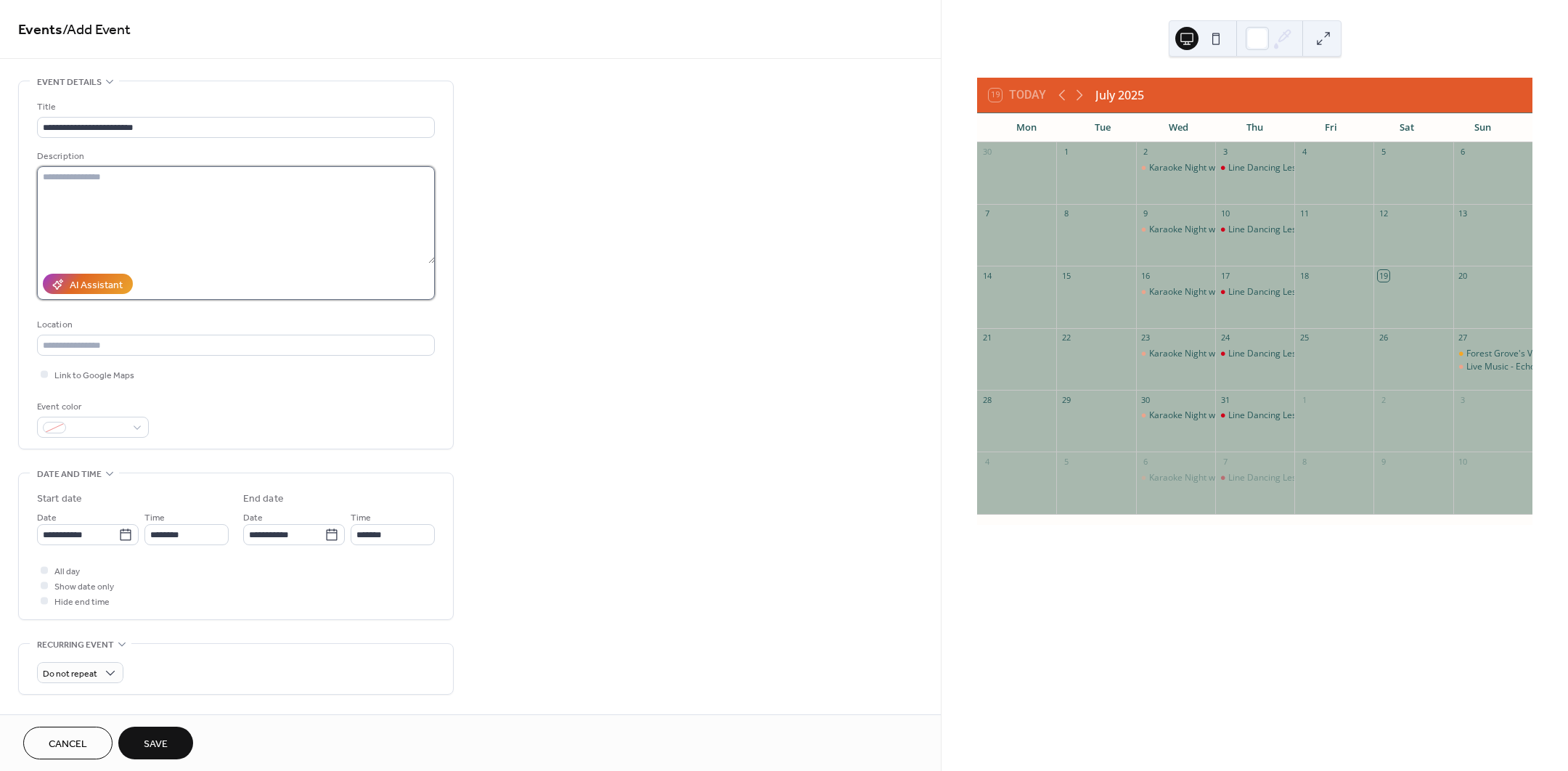click at bounding box center (236, 215) 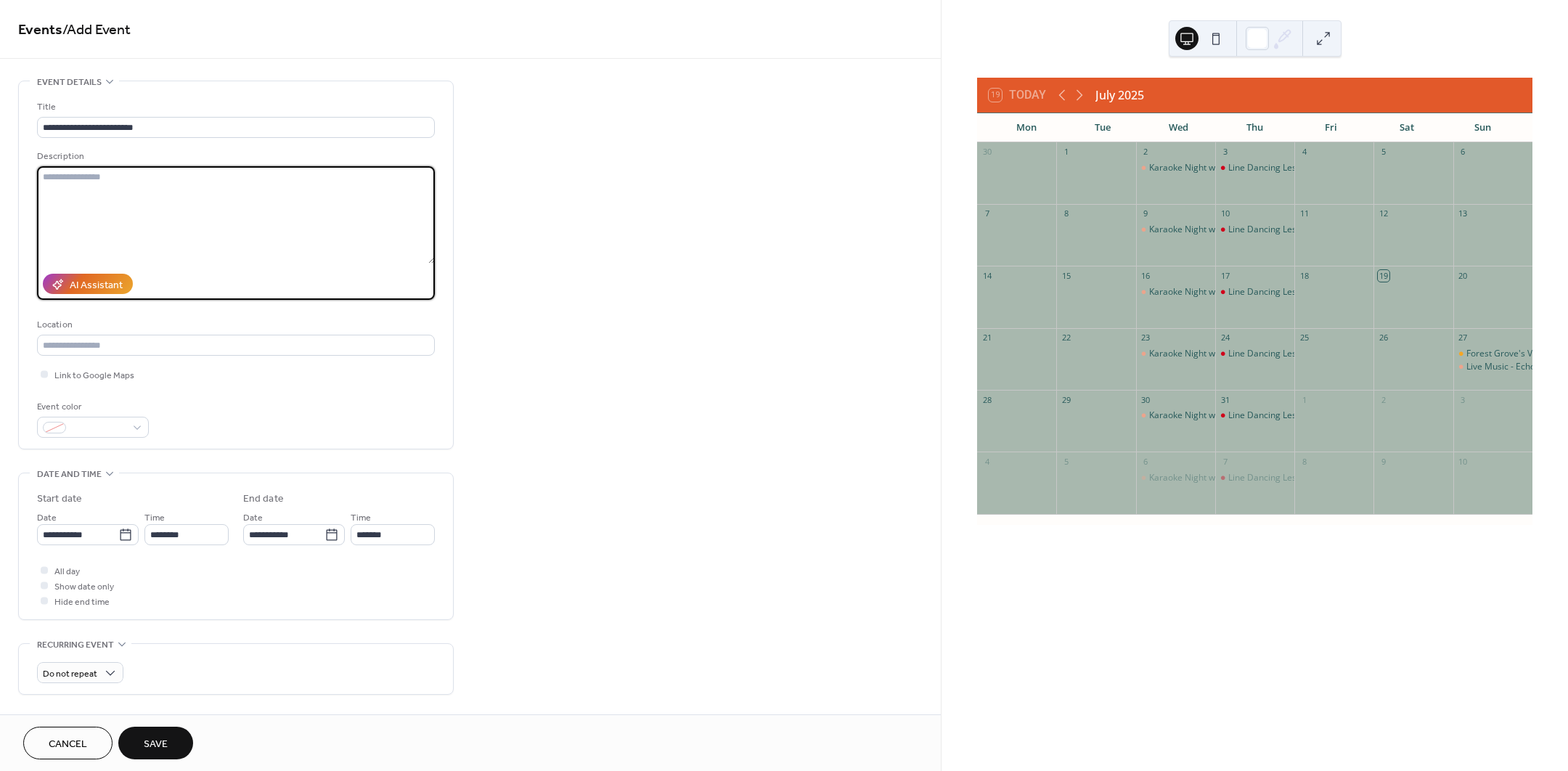 paste on "**********" 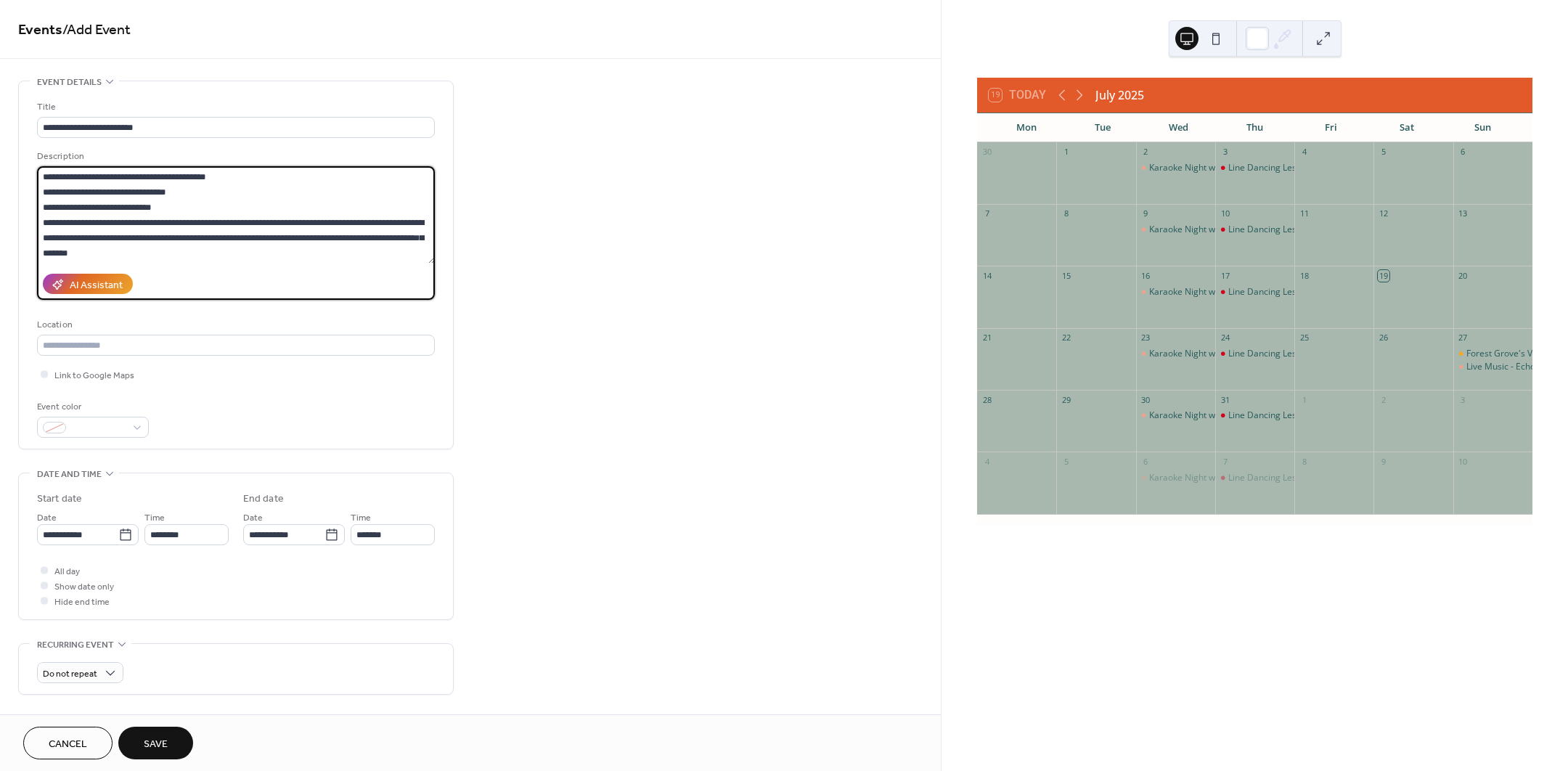 scroll, scrollTop: 104, scrollLeft: 0, axis: vertical 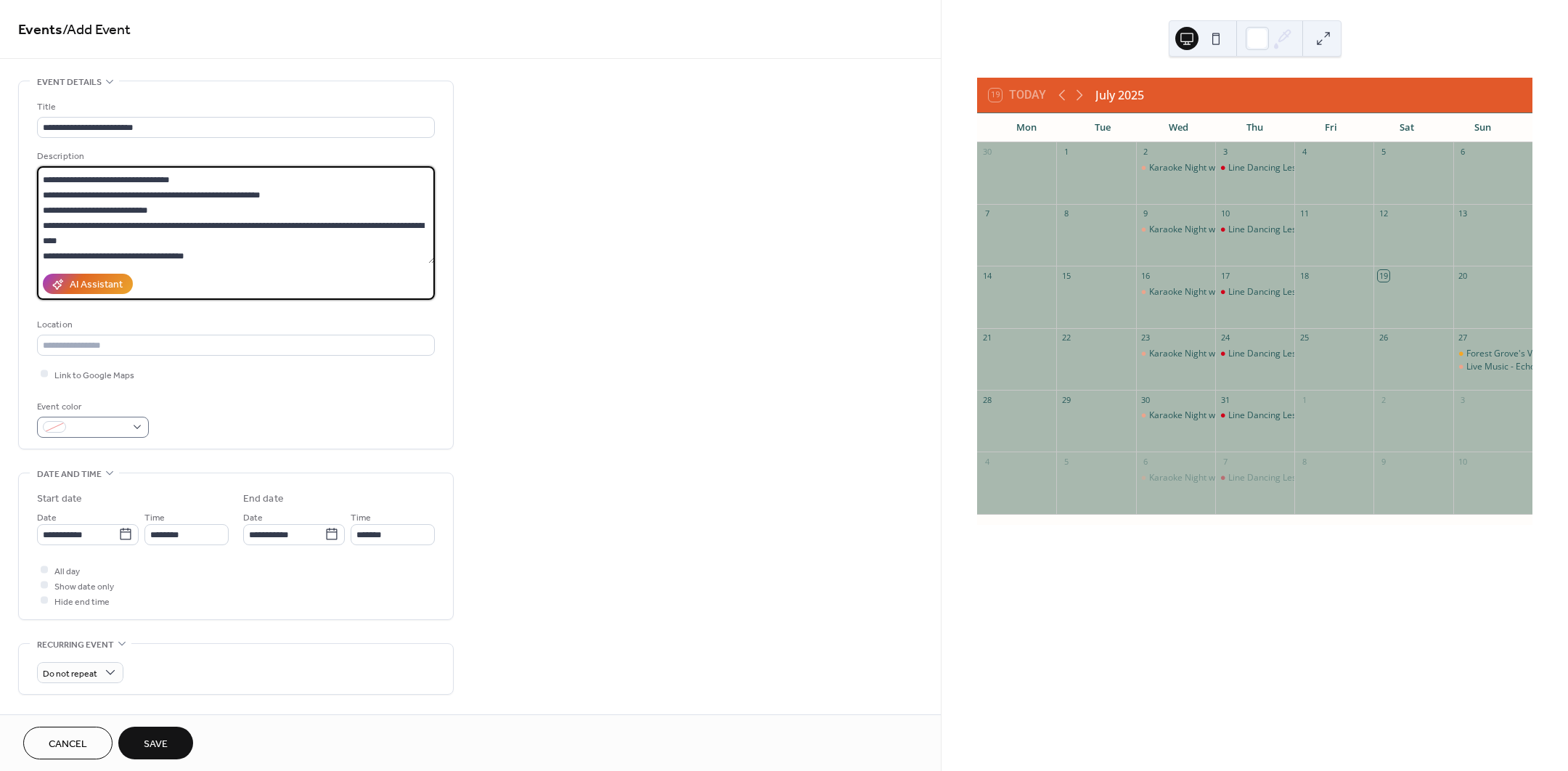 type on "**********" 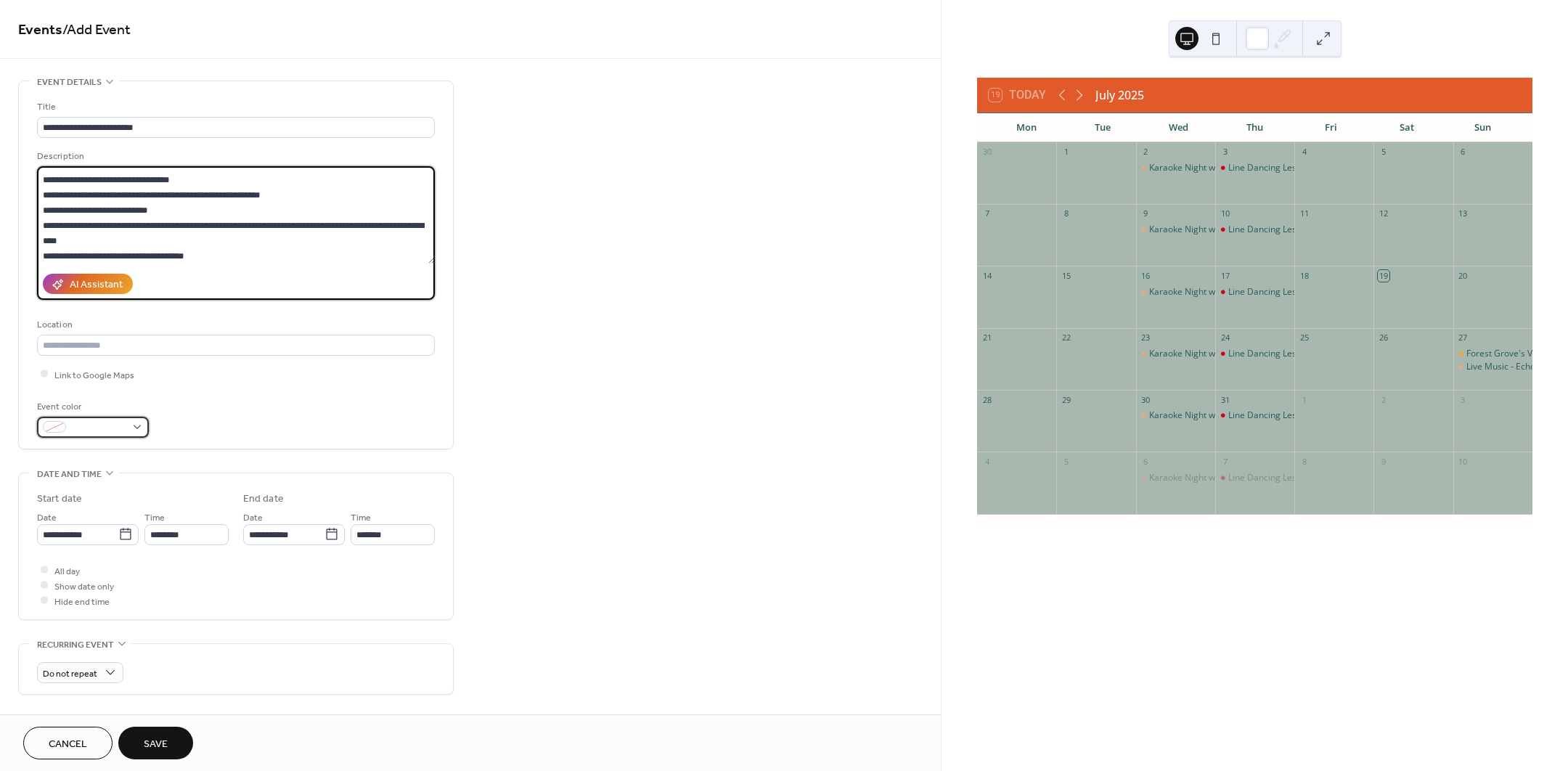 click at bounding box center [99, 428] 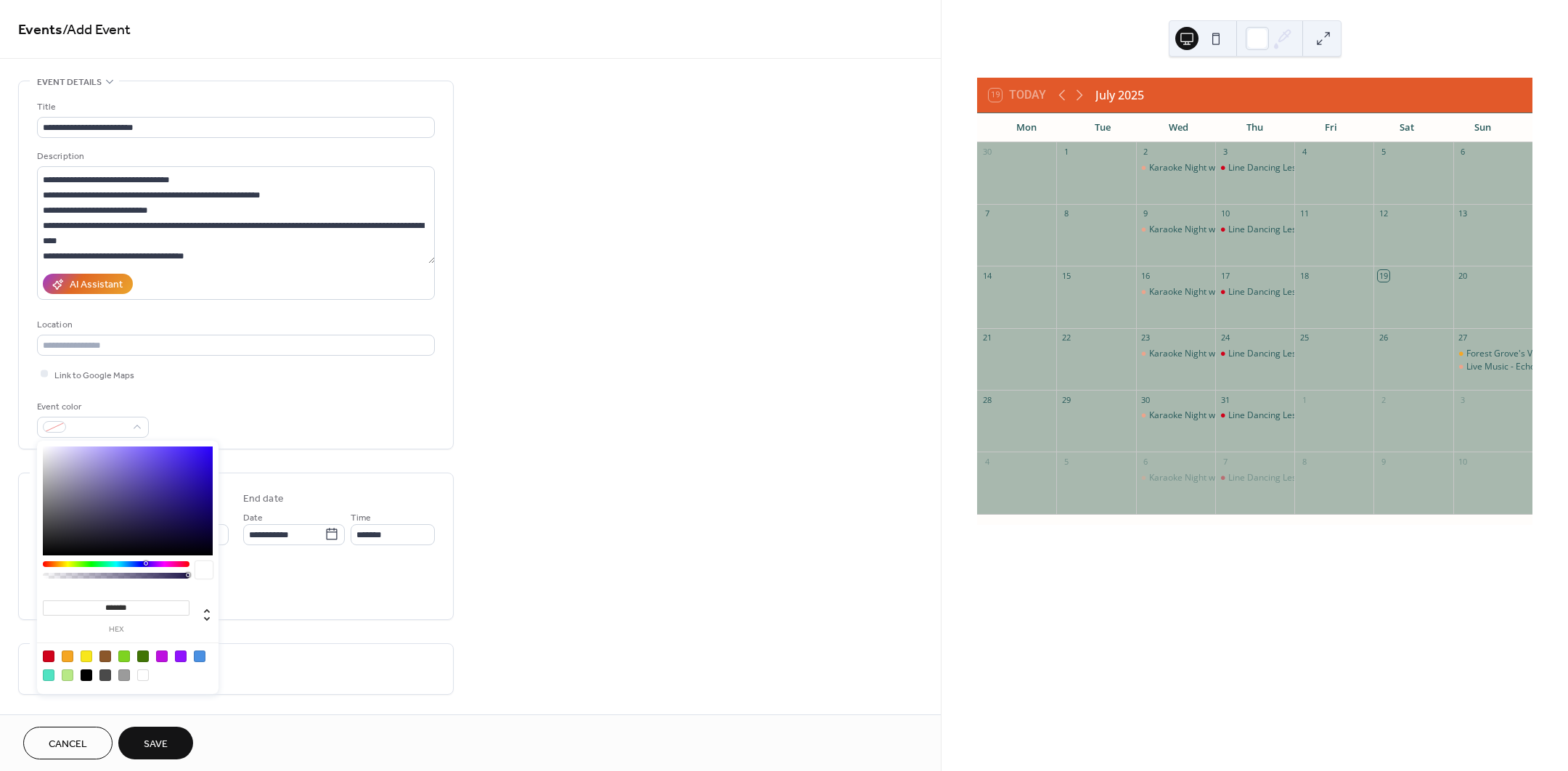 click at bounding box center (86, 656) 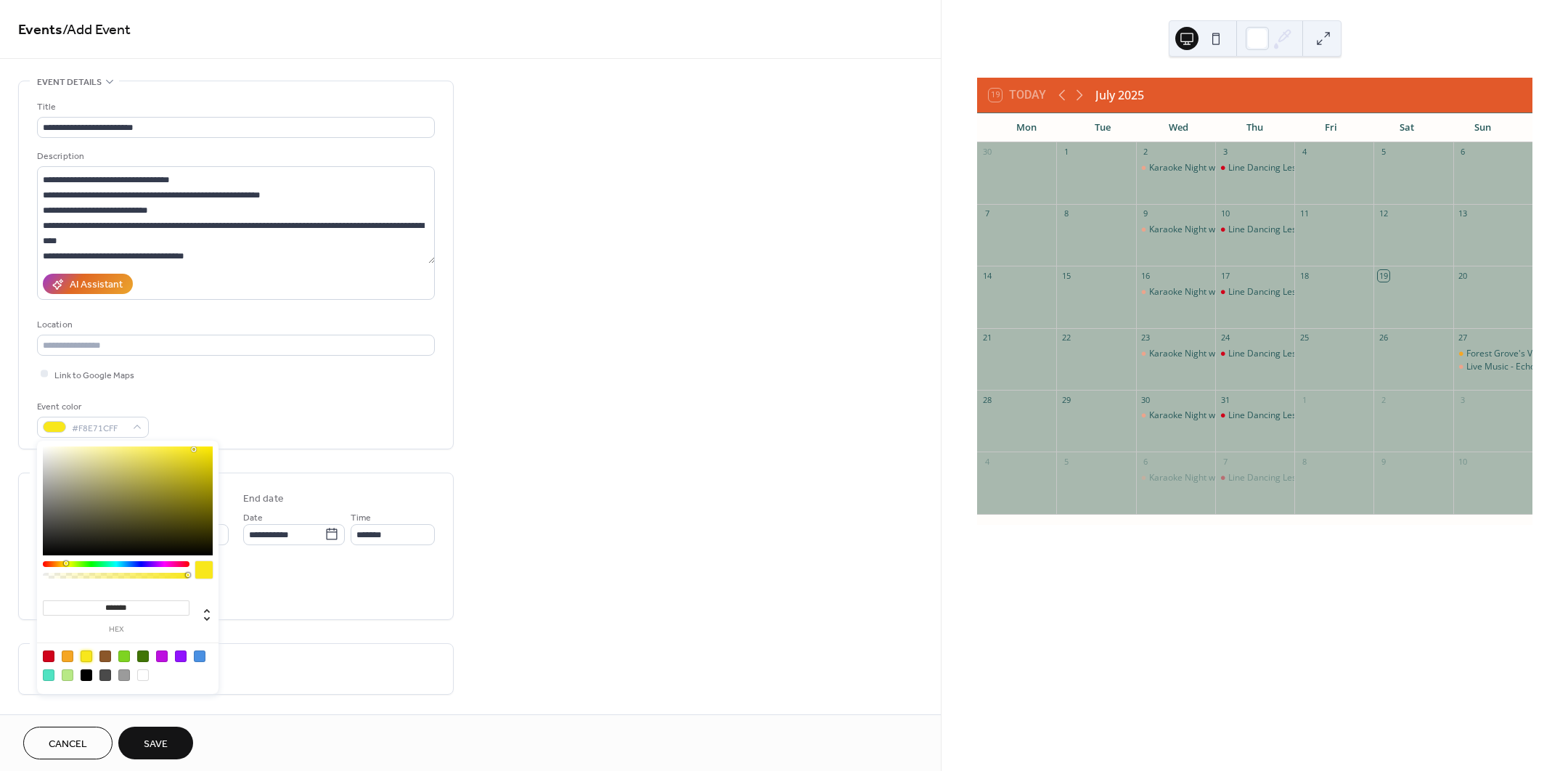 click on "**********" at bounding box center (470, 610) 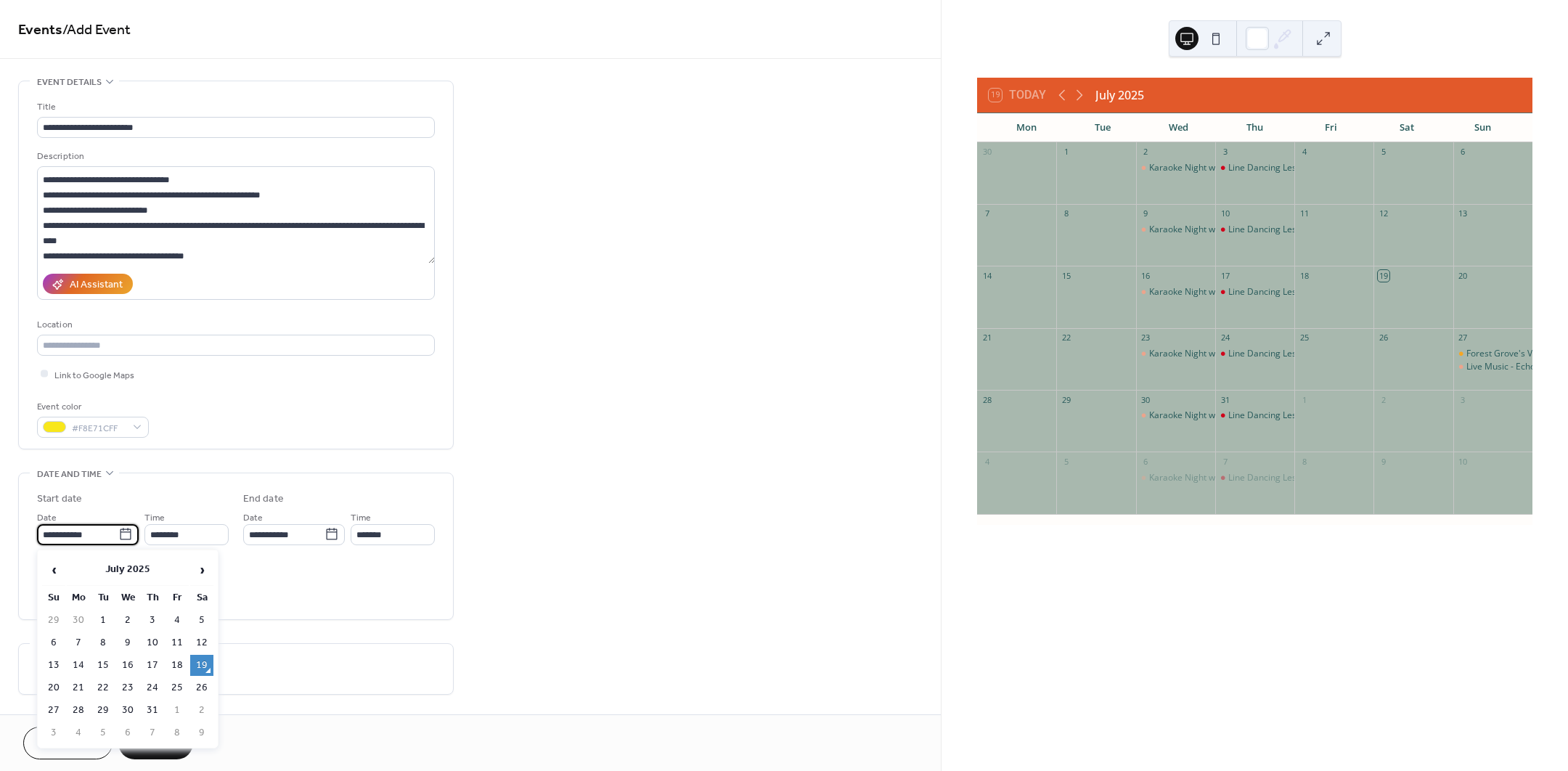 click on "**********" at bounding box center (78, 534) 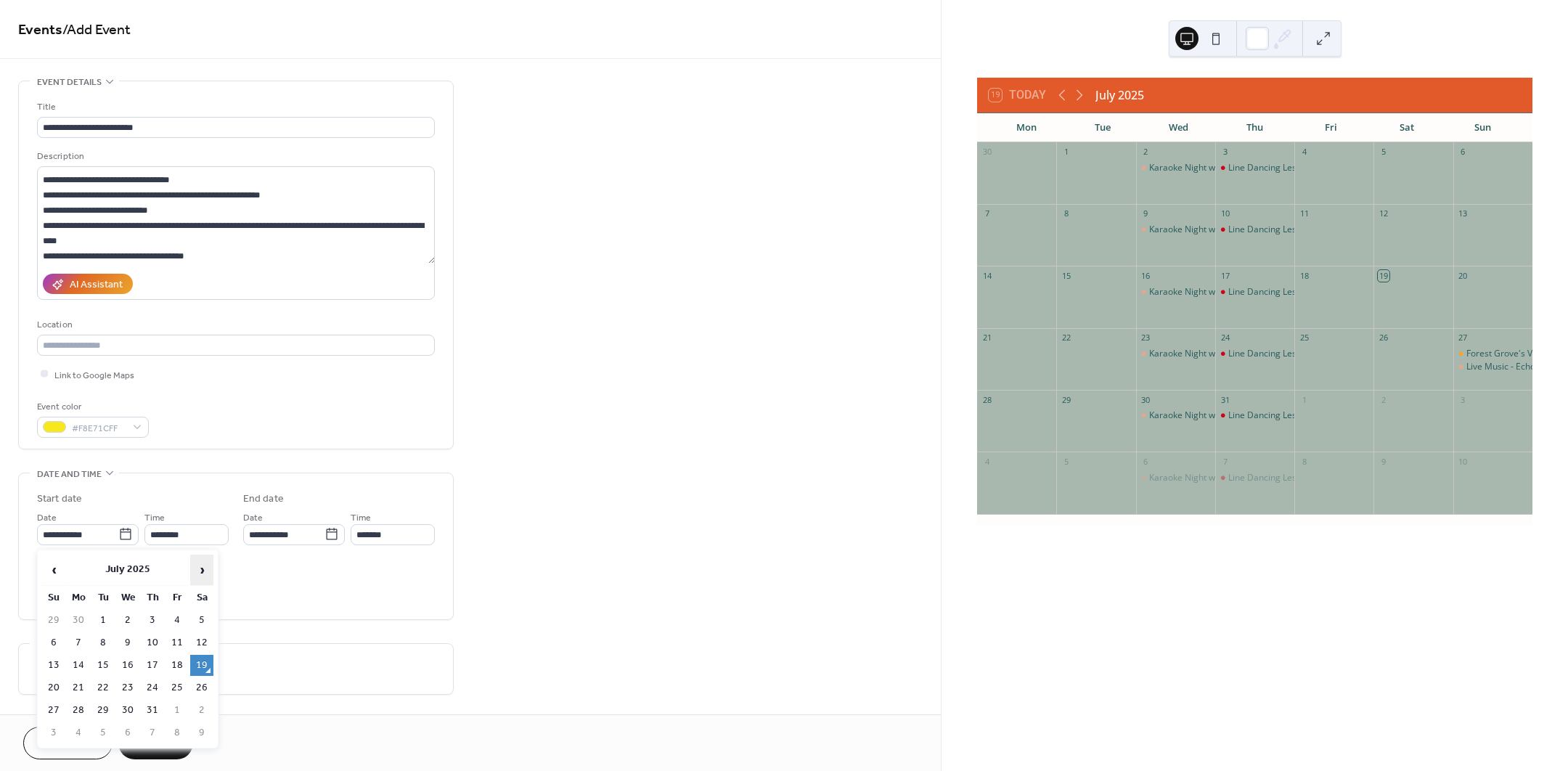 click on "›" at bounding box center (202, 570) 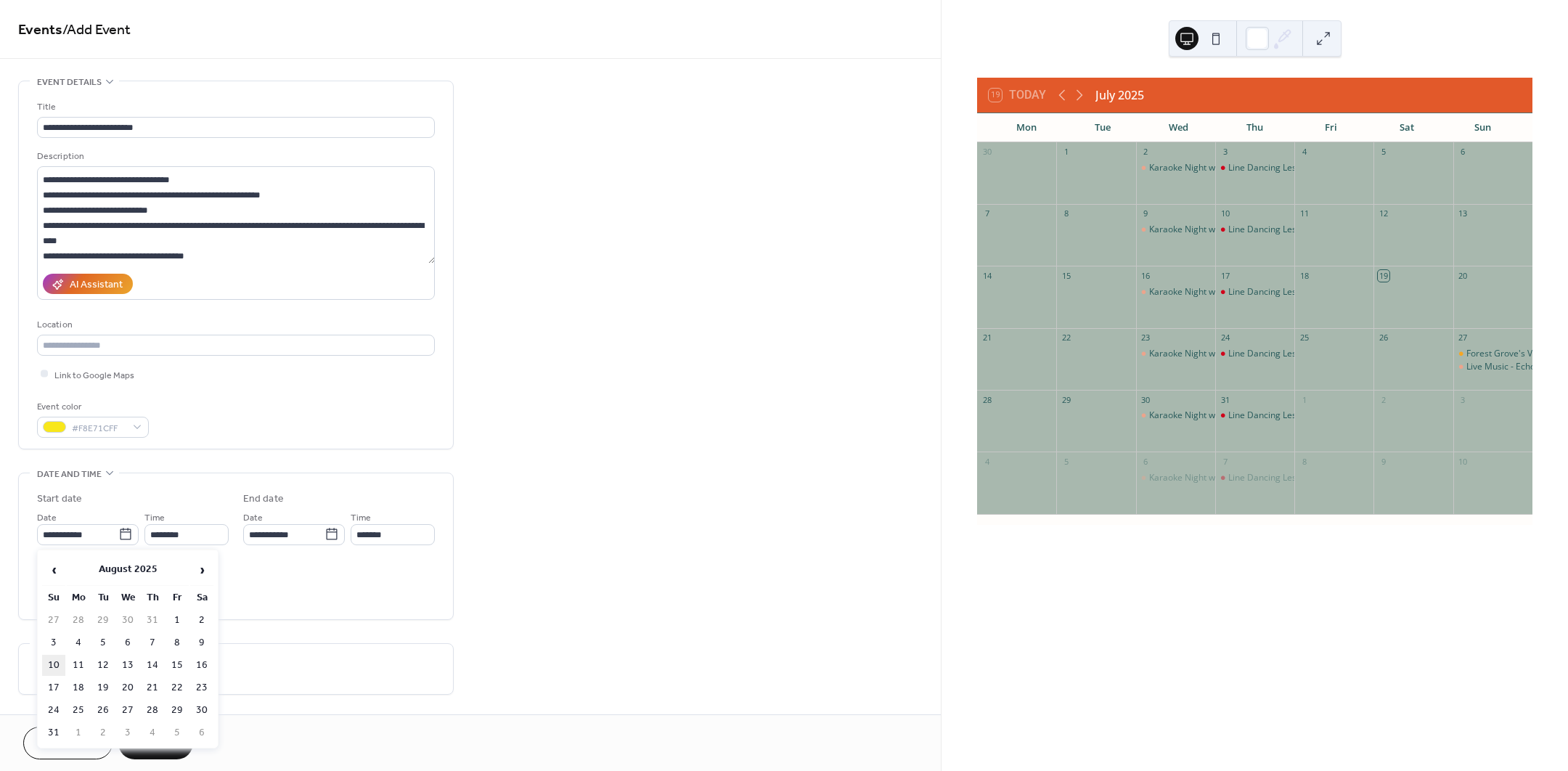 click on "10" at bounding box center [54, 665] 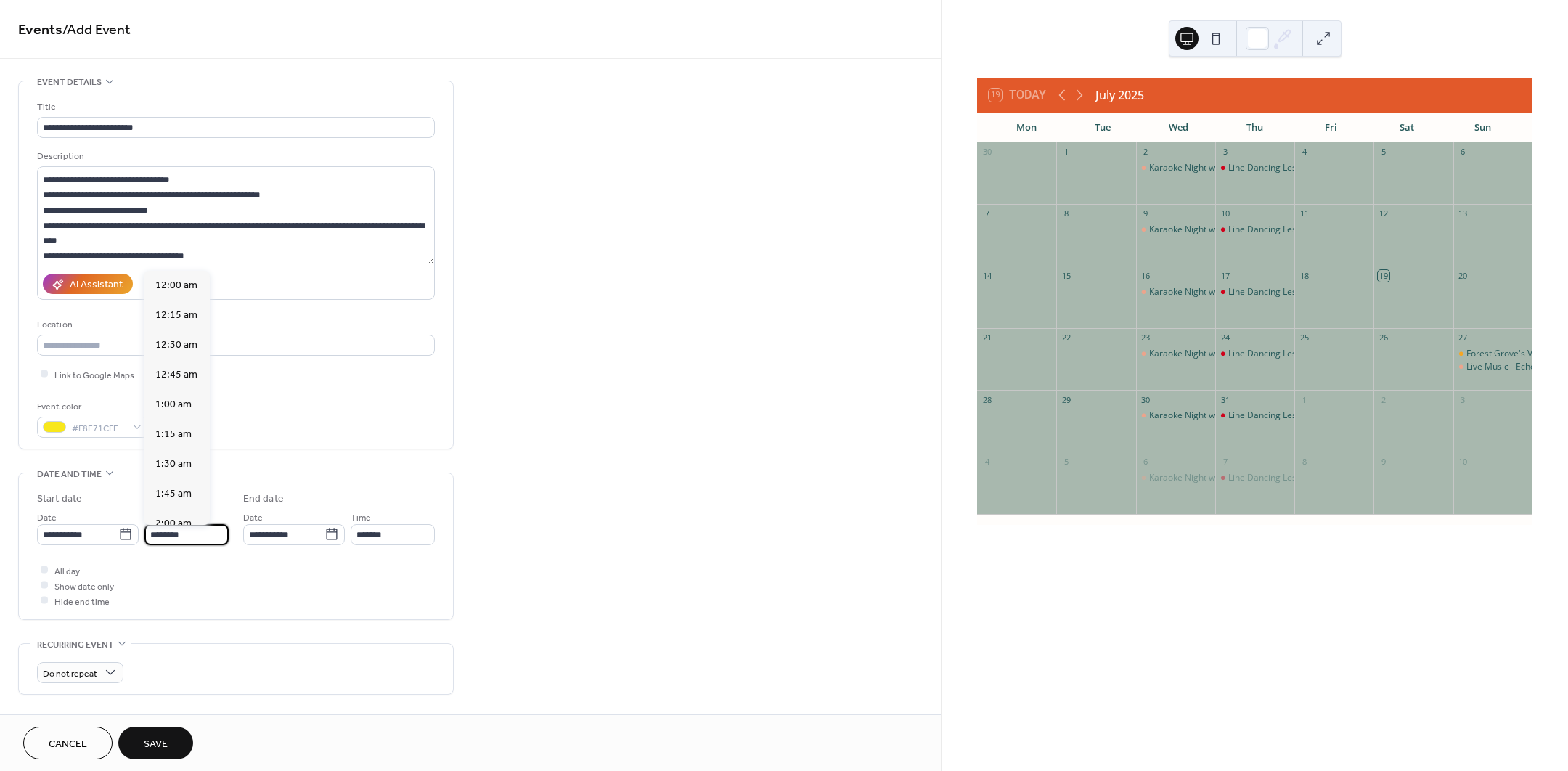 scroll, scrollTop: 1376, scrollLeft: 0, axis: vertical 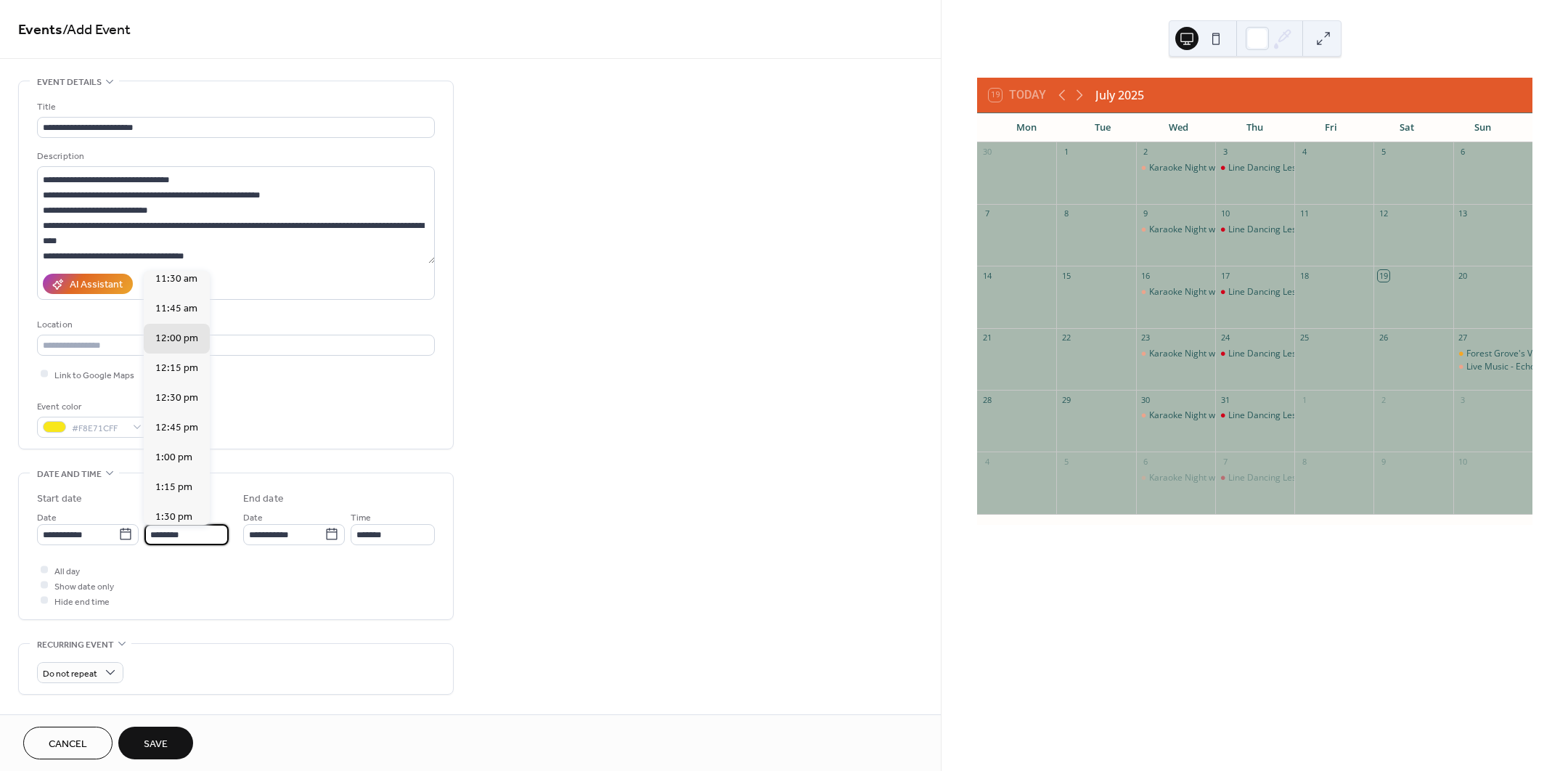 drag, startPoint x: 193, startPoint y: 542, endPoint x: 144, endPoint y: 543, distance: 49.010203 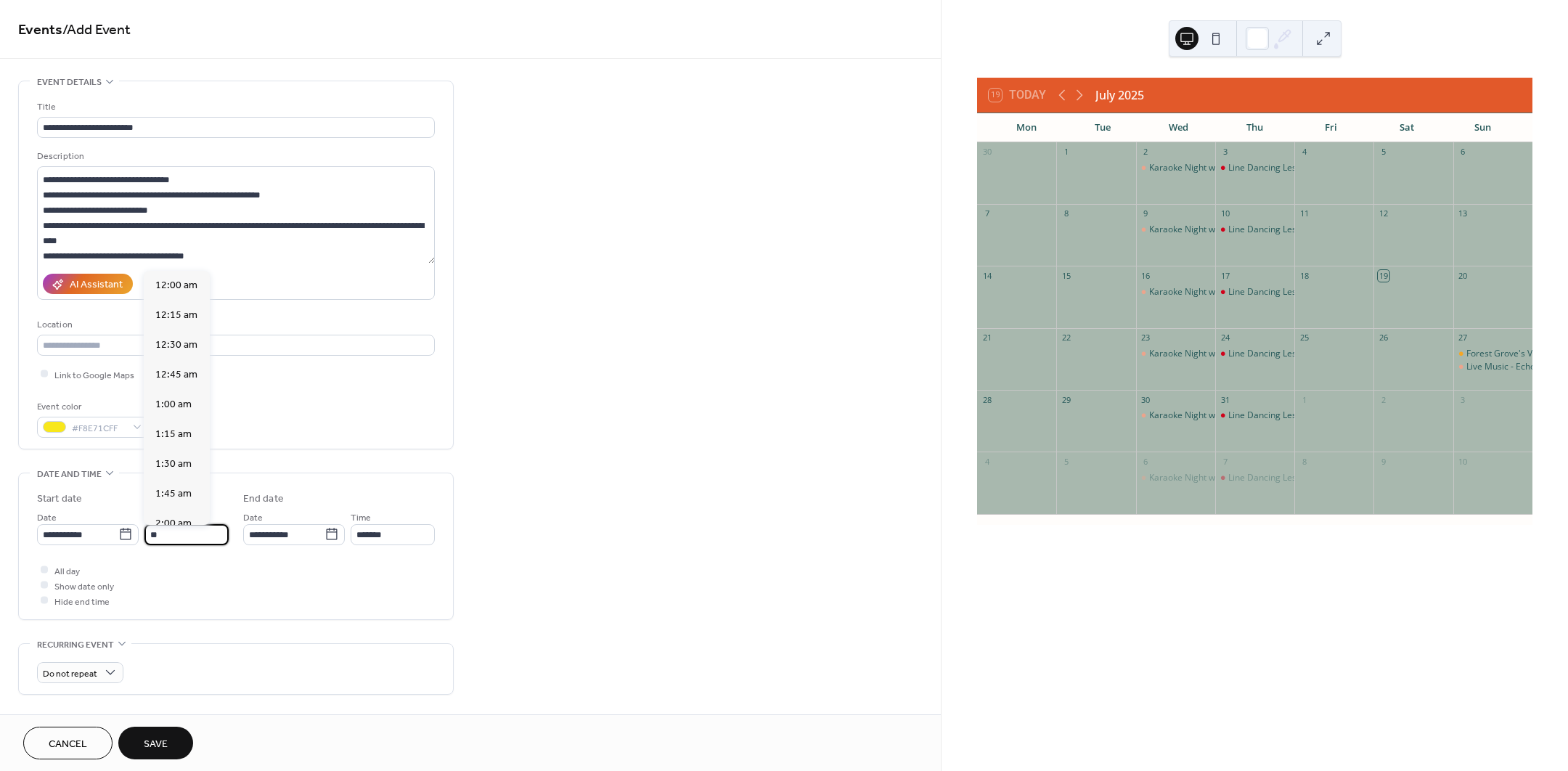 scroll, scrollTop: 1260, scrollLeft: 0, axis: vertical 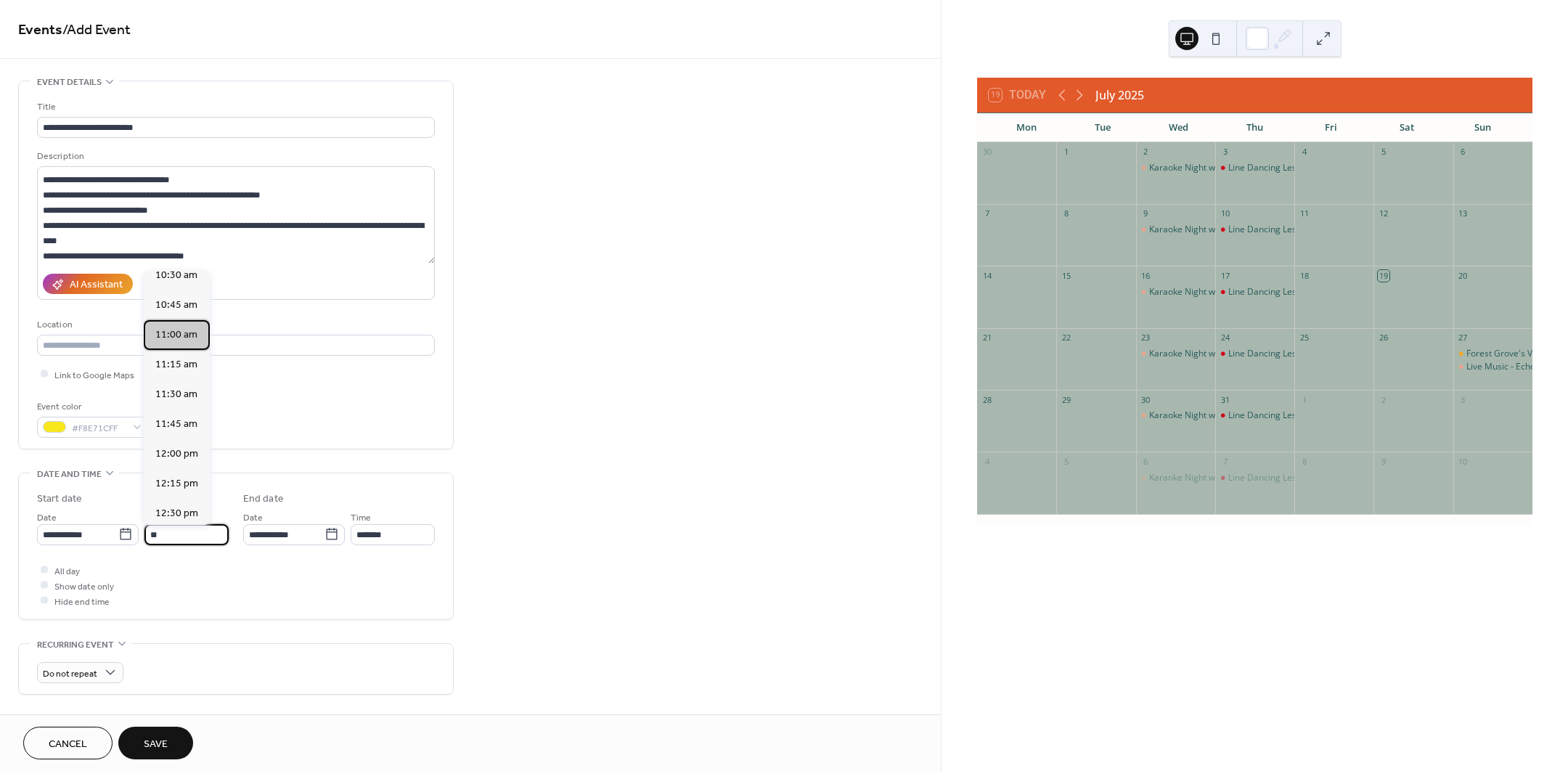 click on "11:00 am" at bounding box center [176, 334] 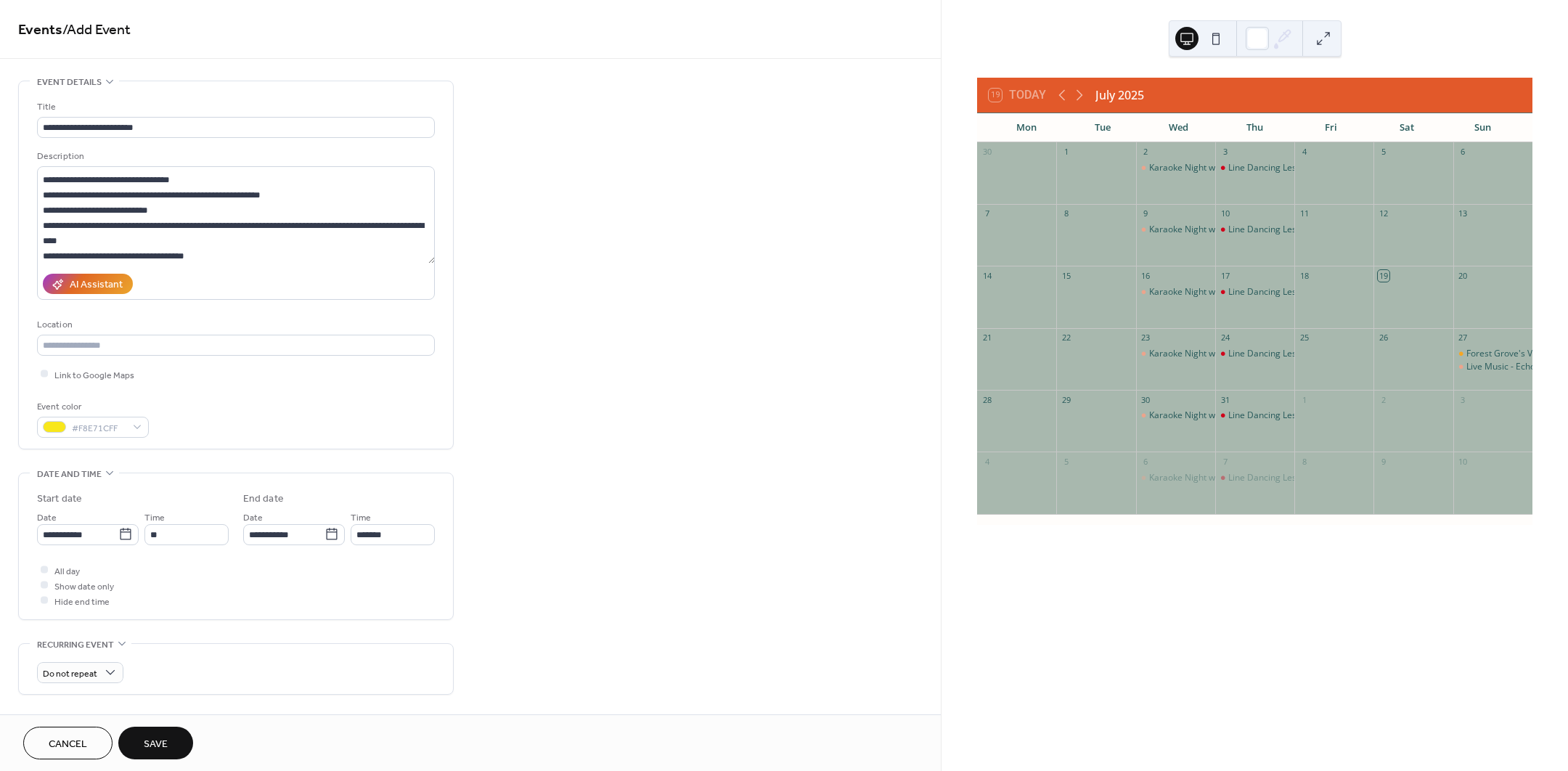 type on "********" 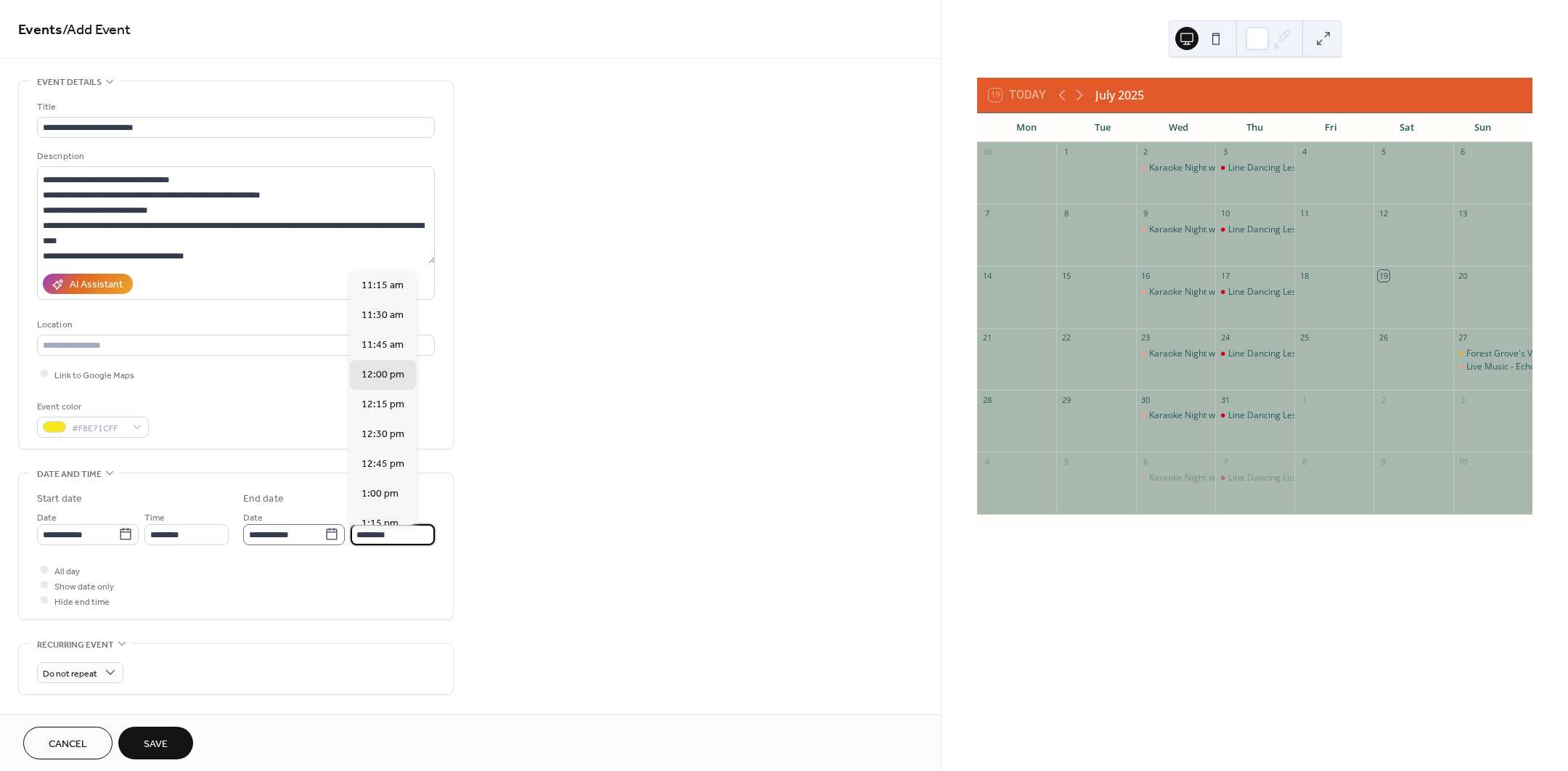 drag, startPoint x: 397, startPoint y: 537, endPoint x: 336, endPoint y: 534, distance: 61.07373 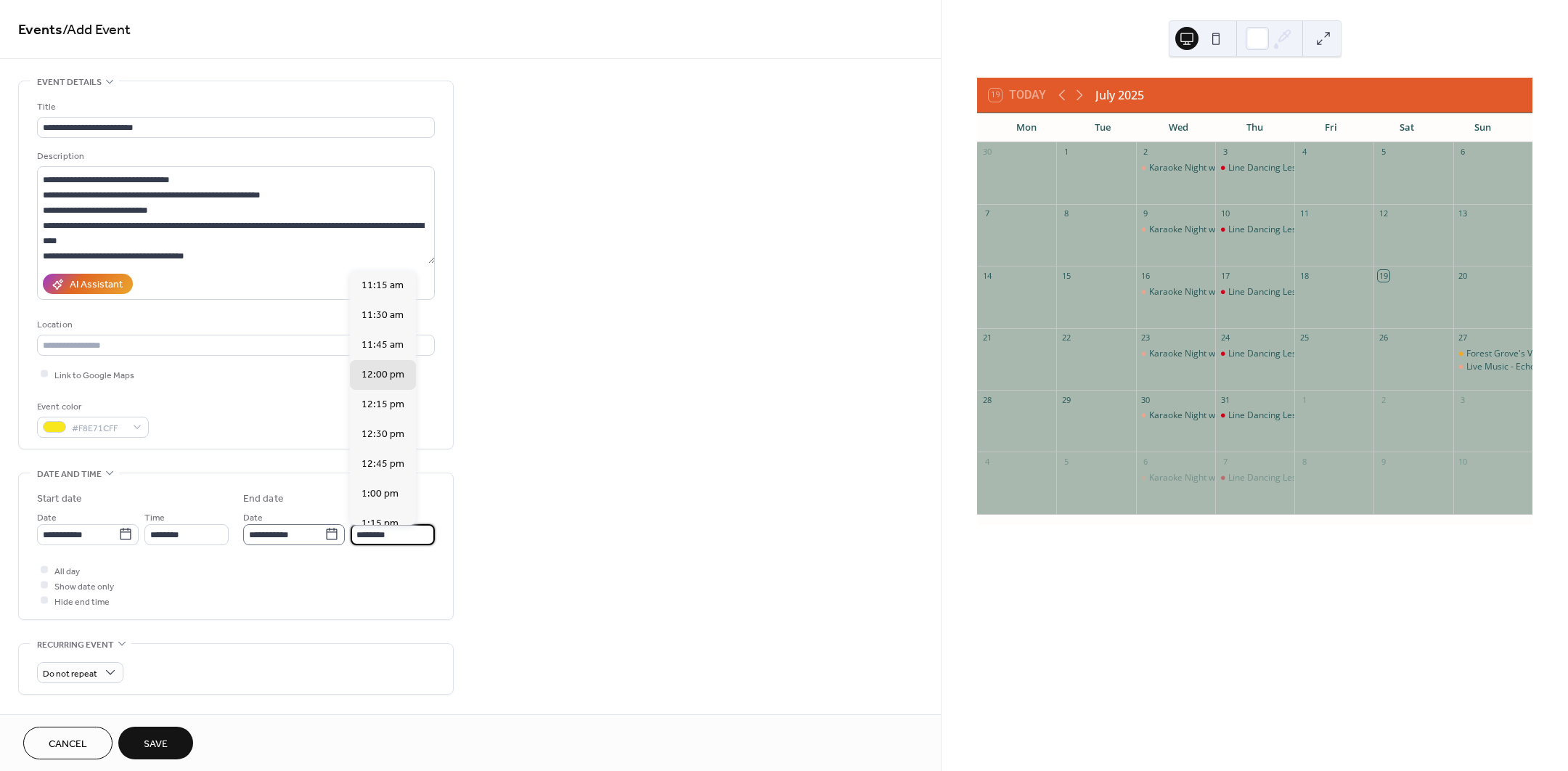 click on "**********" at bounding box center [339, 527] 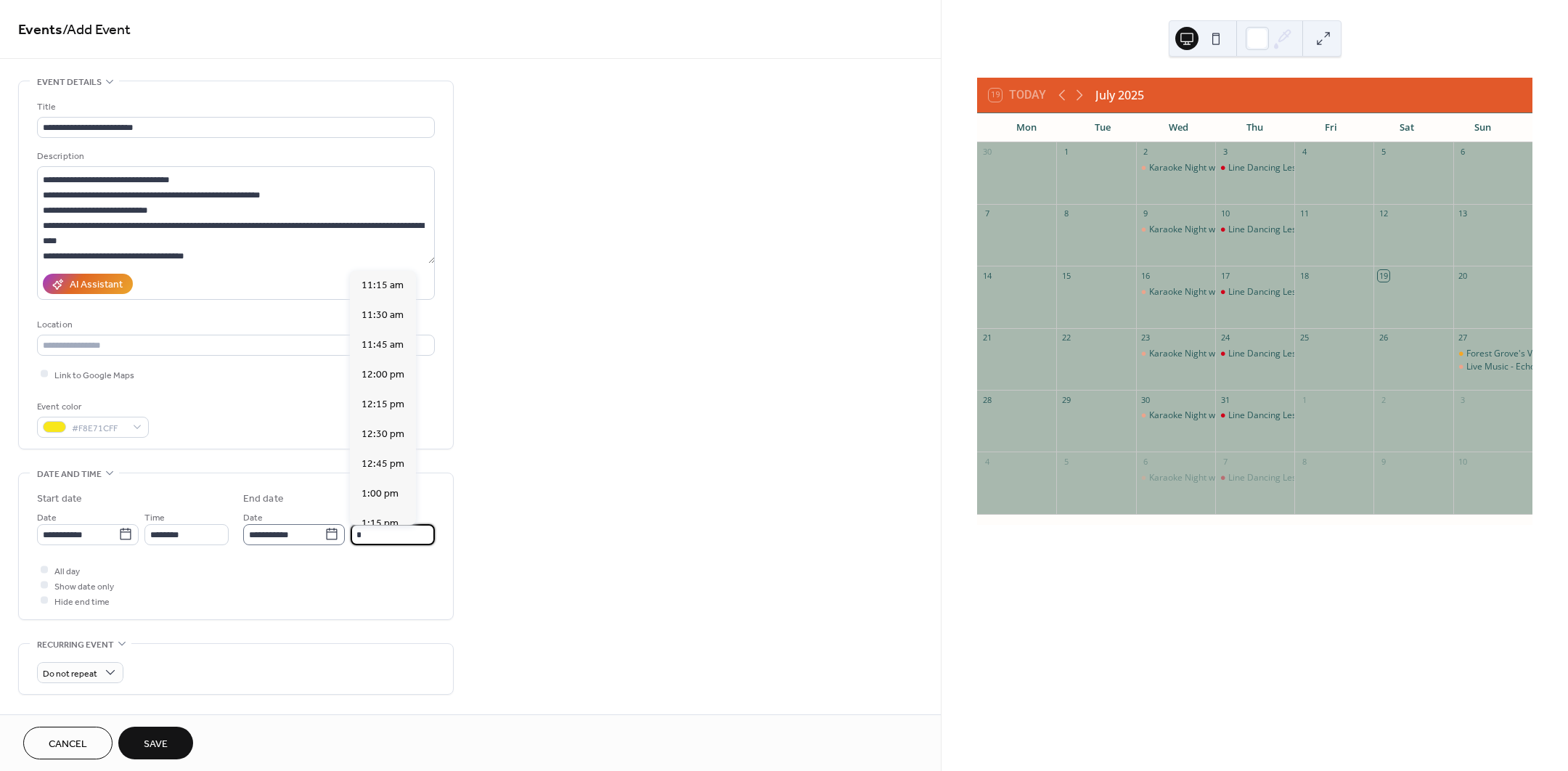 scroll, scrollTop: 544, scrollLeft: 0, axis: vertical 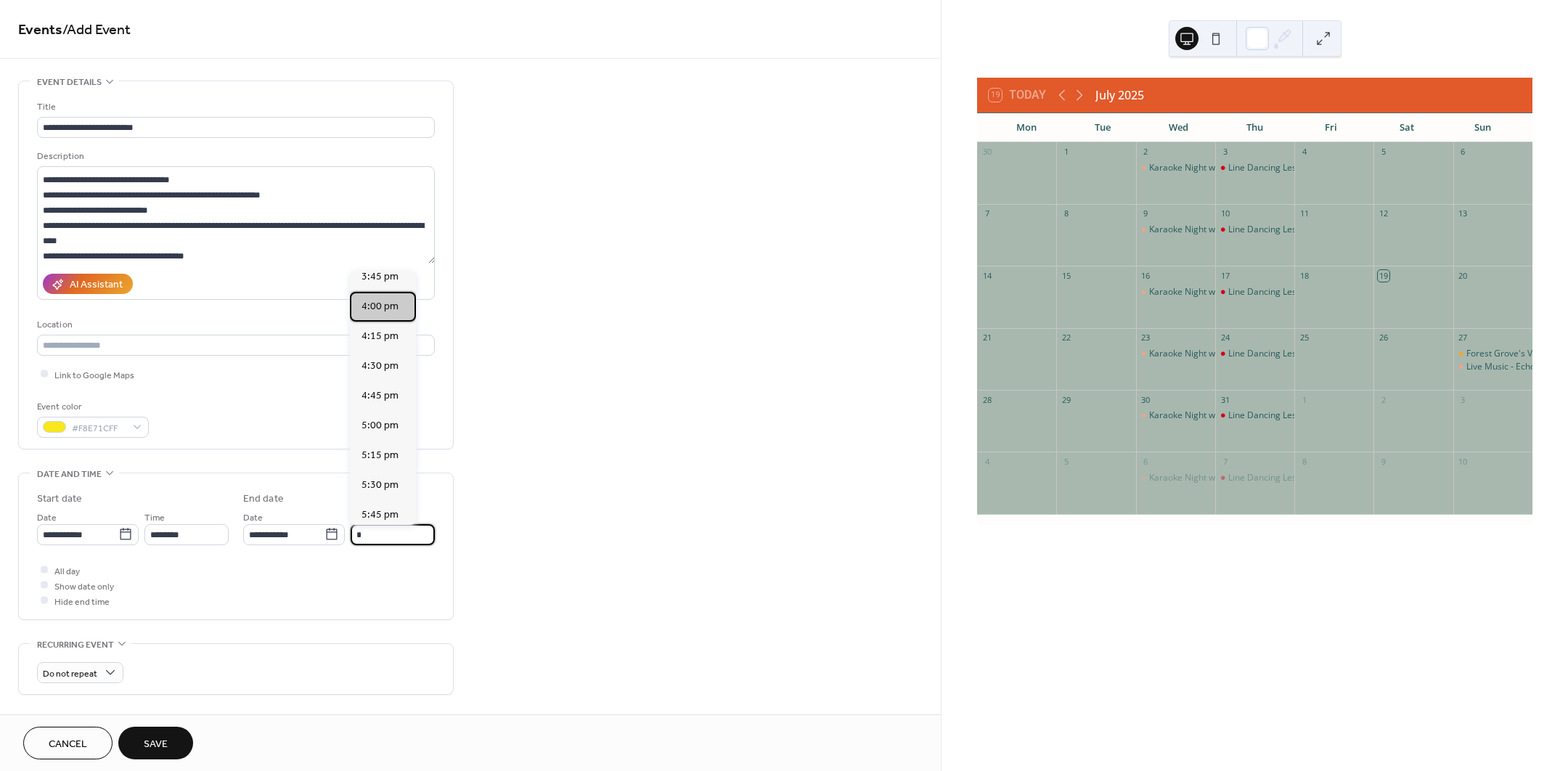 click on "4:00 pm" at bounding box center (380, 306) 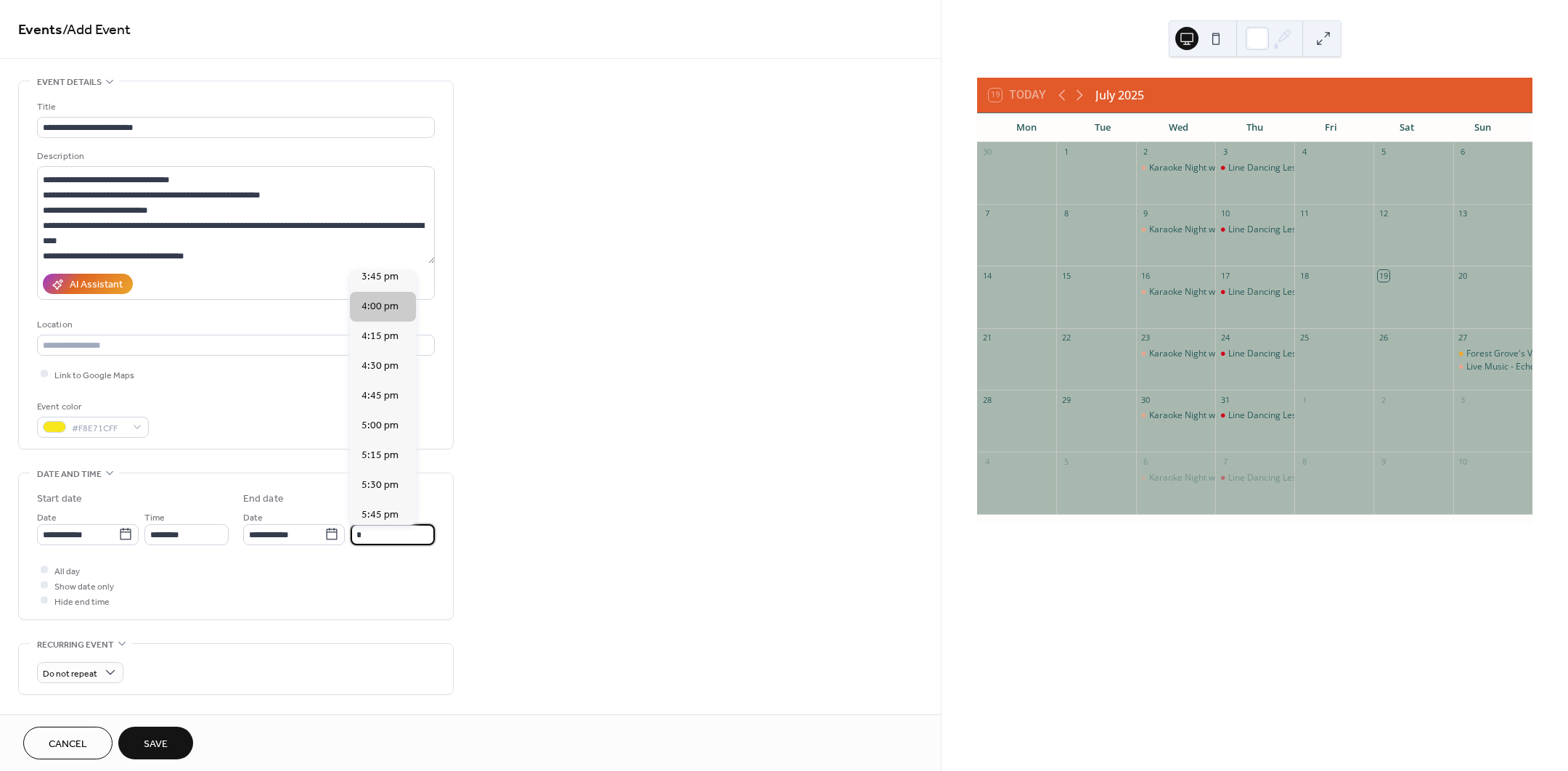 type on "*******" 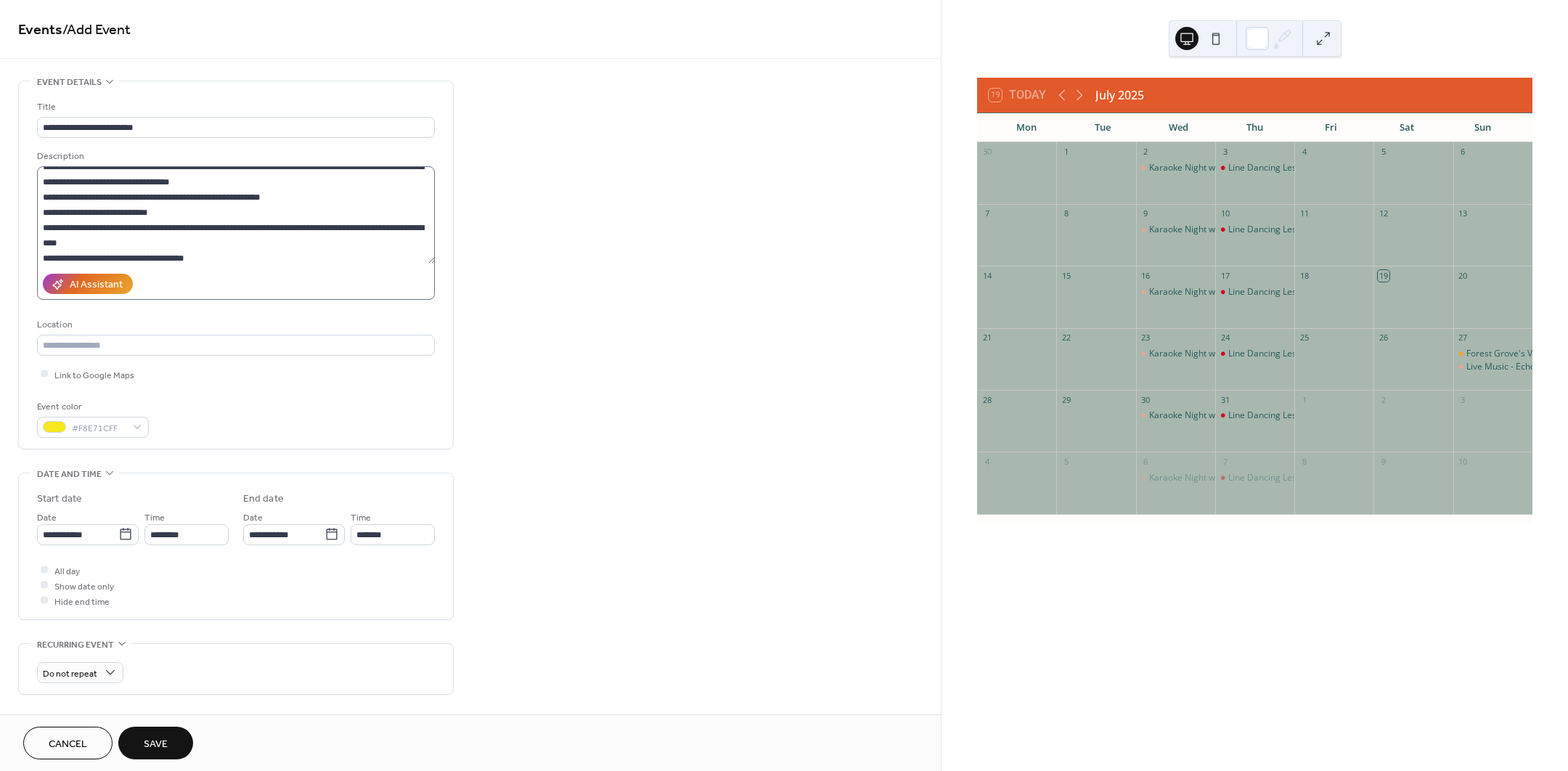 scroll, scrollTop: 106, scrollLeft: 0, axis: vertical 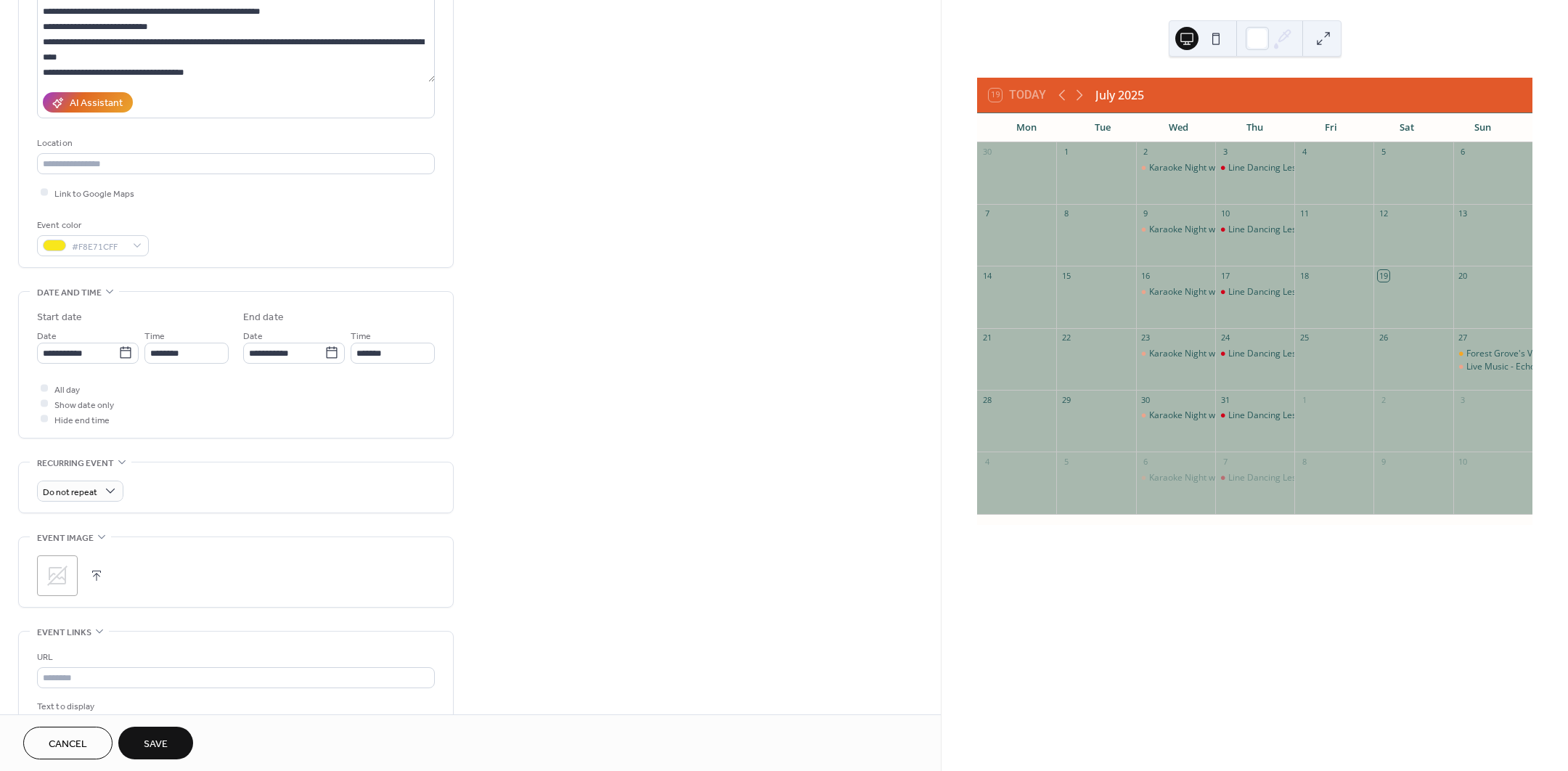 click at bounding box center [97, 576] 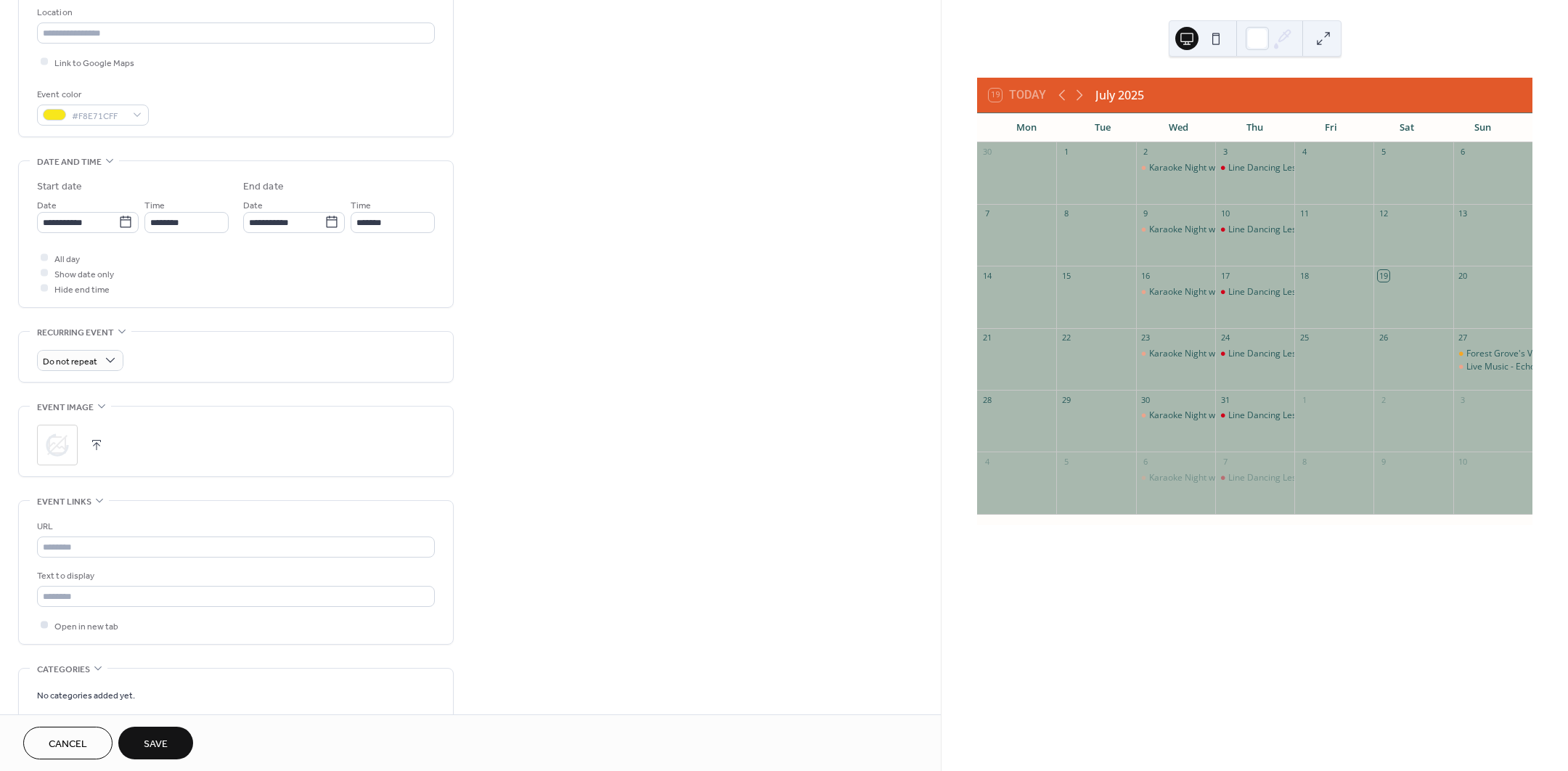 scroll, scrollTop: 363, scrollLeft: 0, axis: vertical 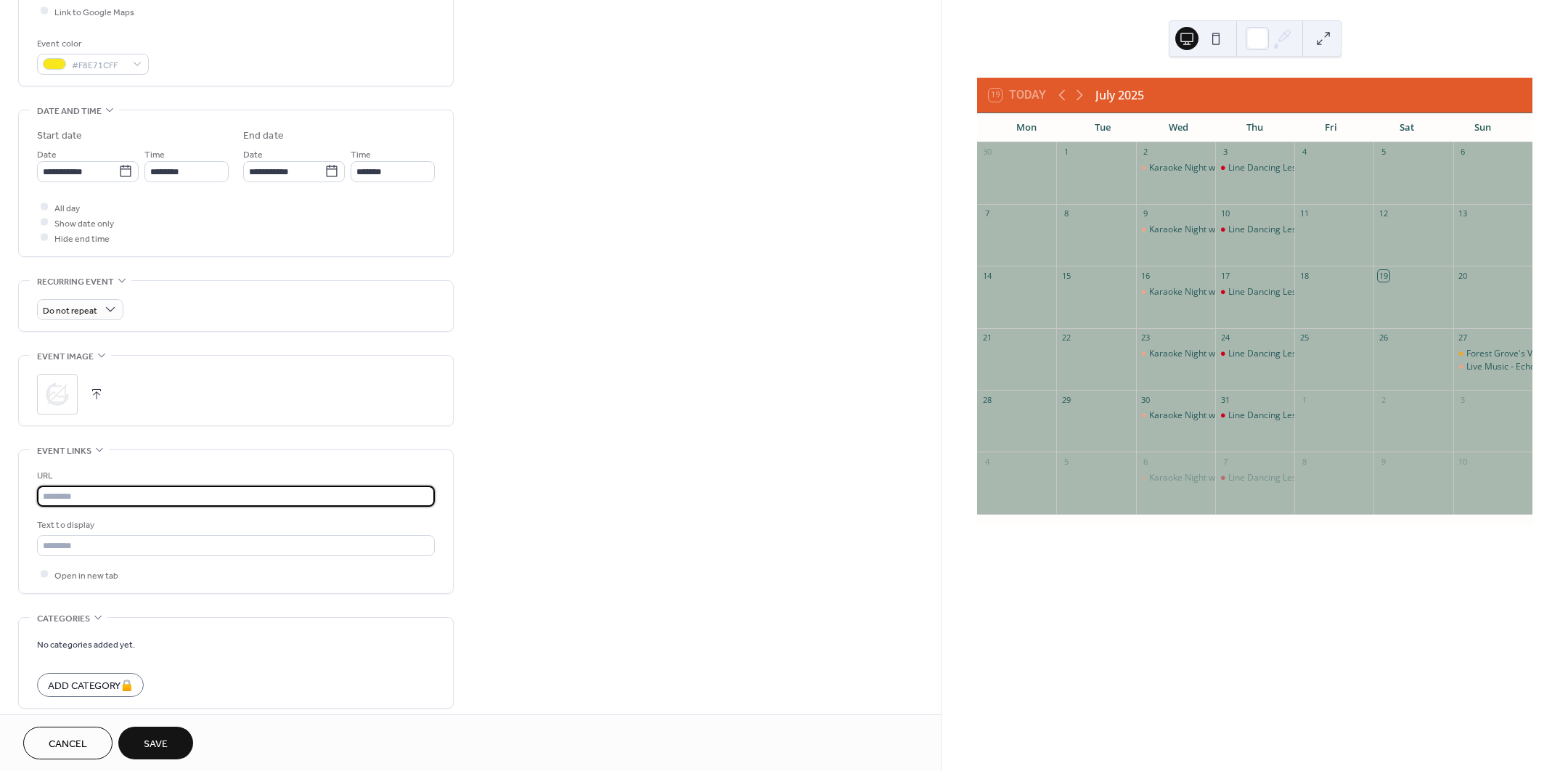 click at bounding box center [236, 496] 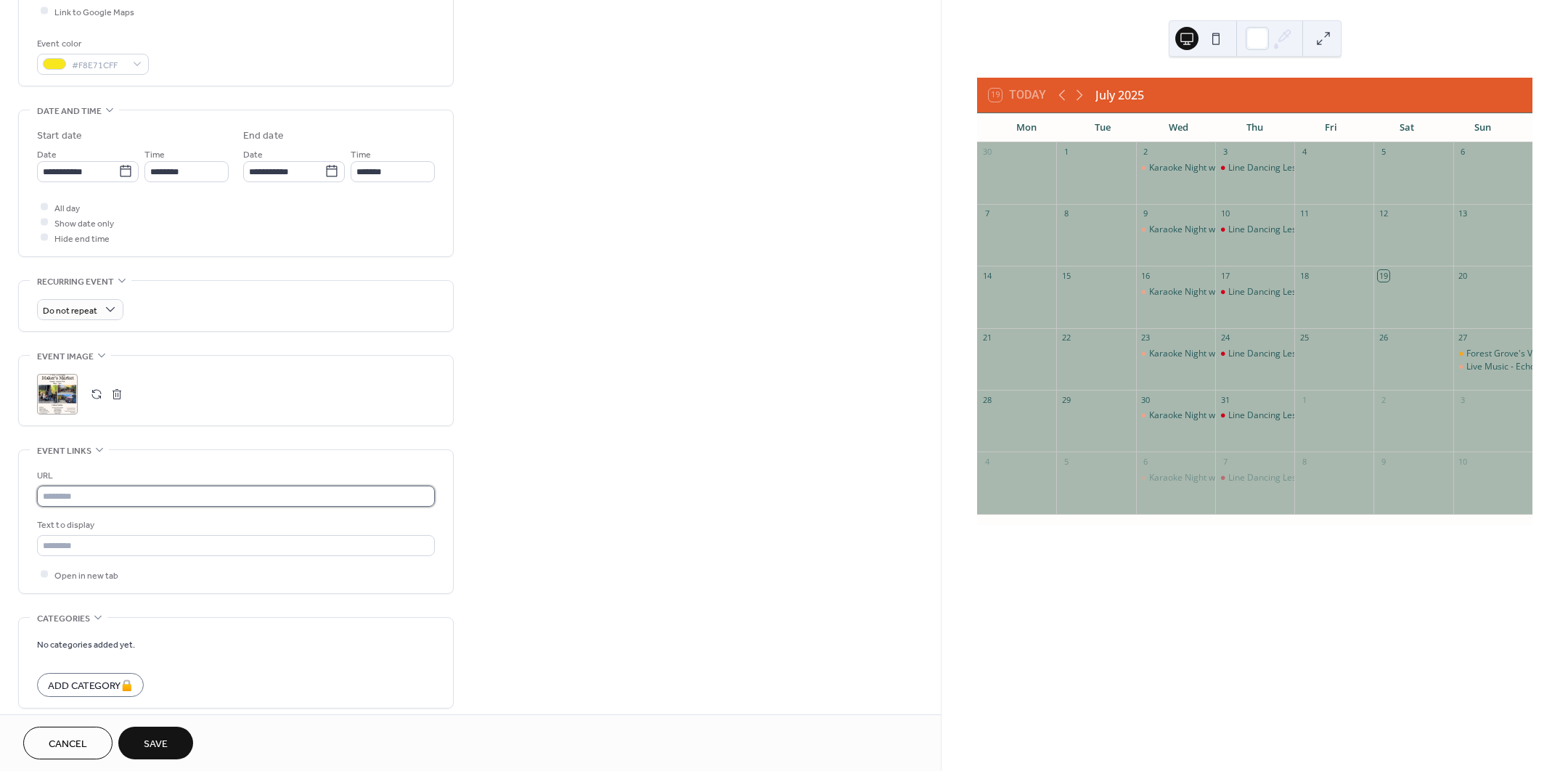 click at bounding box center [236, 496] 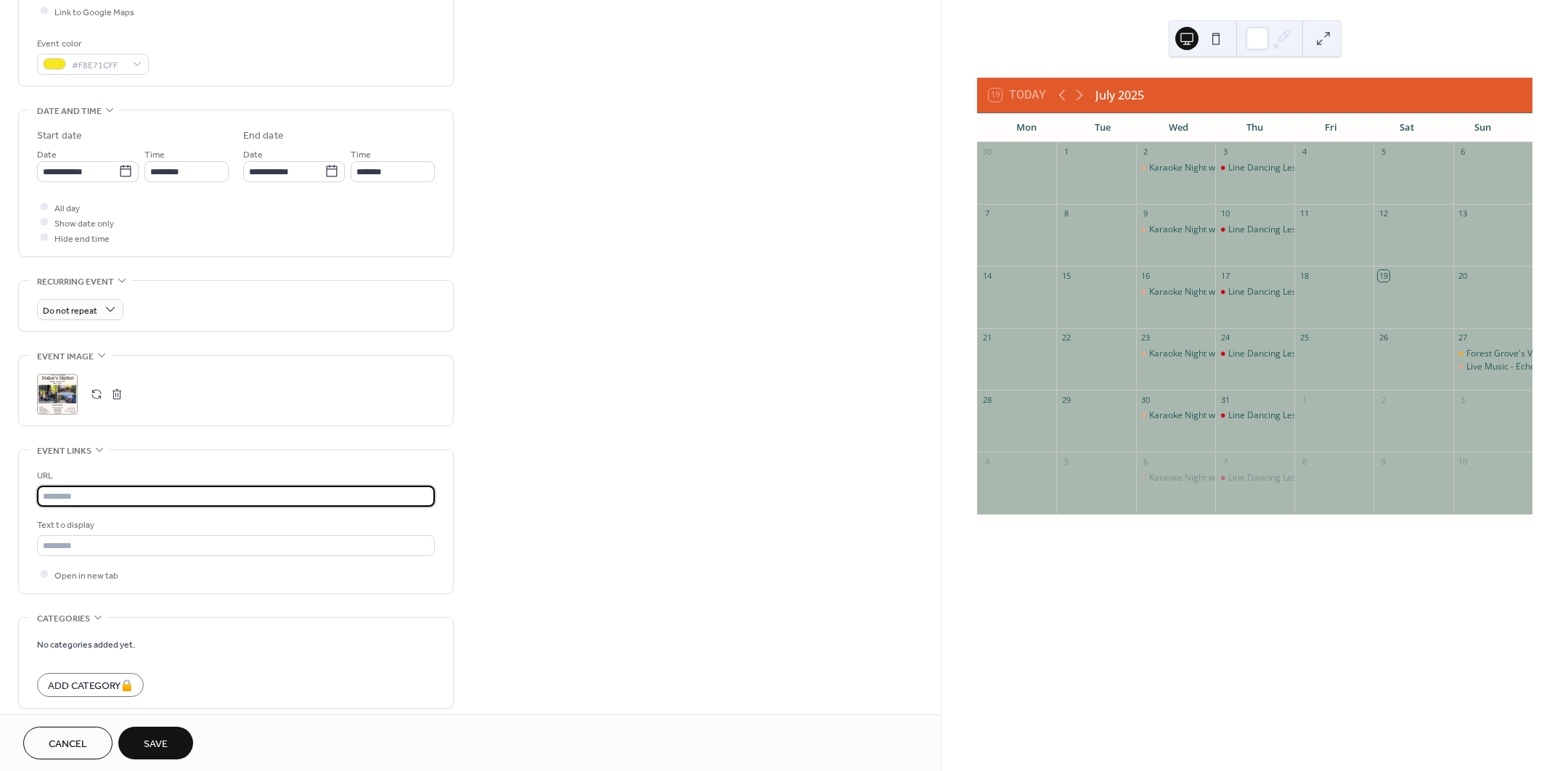 paste on "**********" 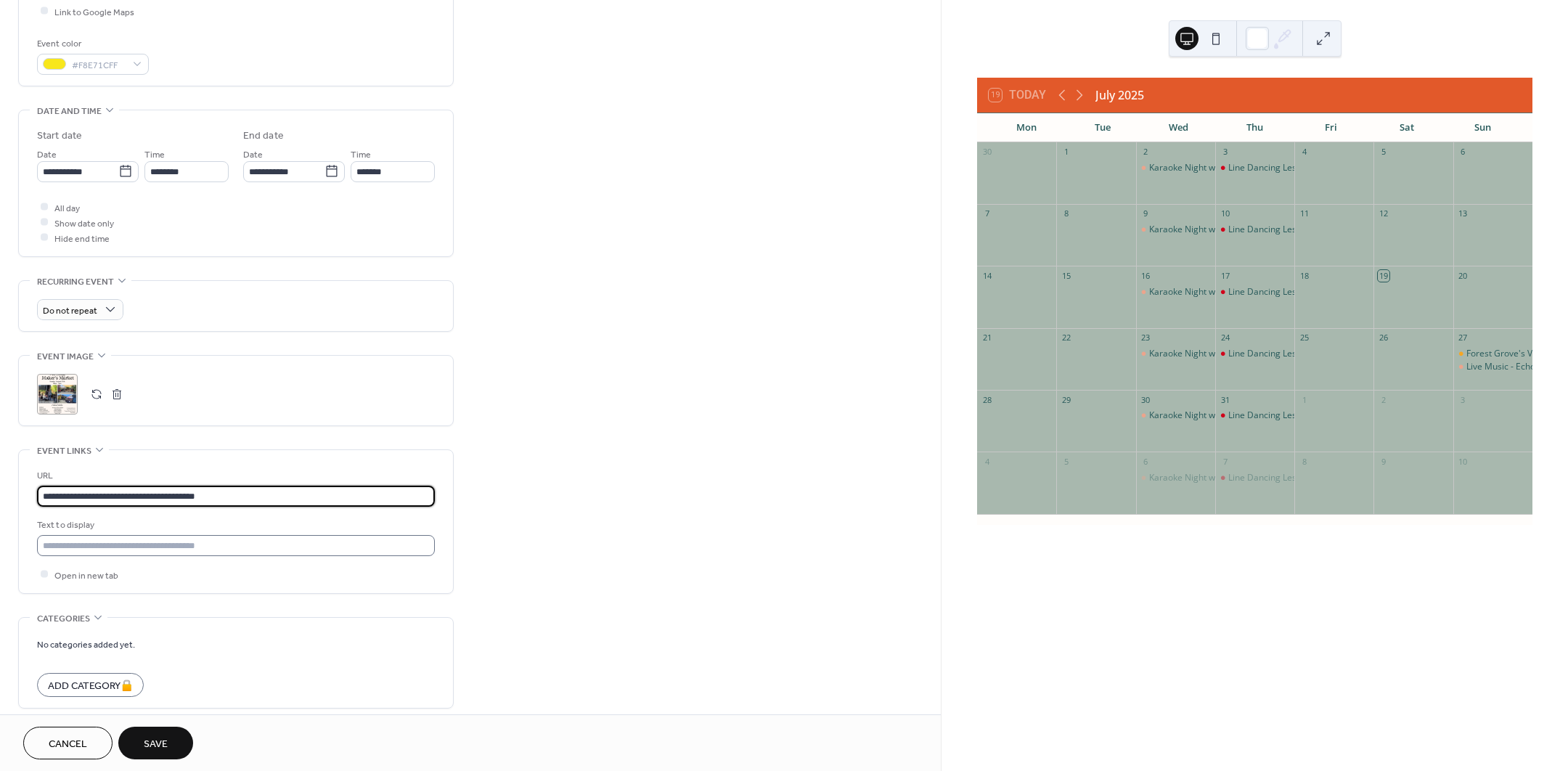 type on "**********" 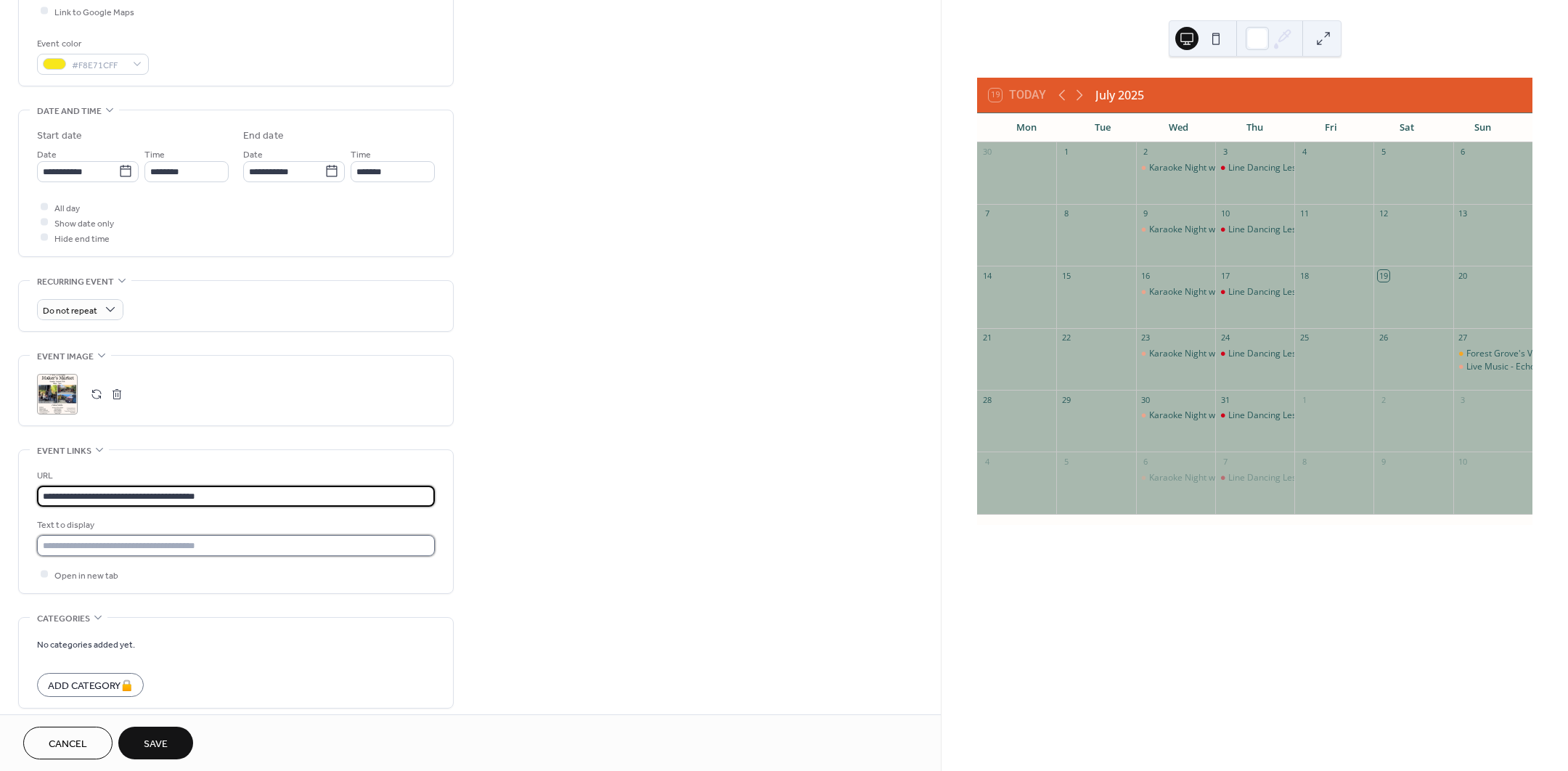 click at bounding box center [236, 545] 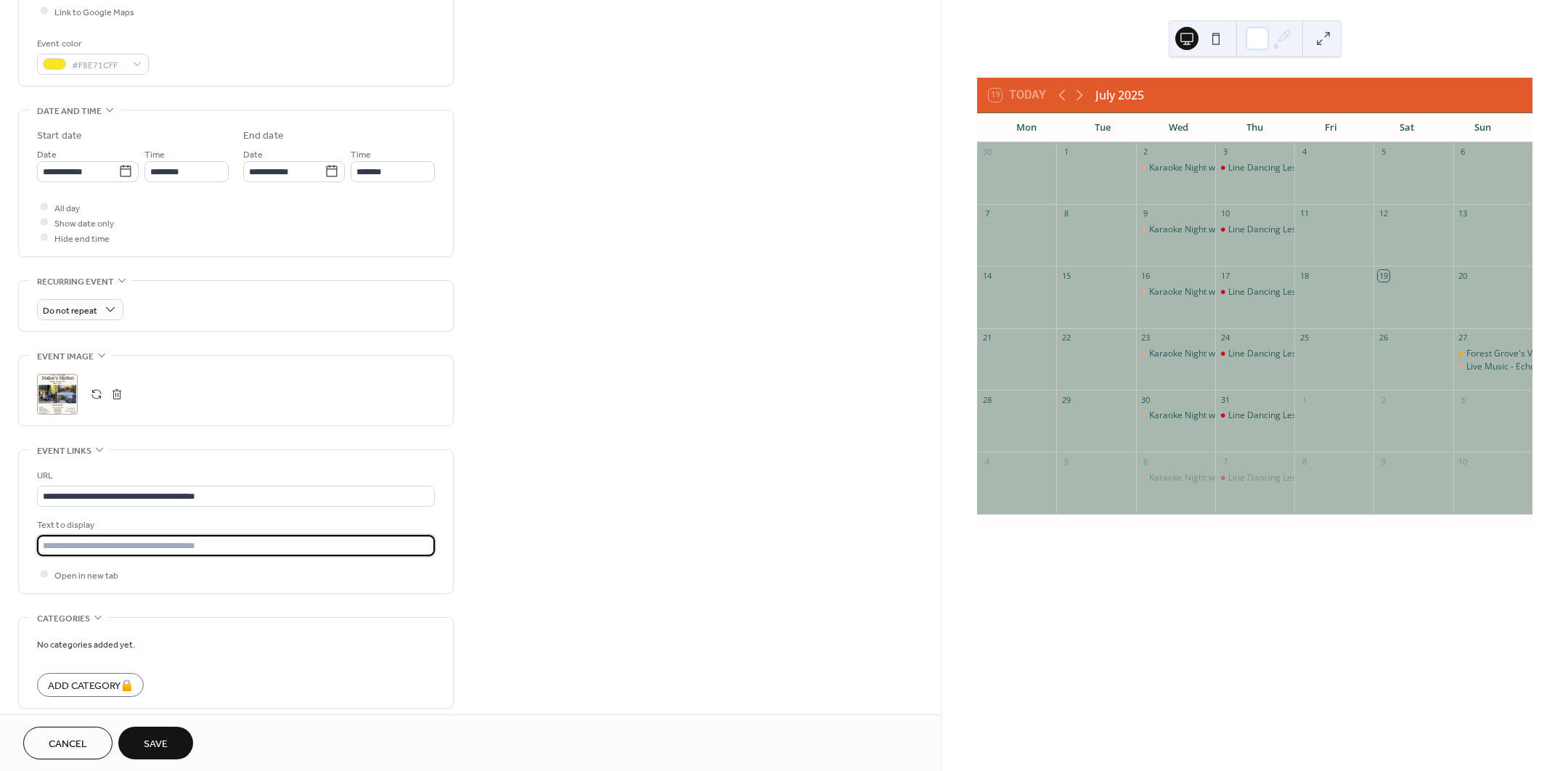 type on "**********" 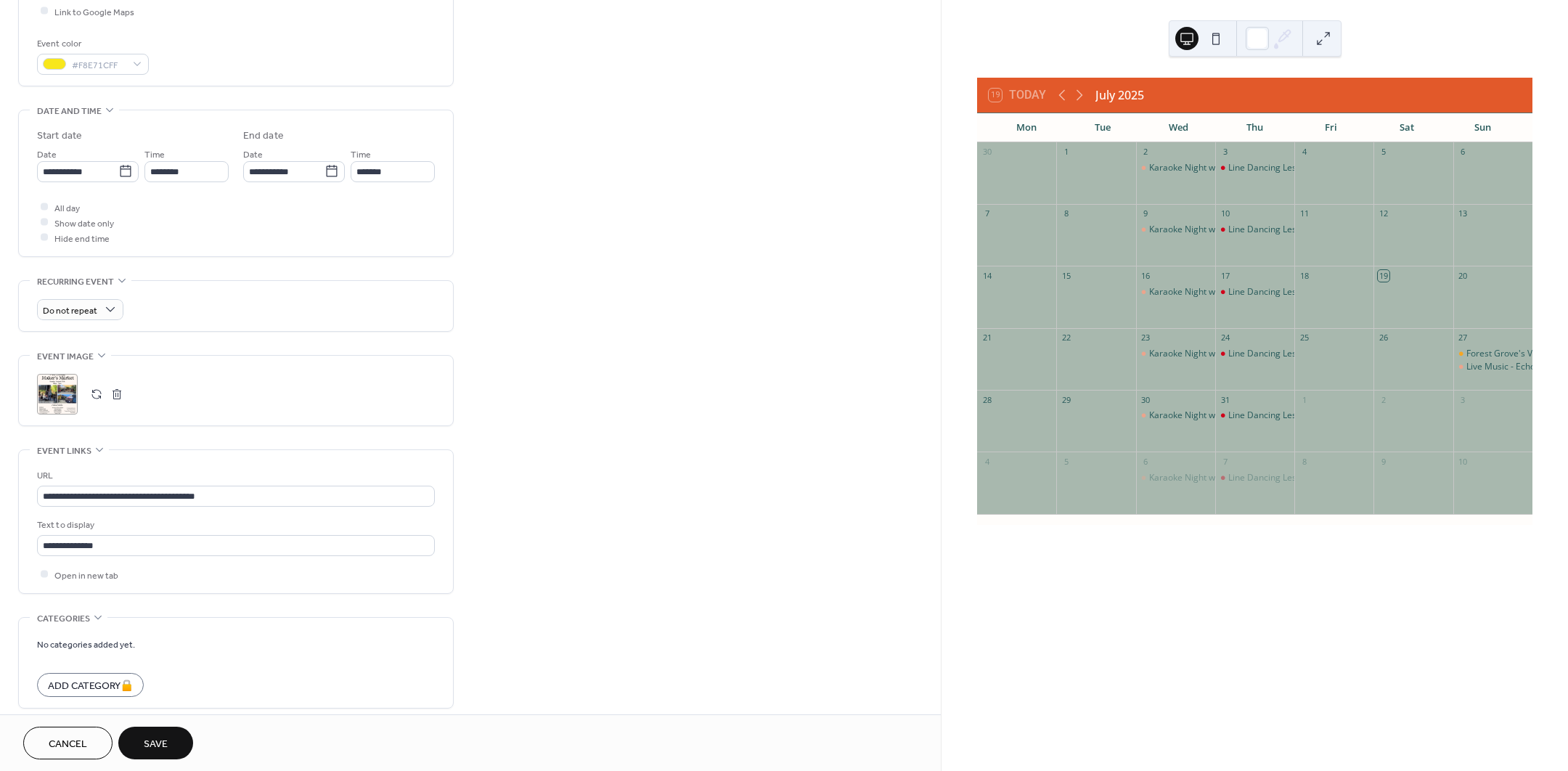 click on "Save" at bounding box center [155, 744] 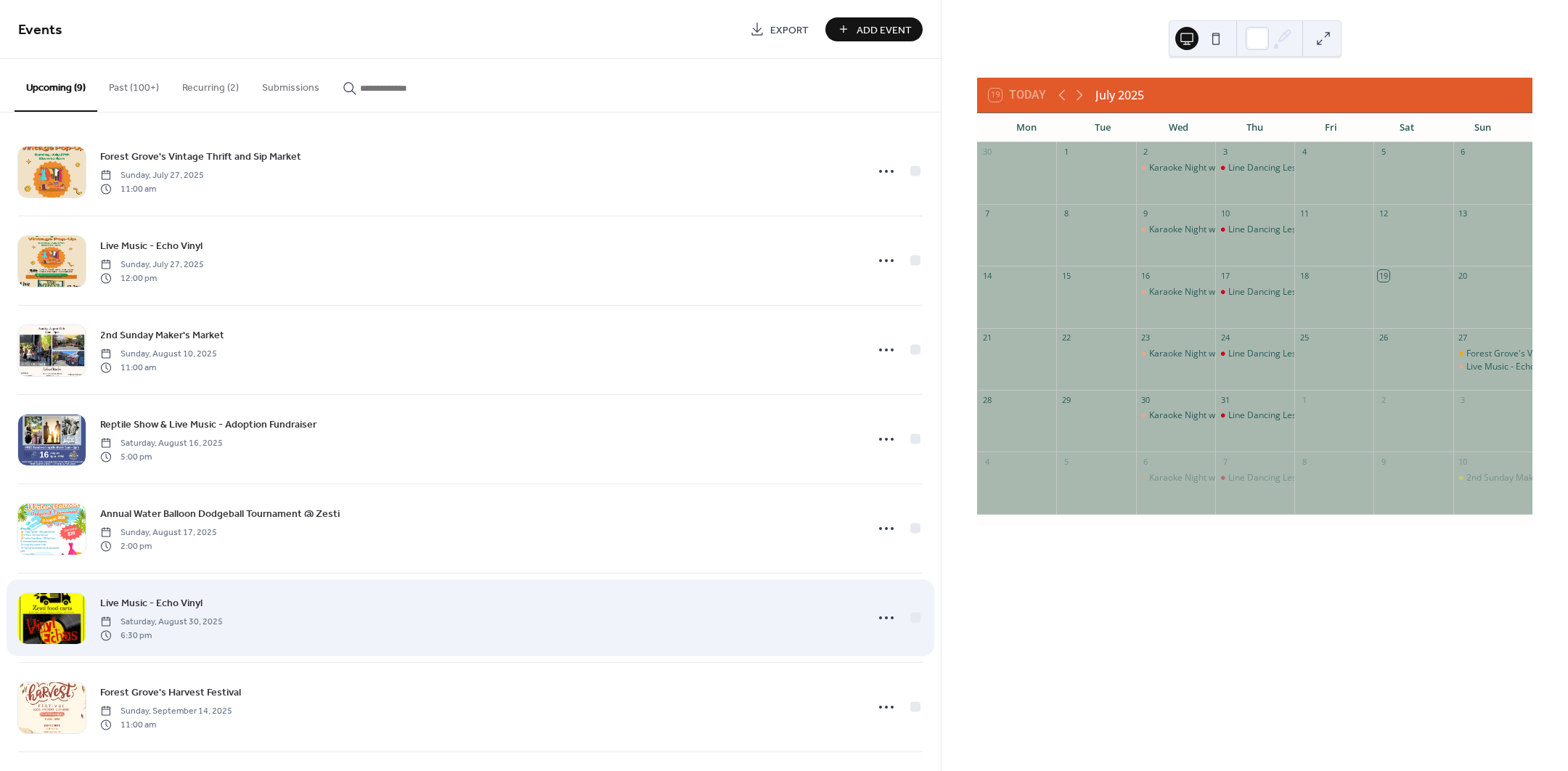 scroll, scrollTop: 0, scrollLeft: 0, axis: both 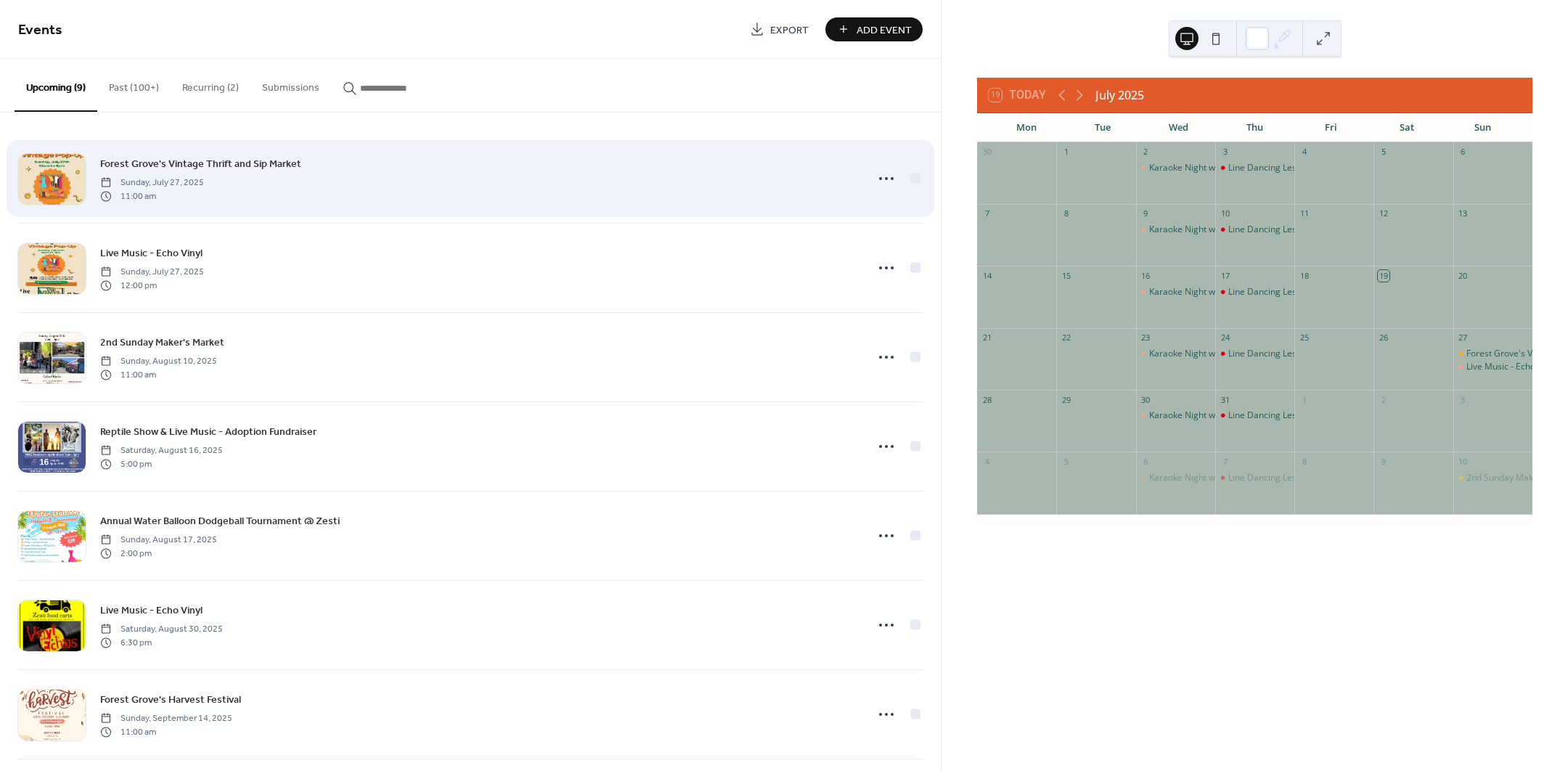 click on "[CITY]'s Vintage Thrift and Sip Market [DAY], [MONTH] [DAY], [YEAR] [TIME]" at bounding box center (478, 179) 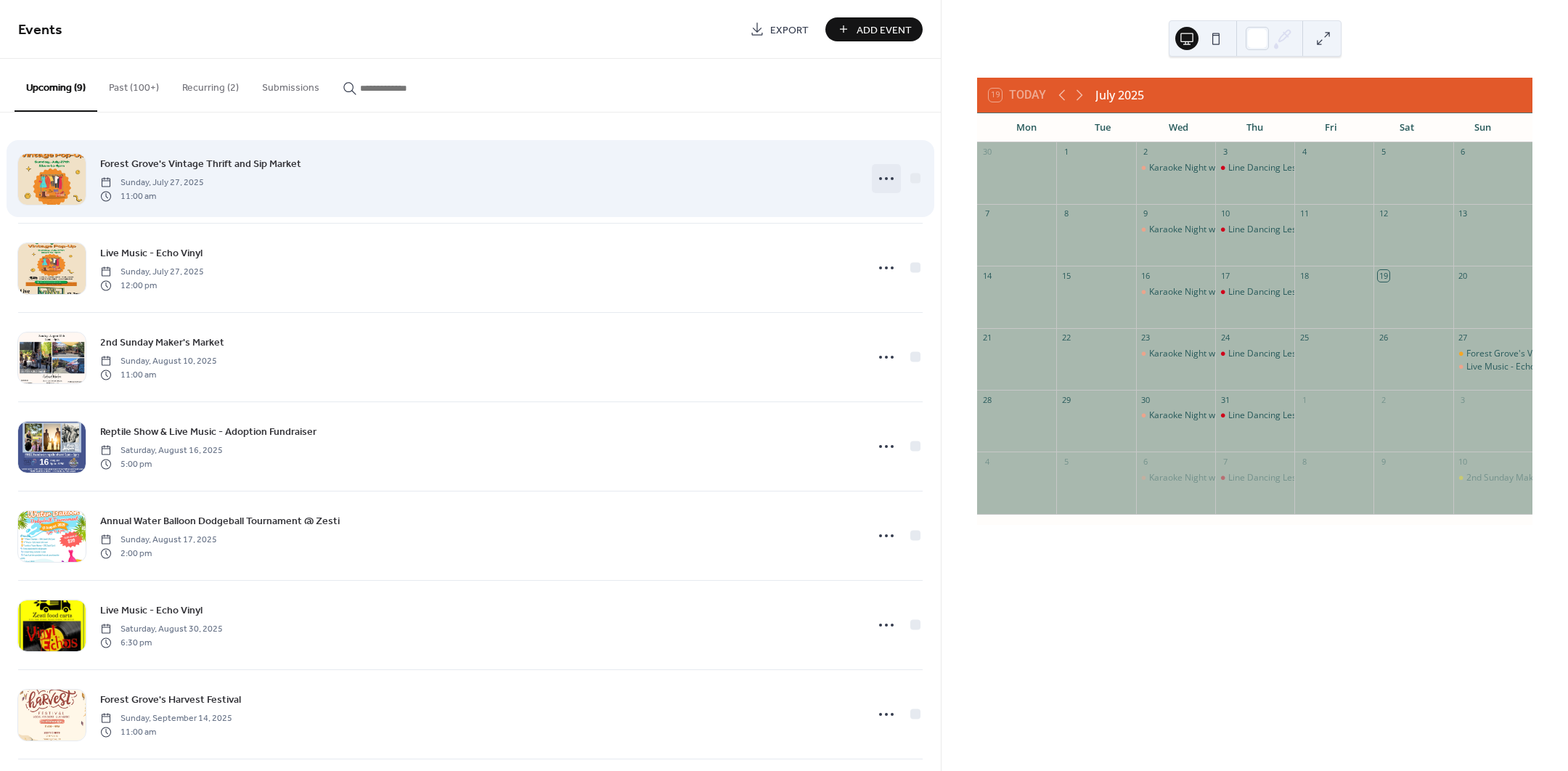click 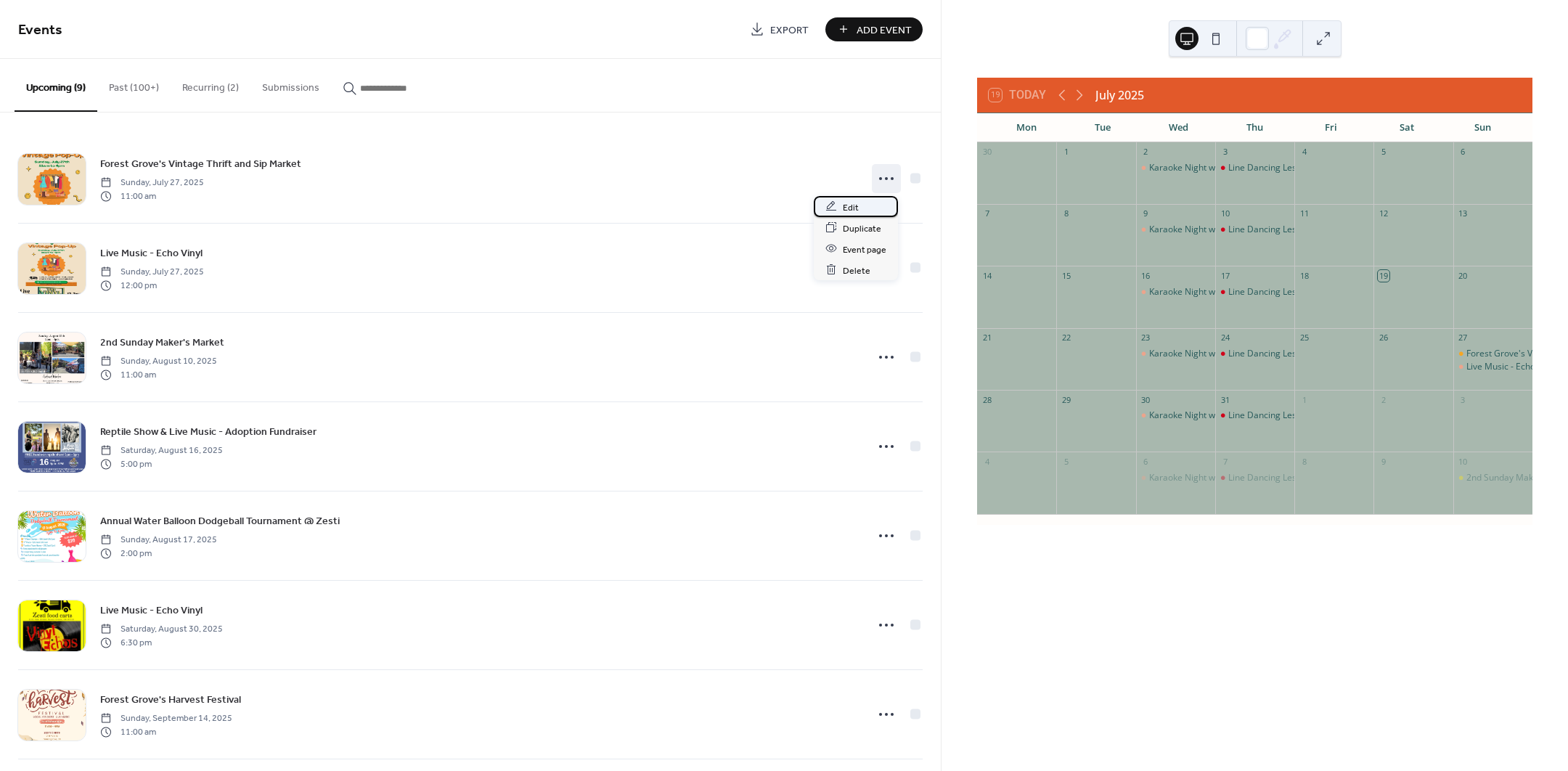 click on "Edit" at bounding box center (856, 206) 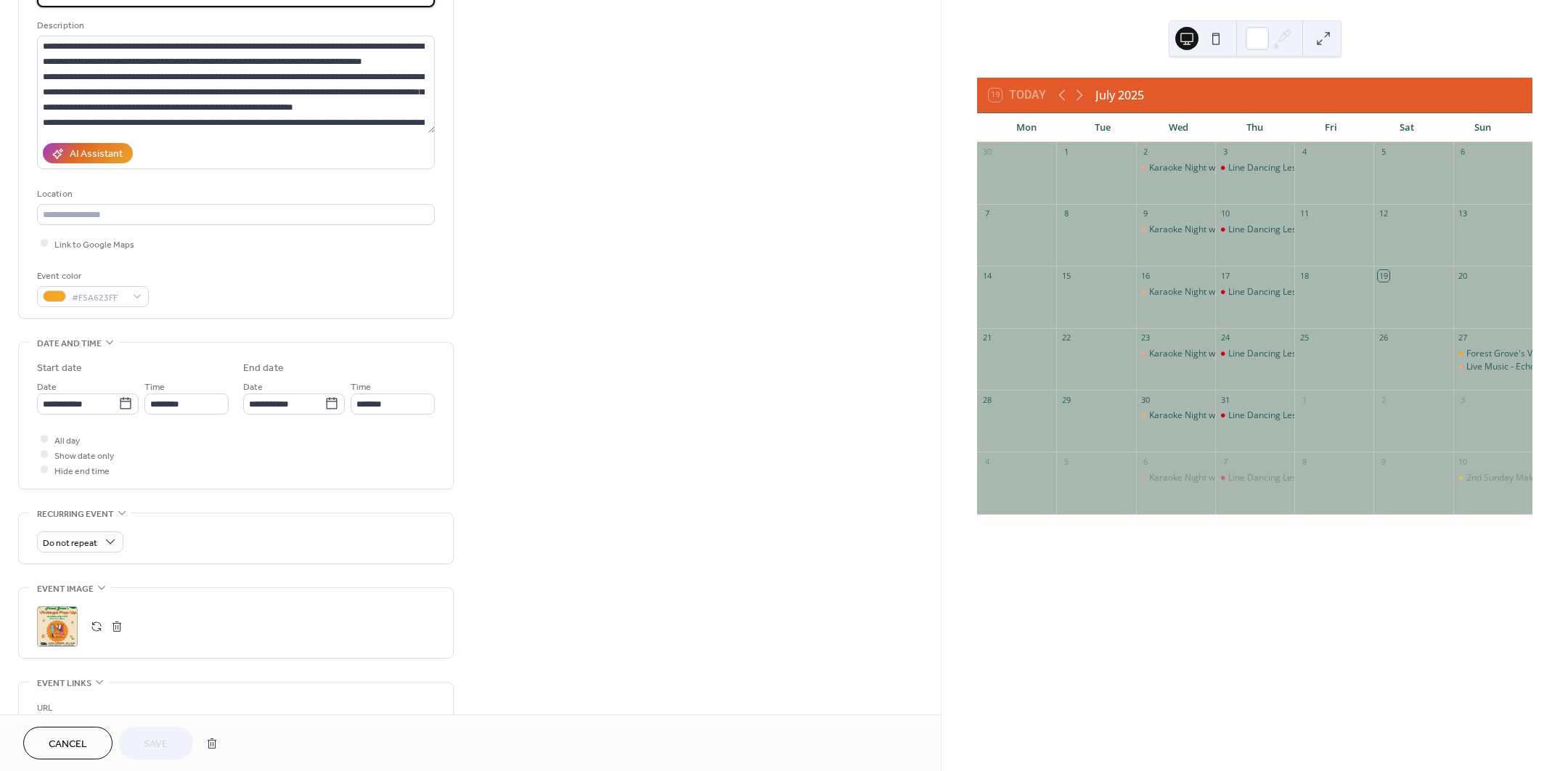 scroll, scrollTop: 430, scrollLeft: 0, axis: vertical 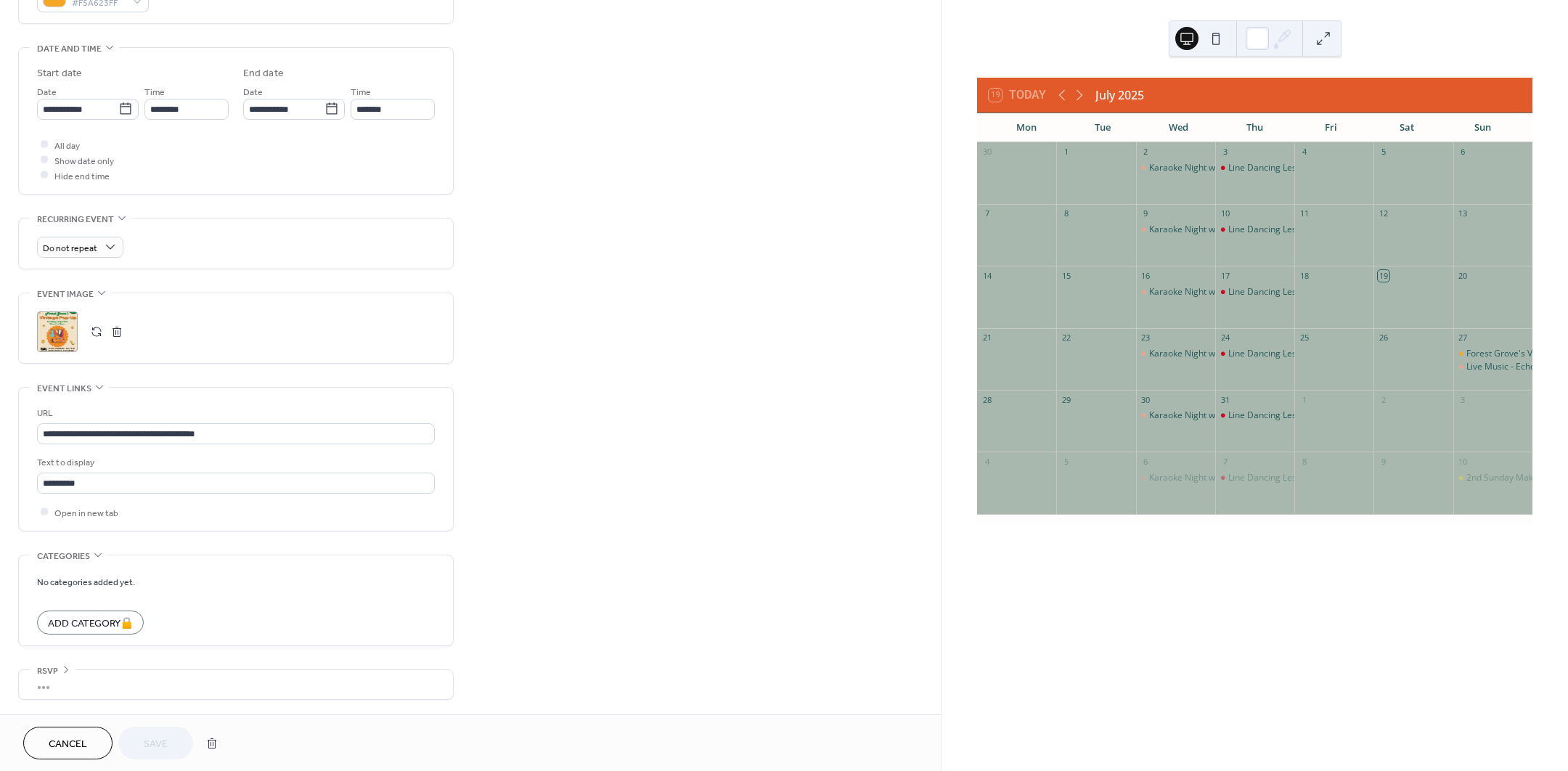 click at bounding box center (117, 332) 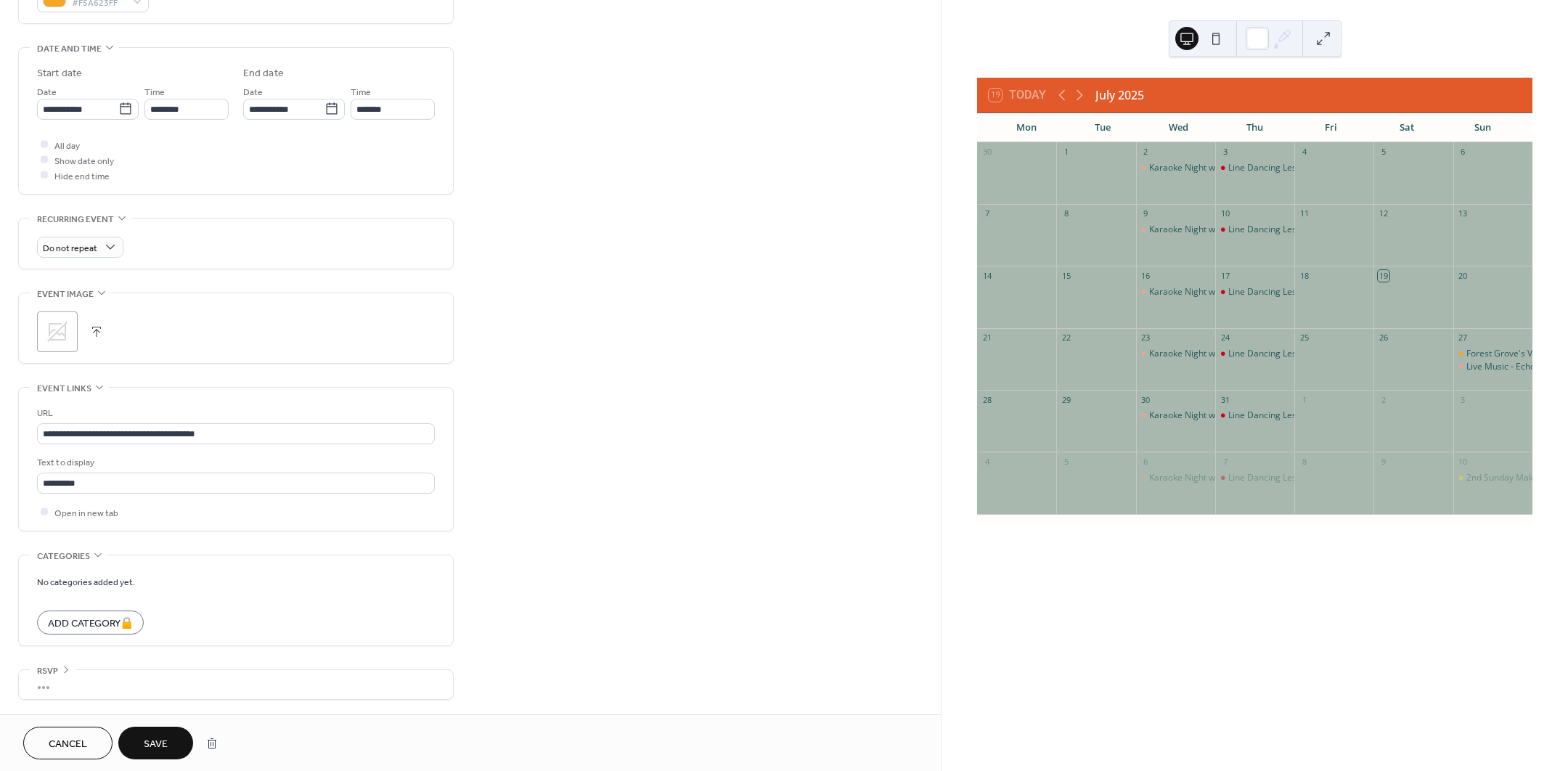 click at bounding box center (97, 332) 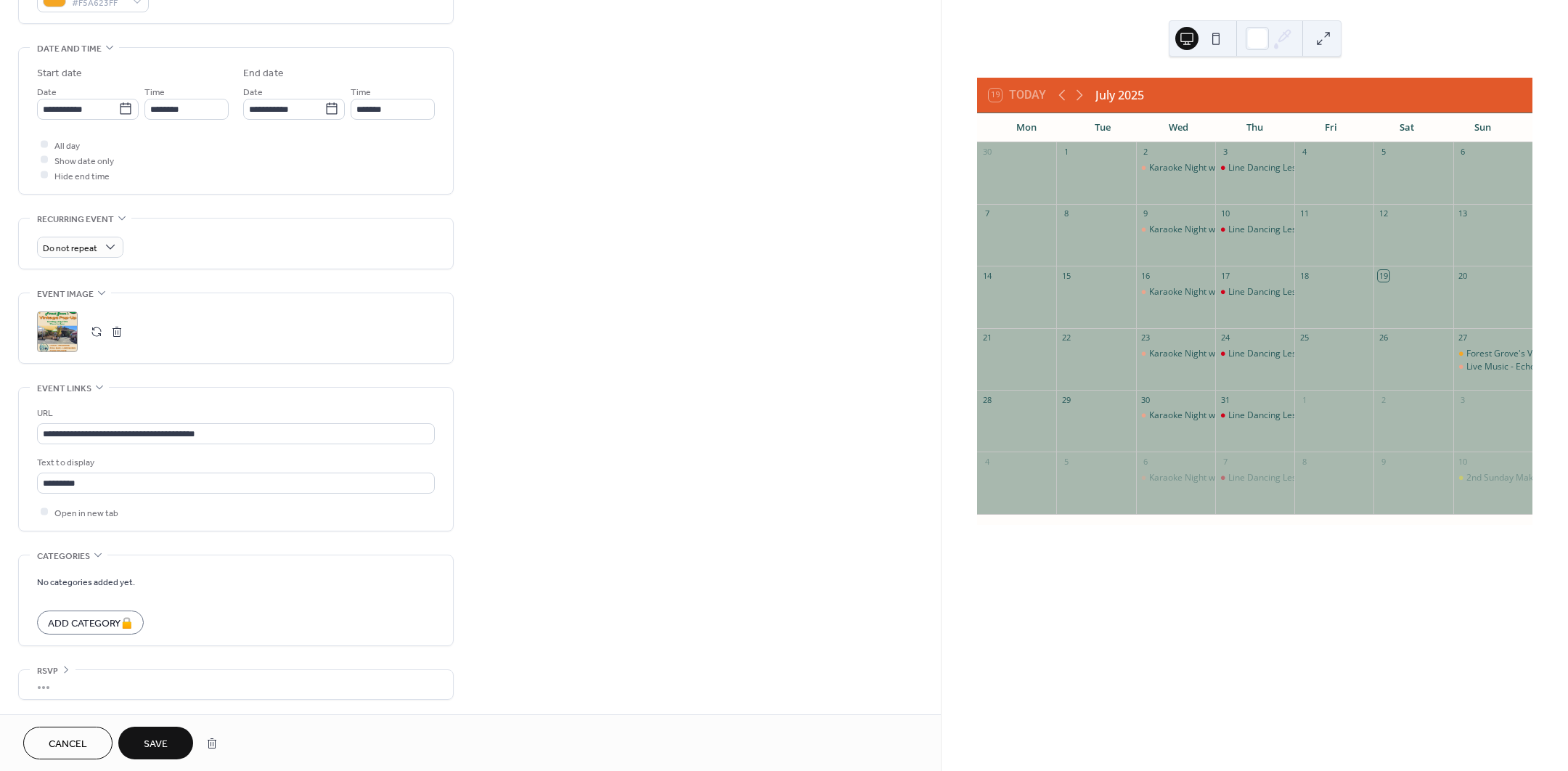 click on "Save" at bounding box center (155, 744) 